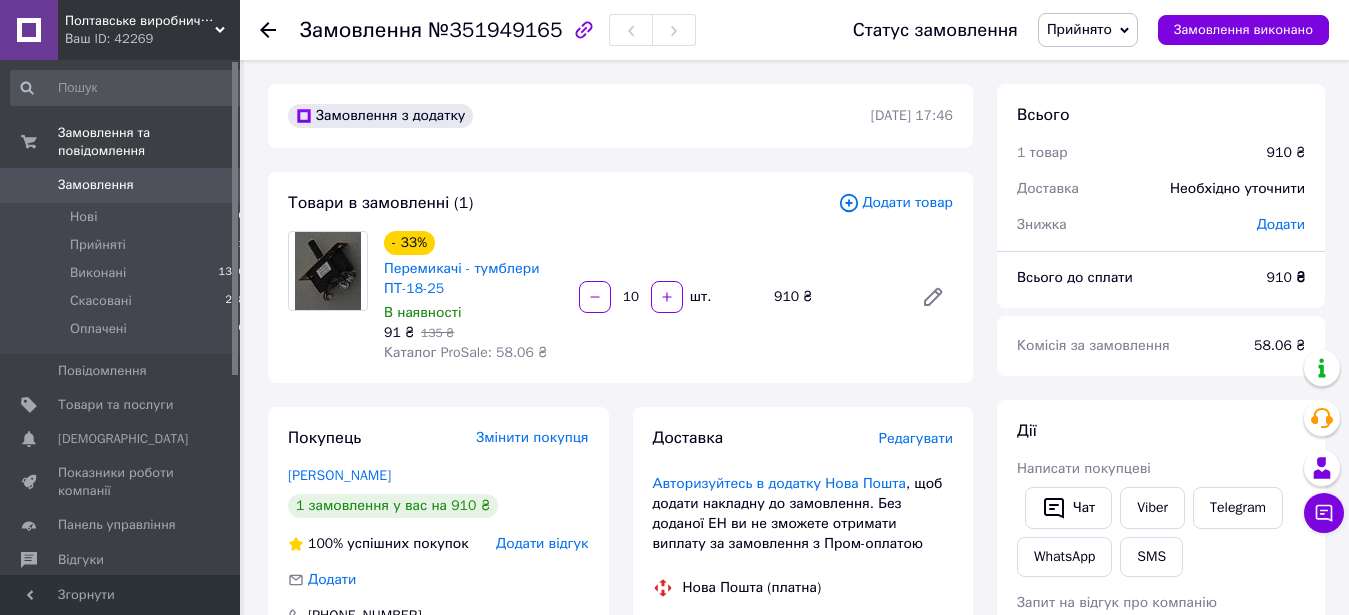 scroll, scrollTop: 0, scrollLeft: 0, axis: both 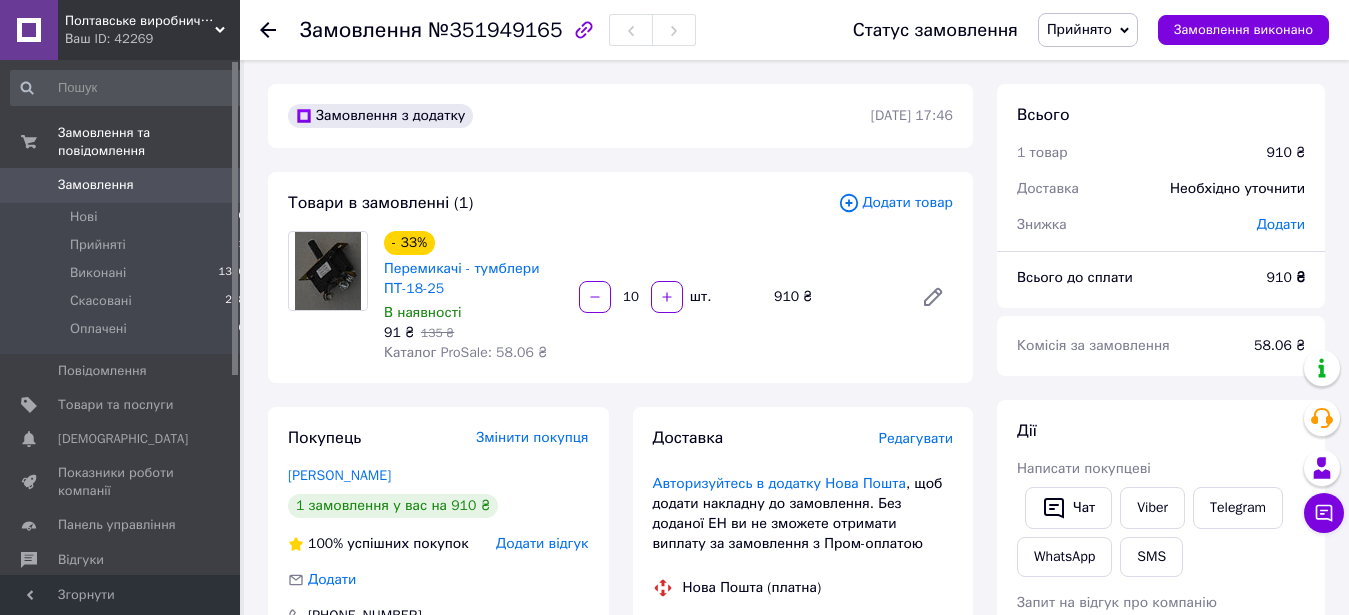 click on "Замовлення" at bounding box center (96, 185) 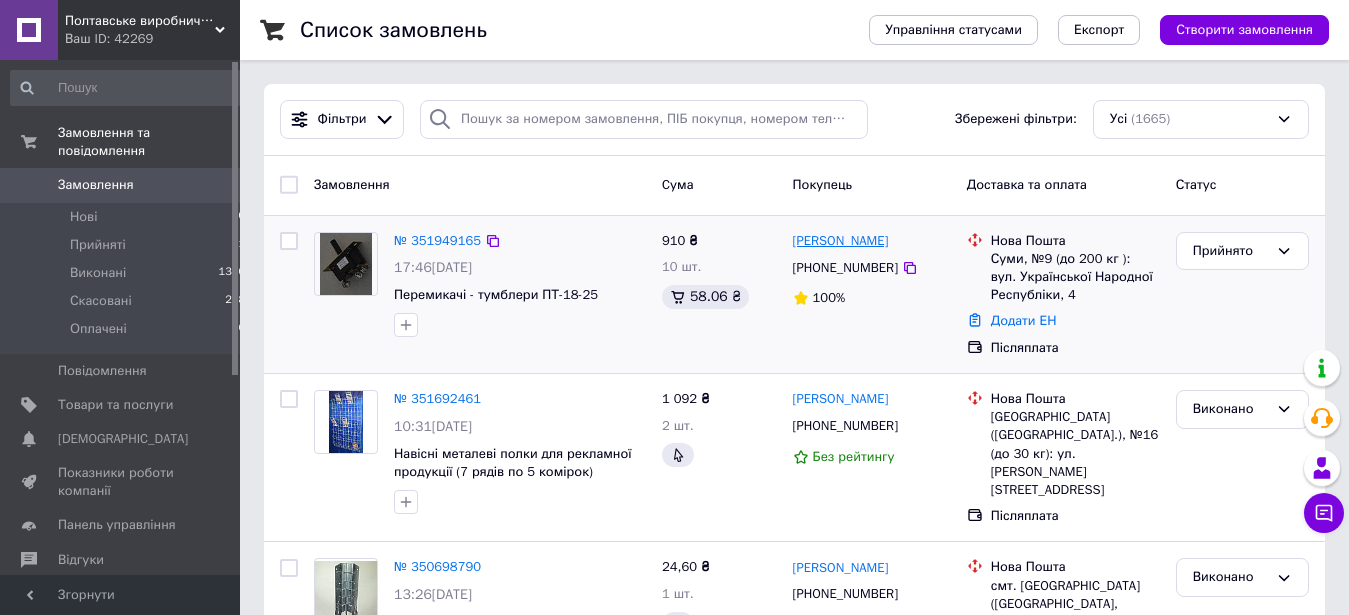 click on "[PERSON_NAME]" at bounding box center (841, 241) 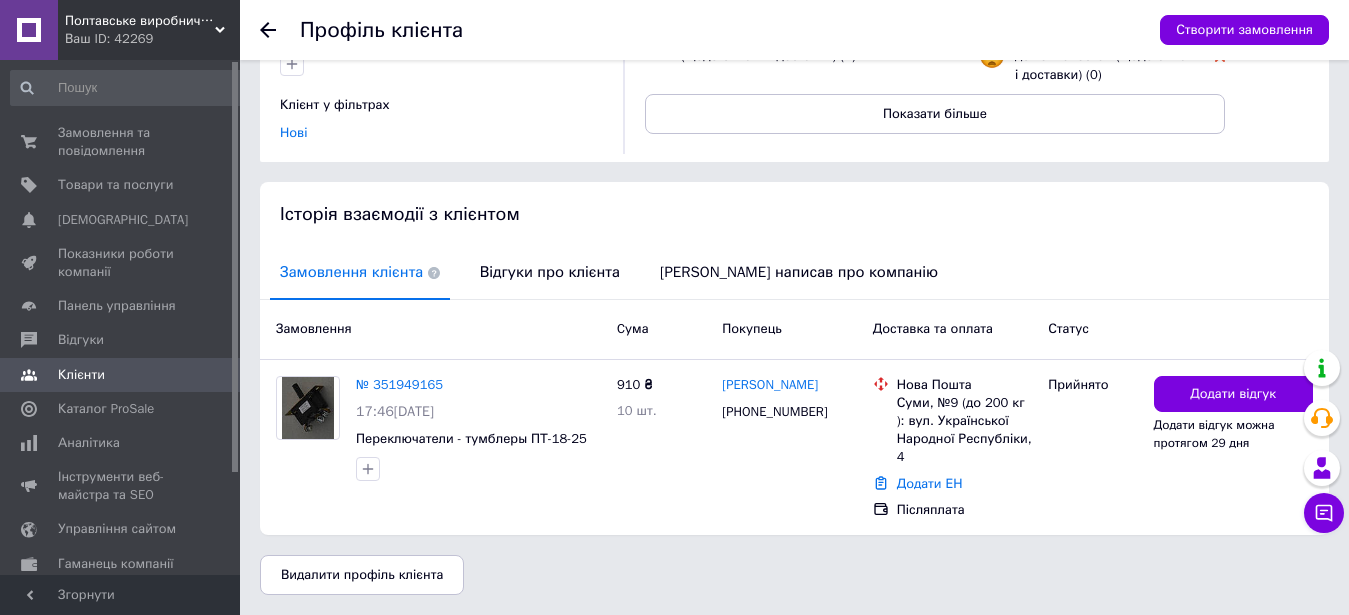 scroll, scrollTop: 0, scrollLeft: 0, axis: both 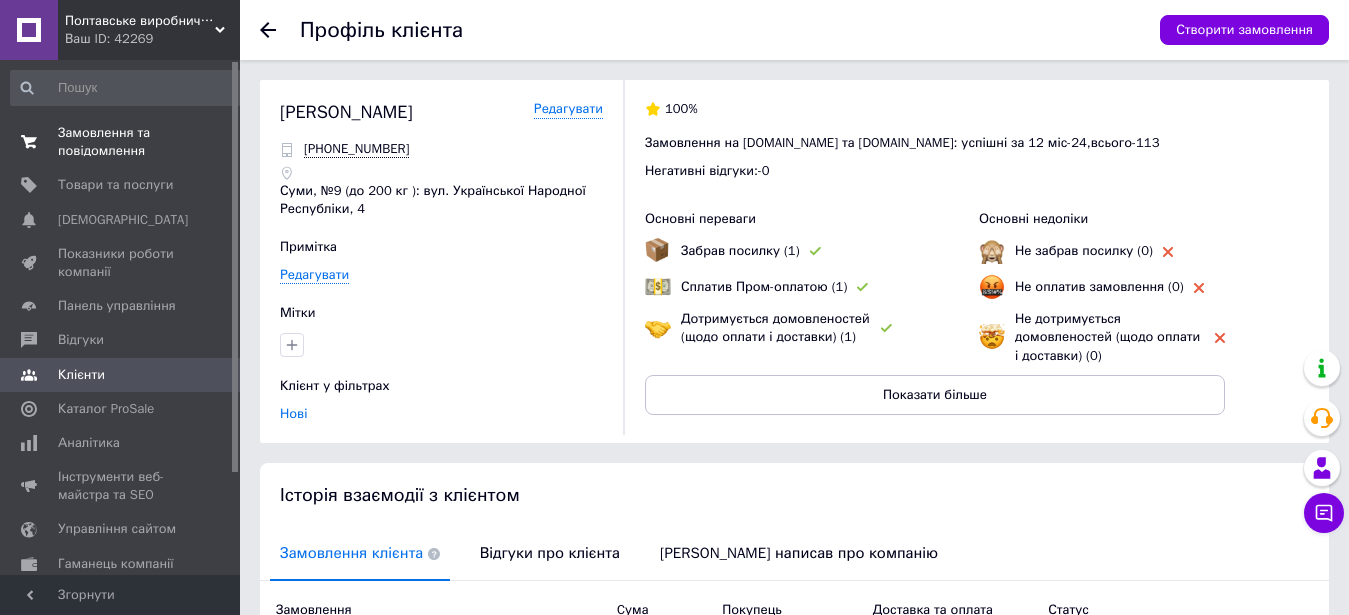 click on "Замовлення та повідомлення" at bounding box center (121, 142) 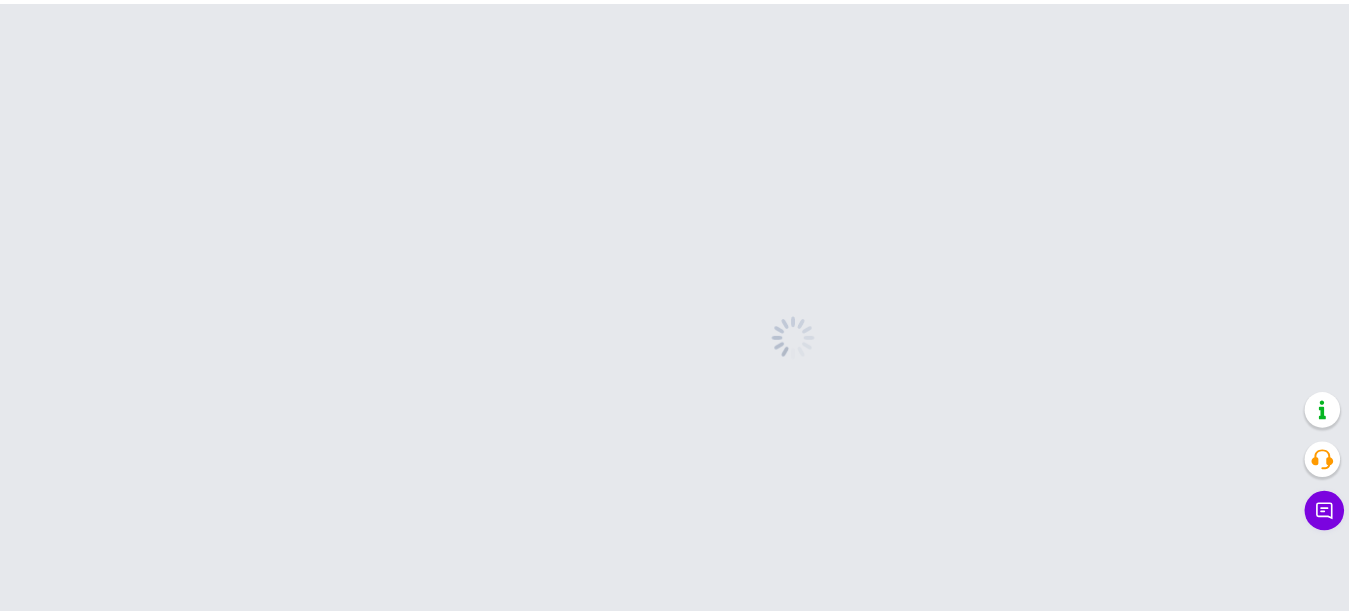 scroll, scrollTop: 0, scrollLeft: 0, axis: both 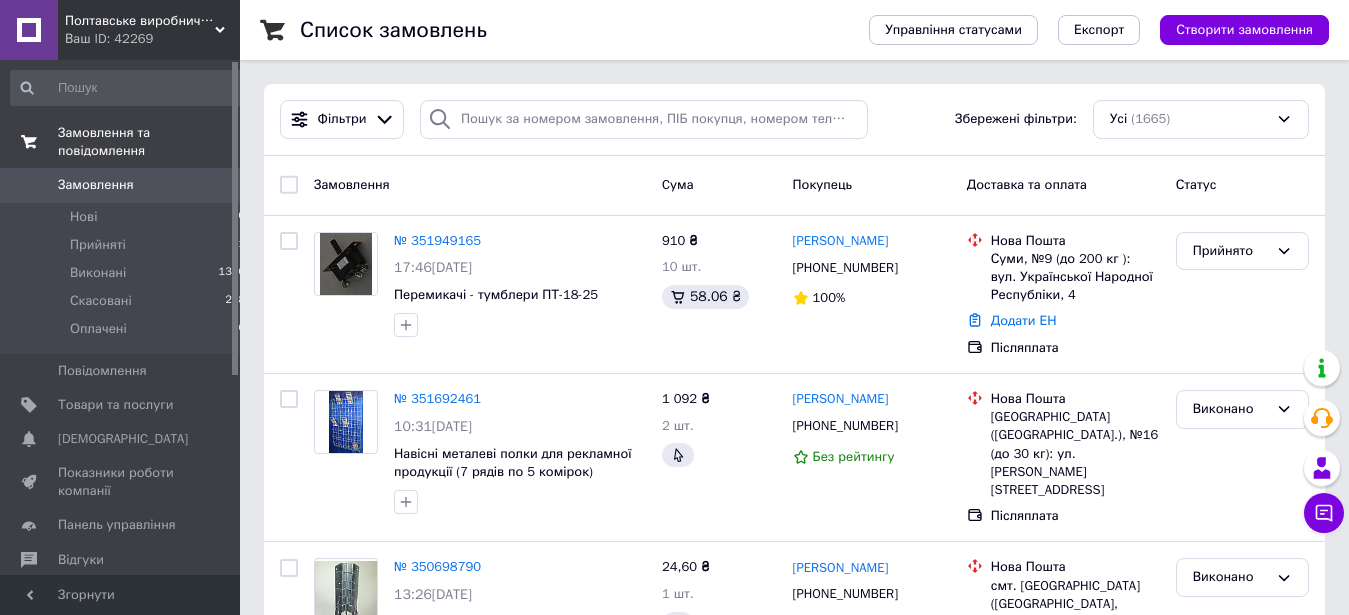 click on "Замовлення та повідомлення" at bounding box center [149, 142] 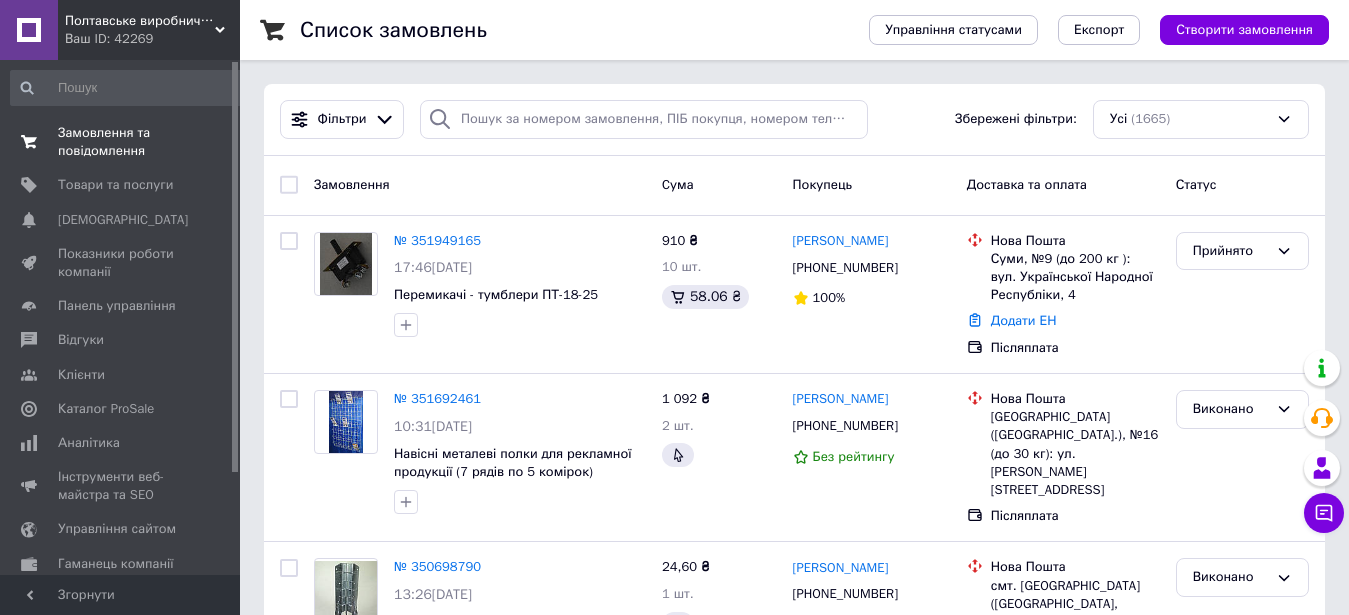 click on "Замовлення та повідомлення" at bounding box center [121, 142] 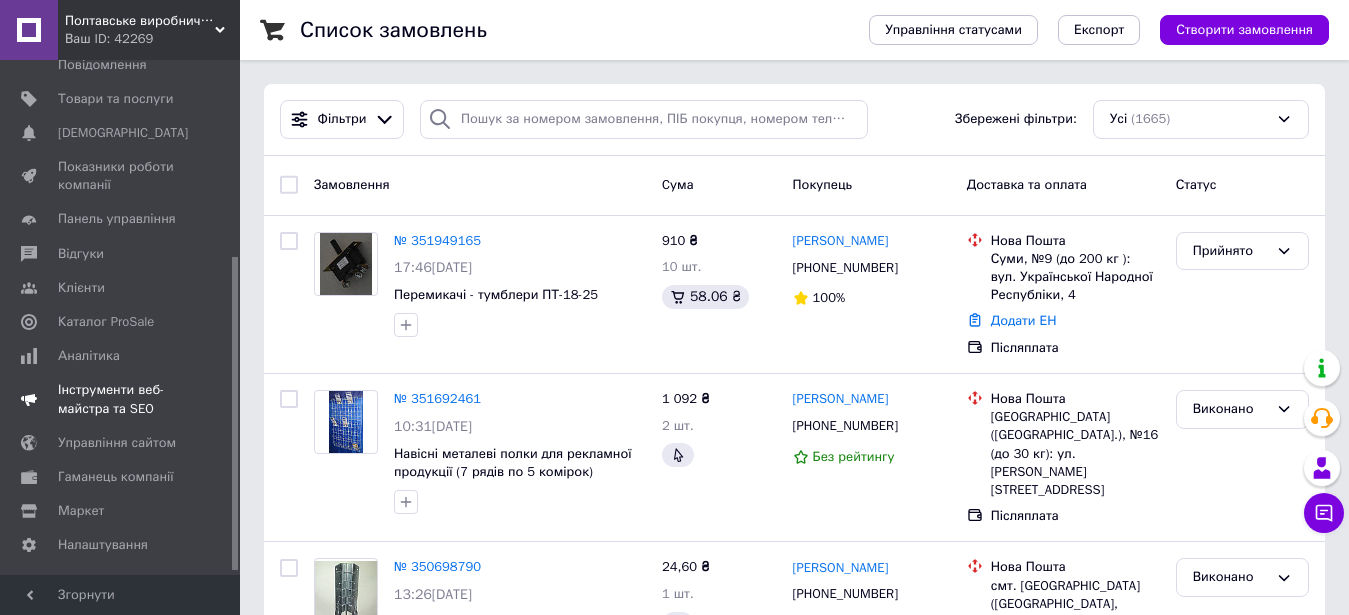 scroll, scrollTop: 328, scrollLeft: 0, axis: vertical 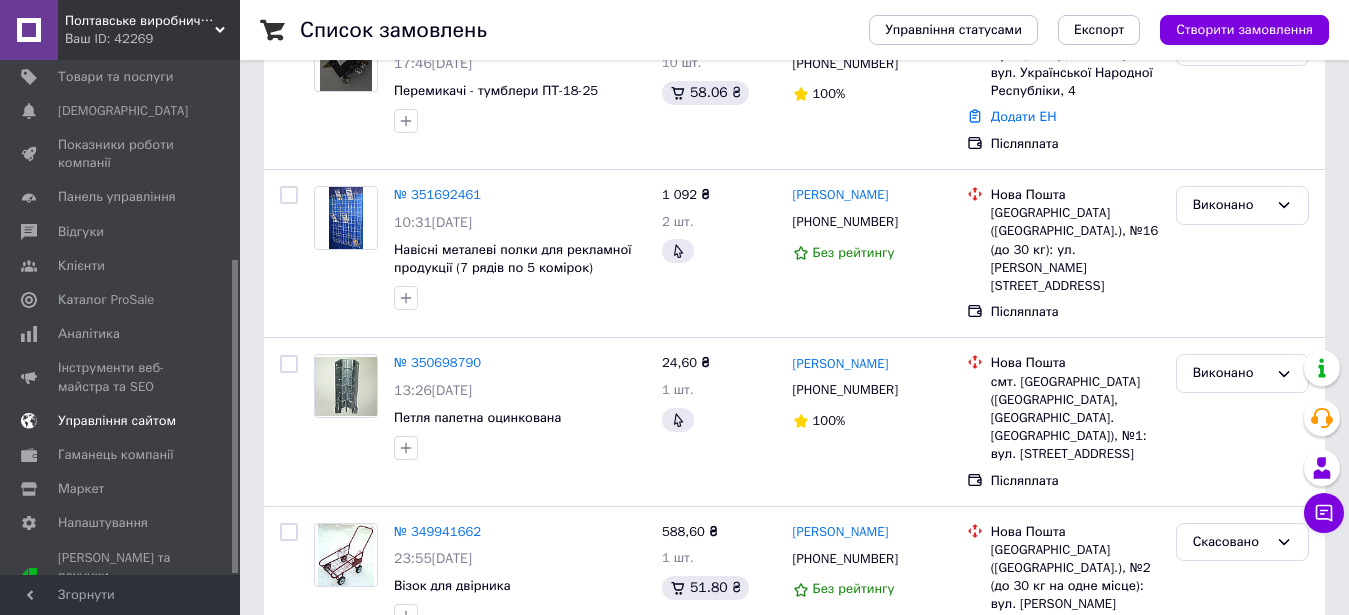 click on "Управління сайтом" at bounding box center (117, 421) 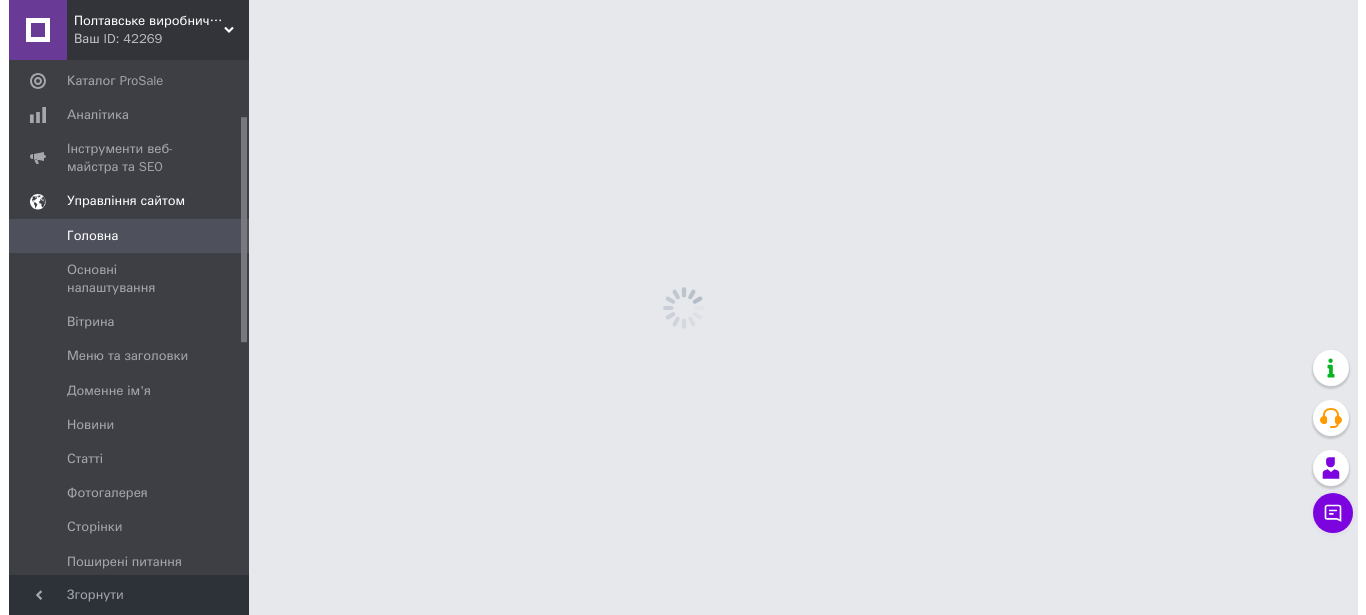 scroll, scrollTop: 0, scrollLeft: 0, axis: both 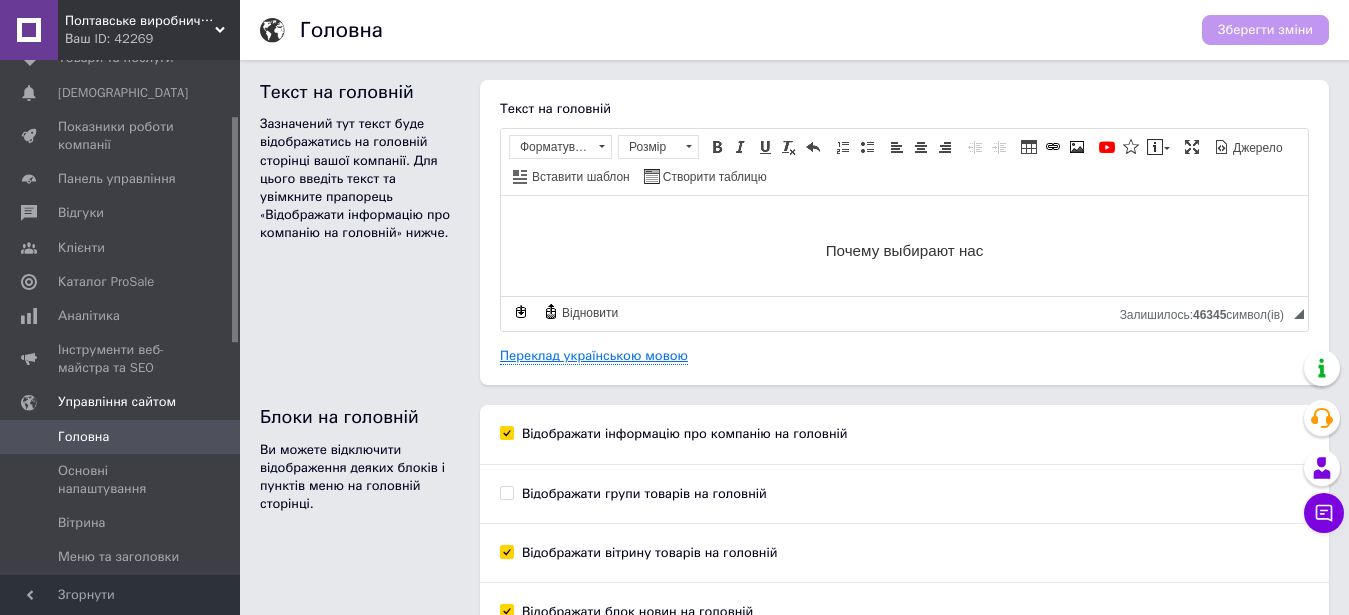 click on "Переклад українською мовою" at bounding box center [594, 356] 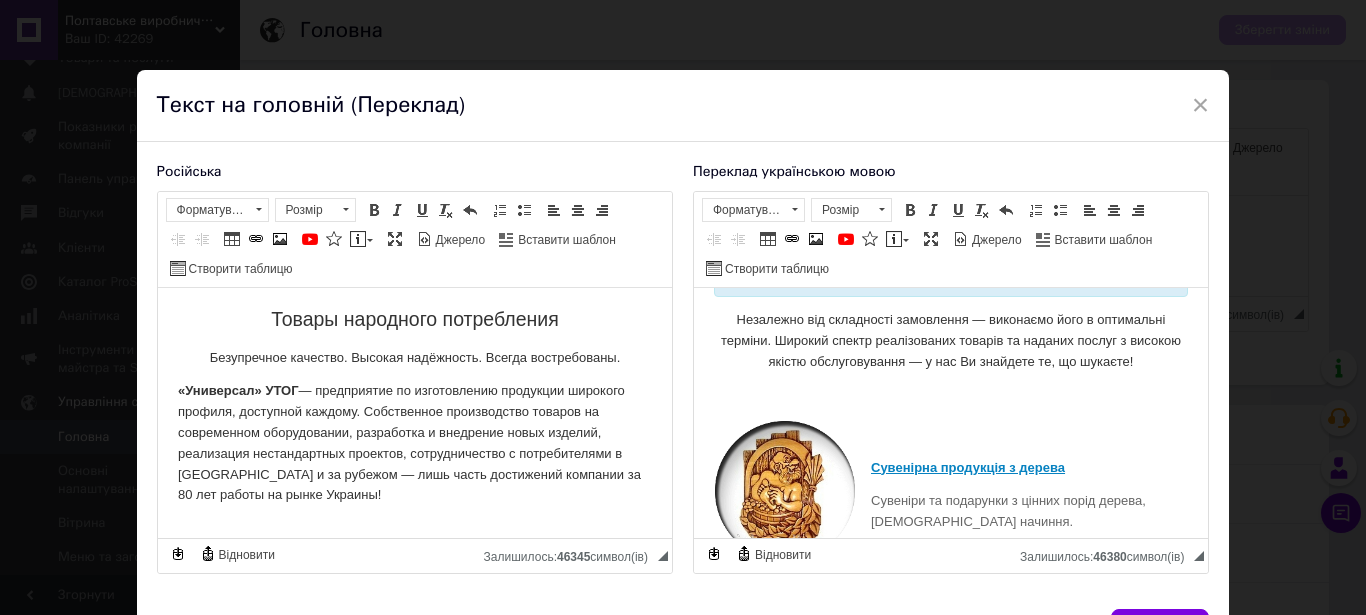 scroll, scrollTop: 1122, scrollLeft: 0, axis: vertical 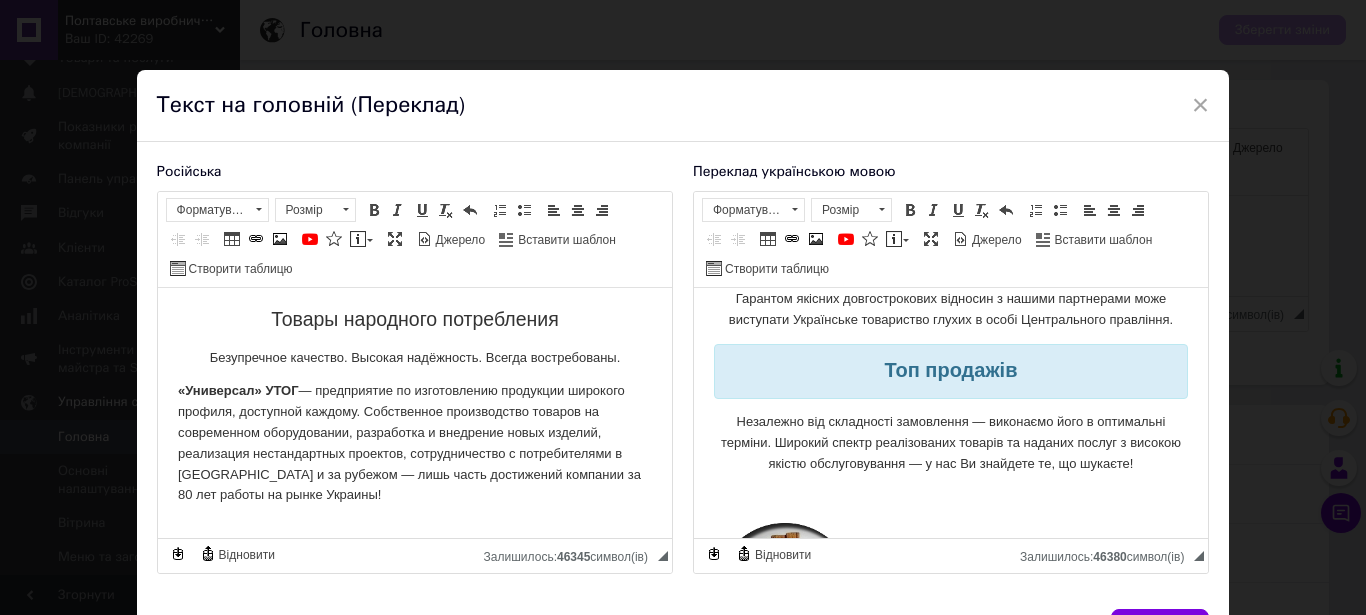 click on "Топ продажів" at bounding box center (950, 370) 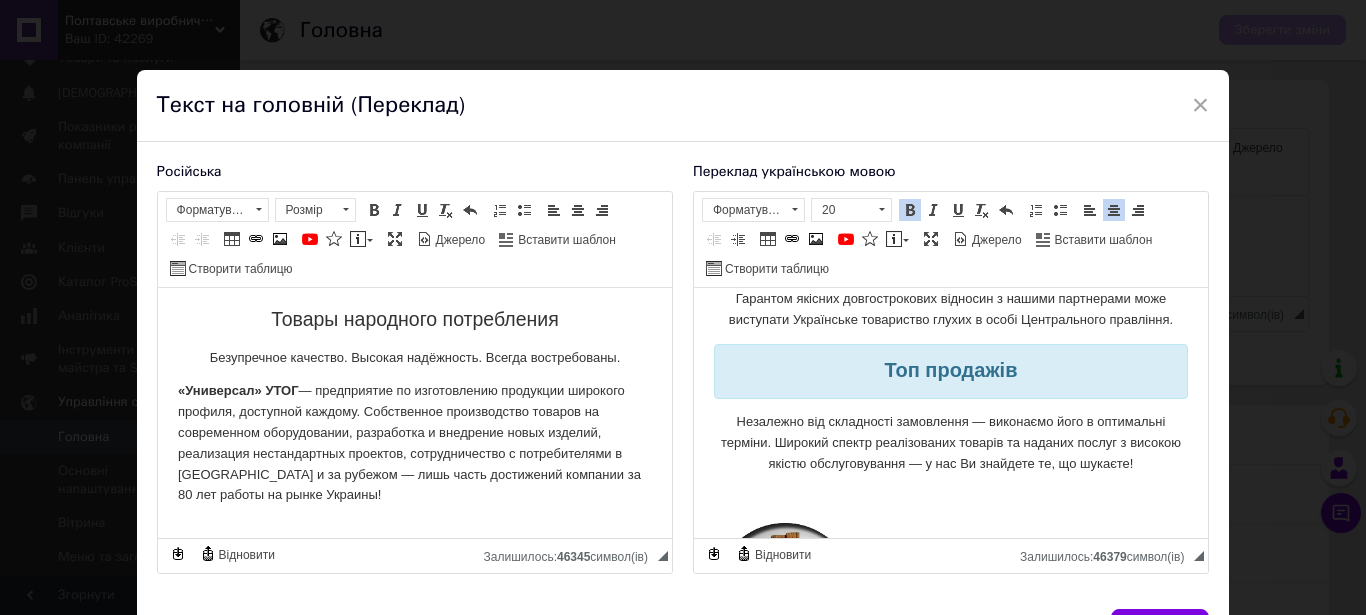 click on "Топ продажів" at bounding box center (950, 372) 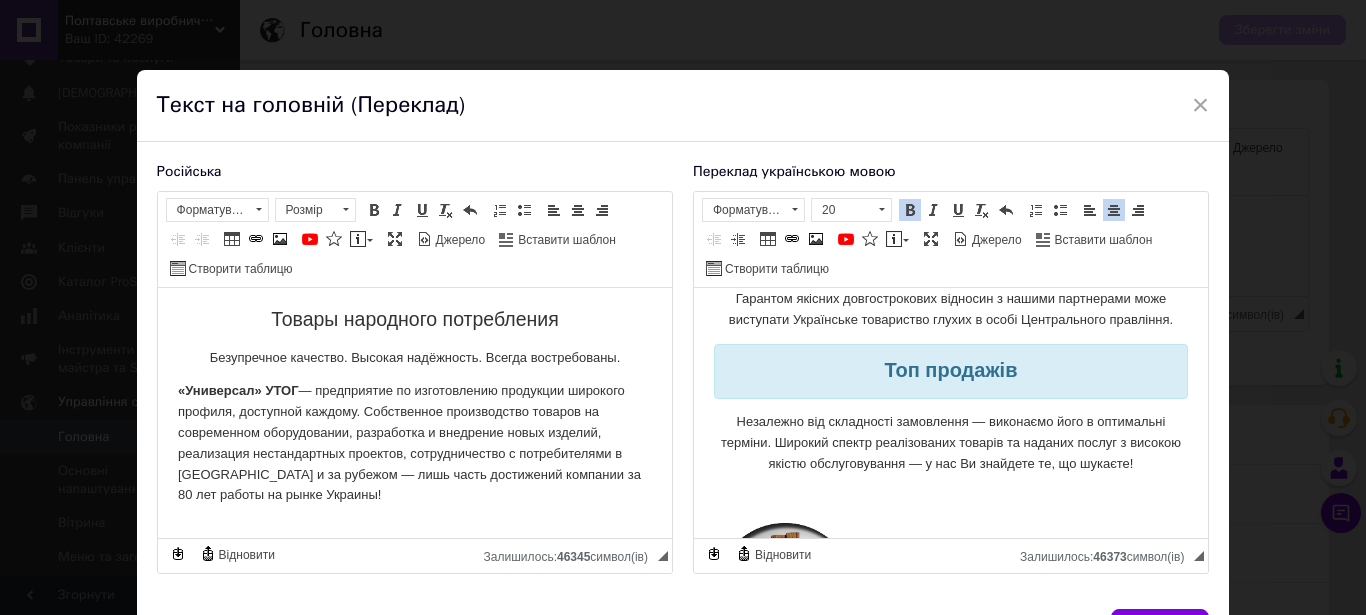 click on "Топ продажів" at bounding box center (950, 372) 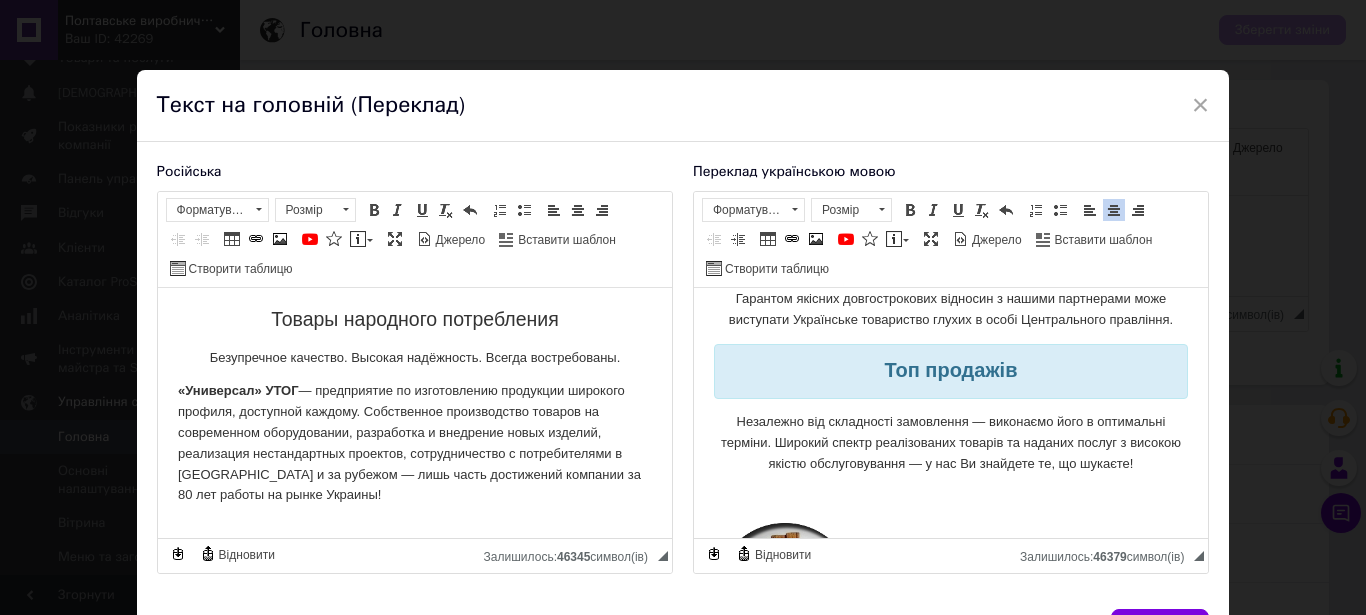 click on "Топ продажів" at bounding box center (950, 372) 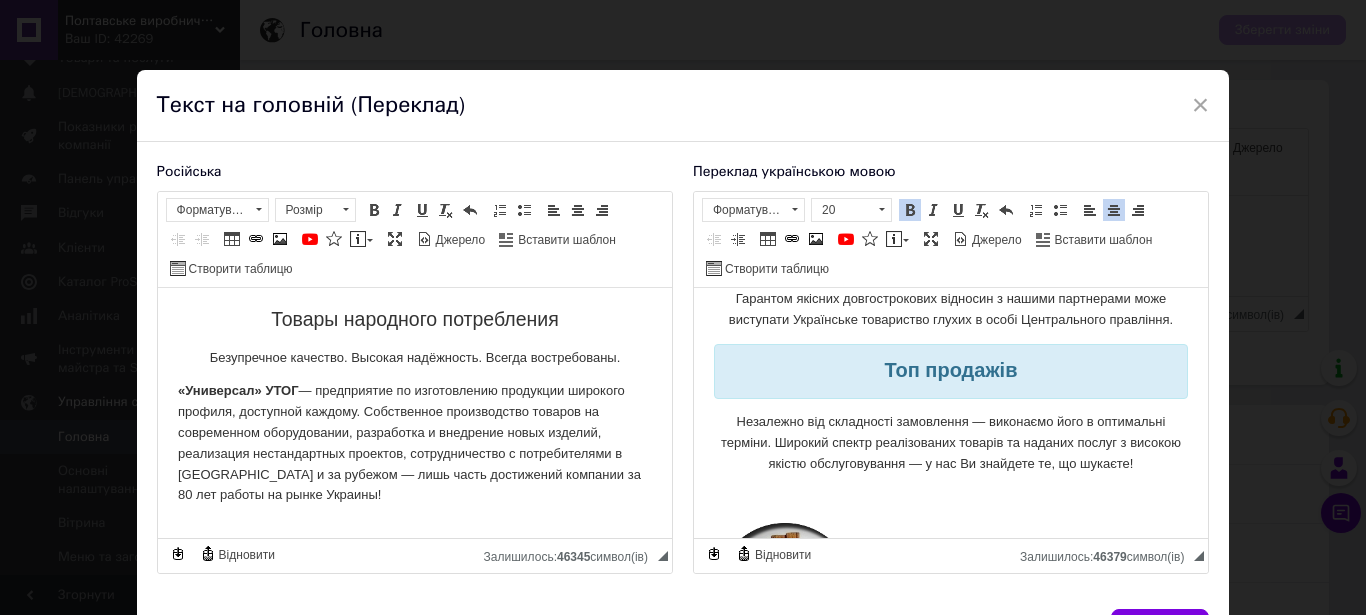 click on "Незалежно від складності замовлення — виконаємо його в оптимальні терміни. Широкий спектр реалізованих товарів та наданих послуг з високою якістю обслуговування — у нас Ви знайдете те, що шукаєте!" at bounding box center (950, 443) 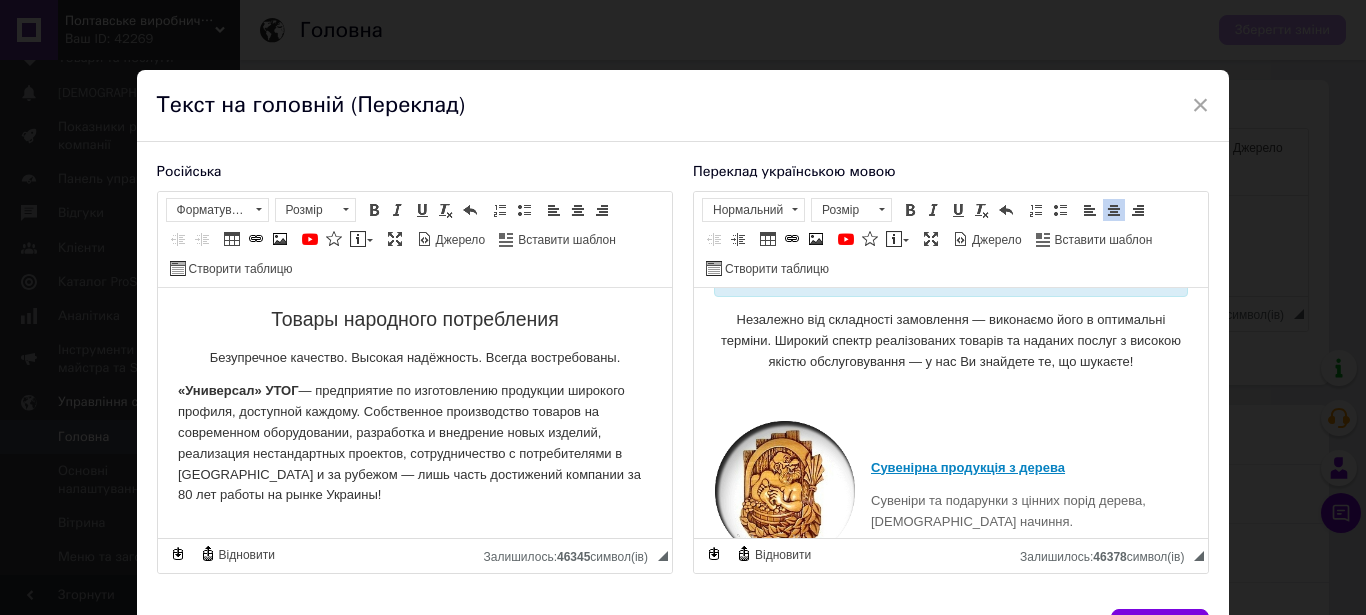 scroll, scrollTop: 1326, scrollLeft: 0, axis: vertical 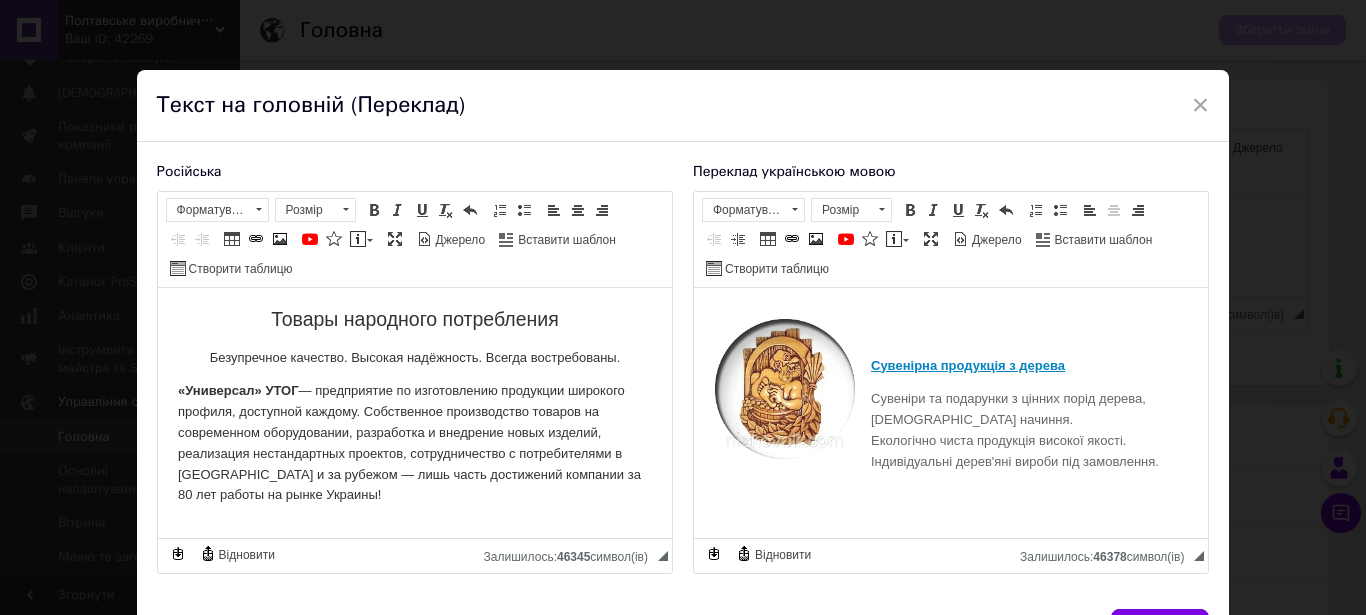 click at bounding box center (784, 389) 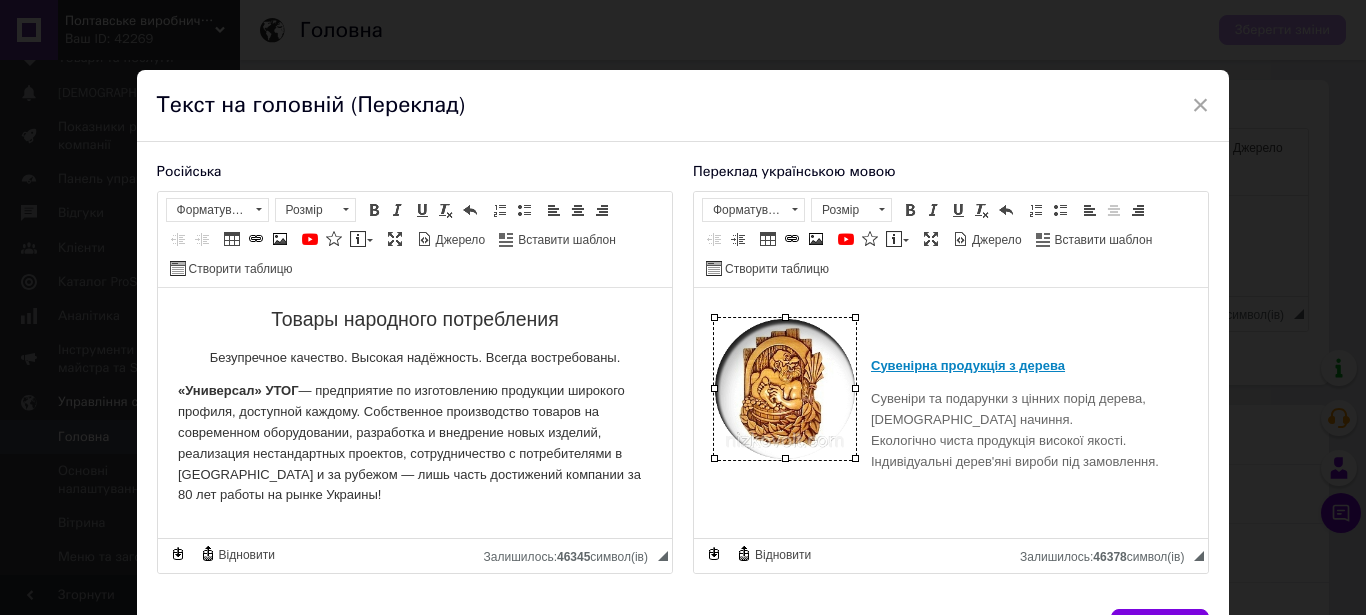 click on "Сувенірна продукція з дерева" at bounding box center [950, 366] 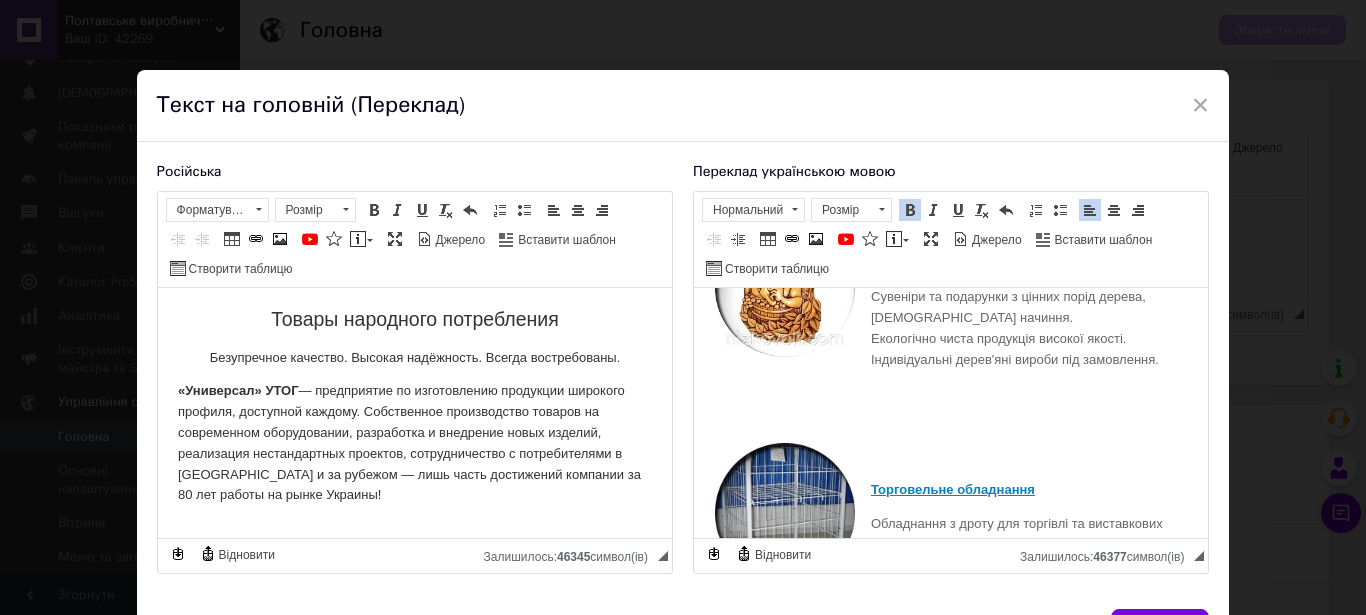 scroll, scrollTop: 1326, scrollLeft: 0, axis: vertical 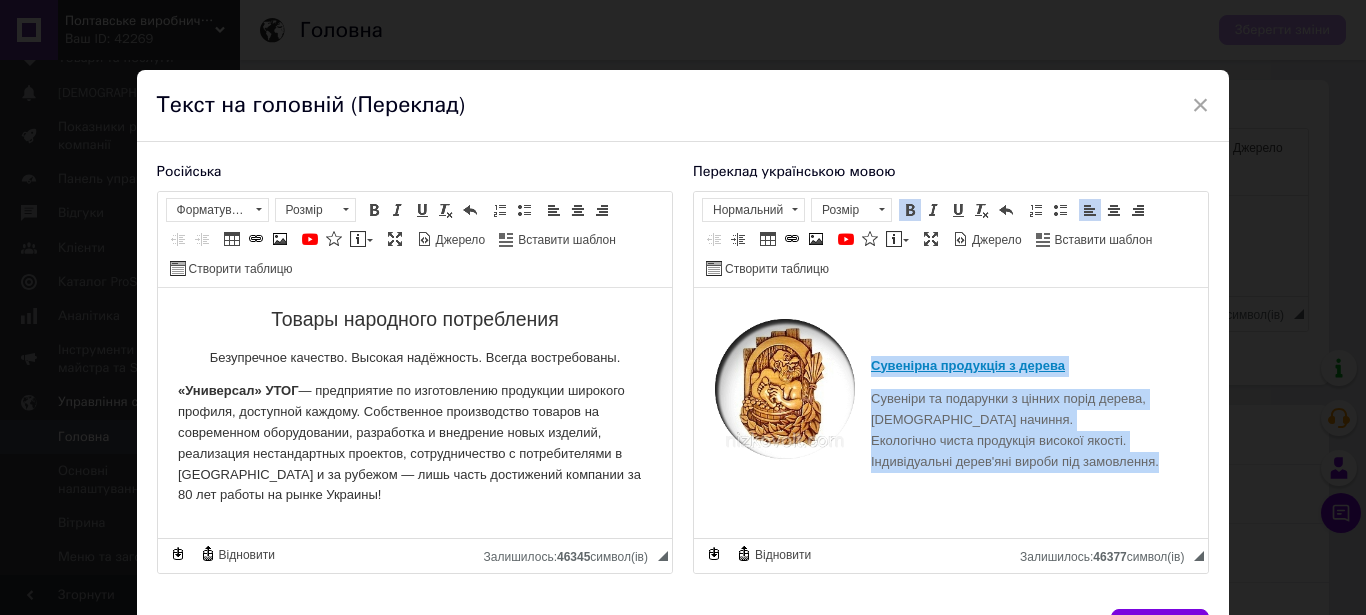 drag, startPoint x: 949, startPoint y: 482, endPoint x: 867, endPoint y: 365, distance: 142.87407 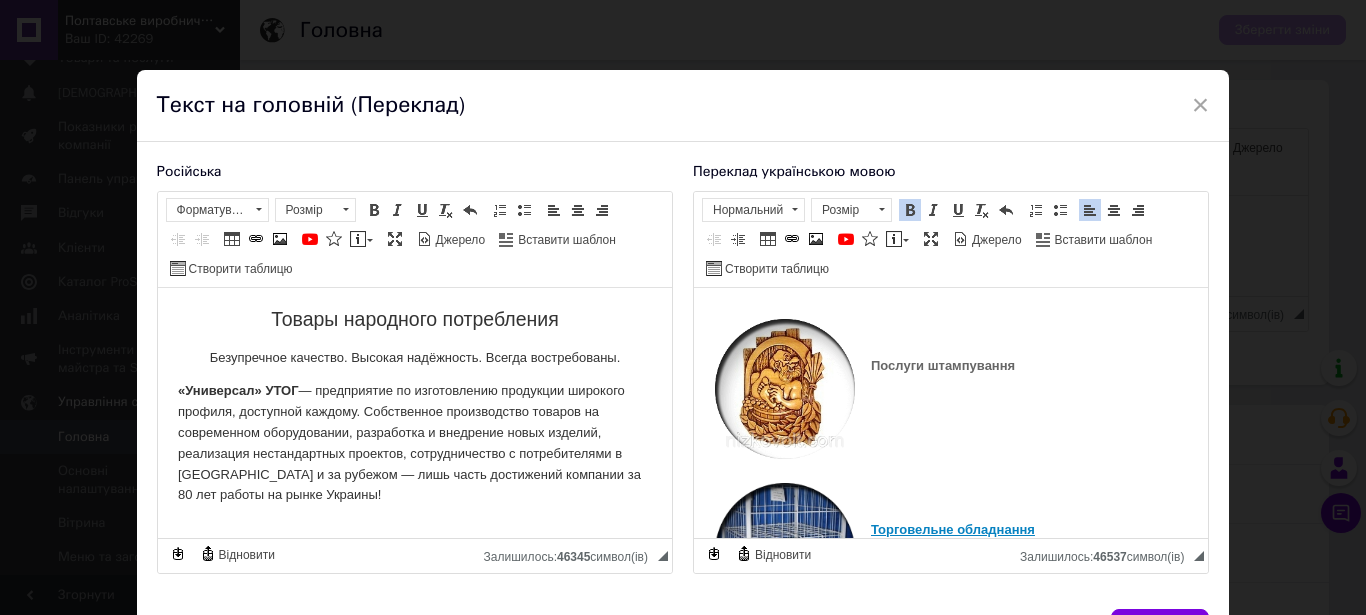 click on "Послуги штампування" at bounding box center (950, 366) 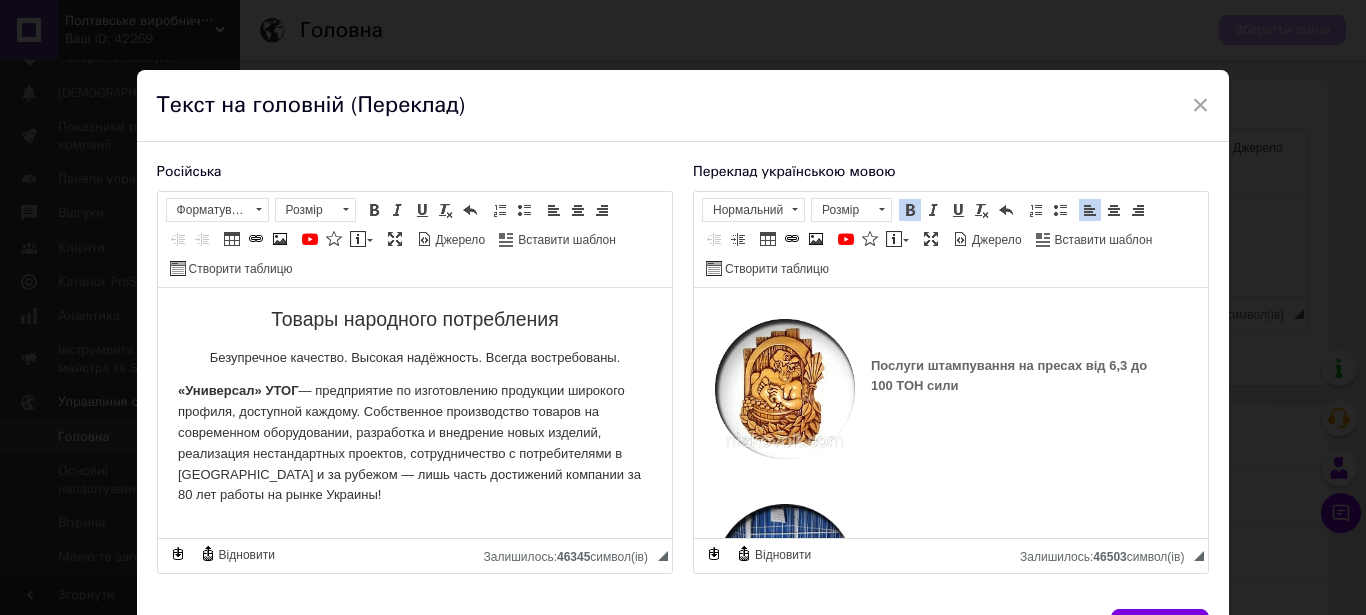 click on "Послуги штампування на пресах від 6,3 до 100 ТОН сили" at bounding box center (1008, 376) 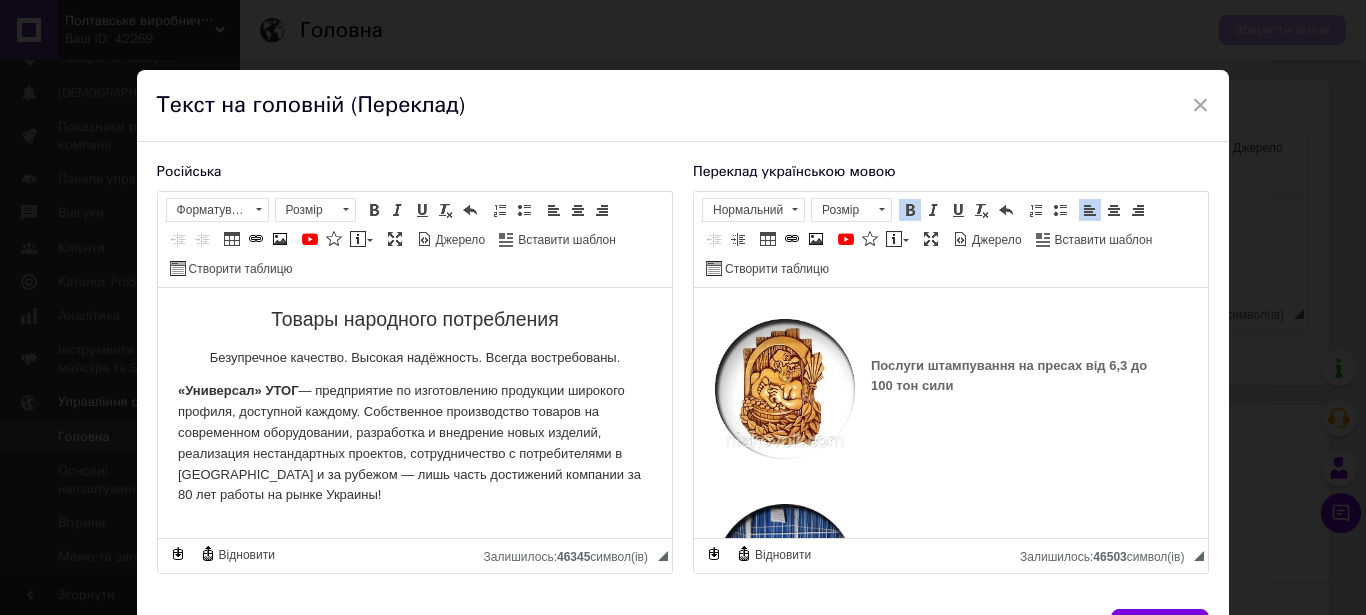 click on "Послуги штампування на пресах від 6,3 до 100 тон сили" at bounding box center (950, 377) 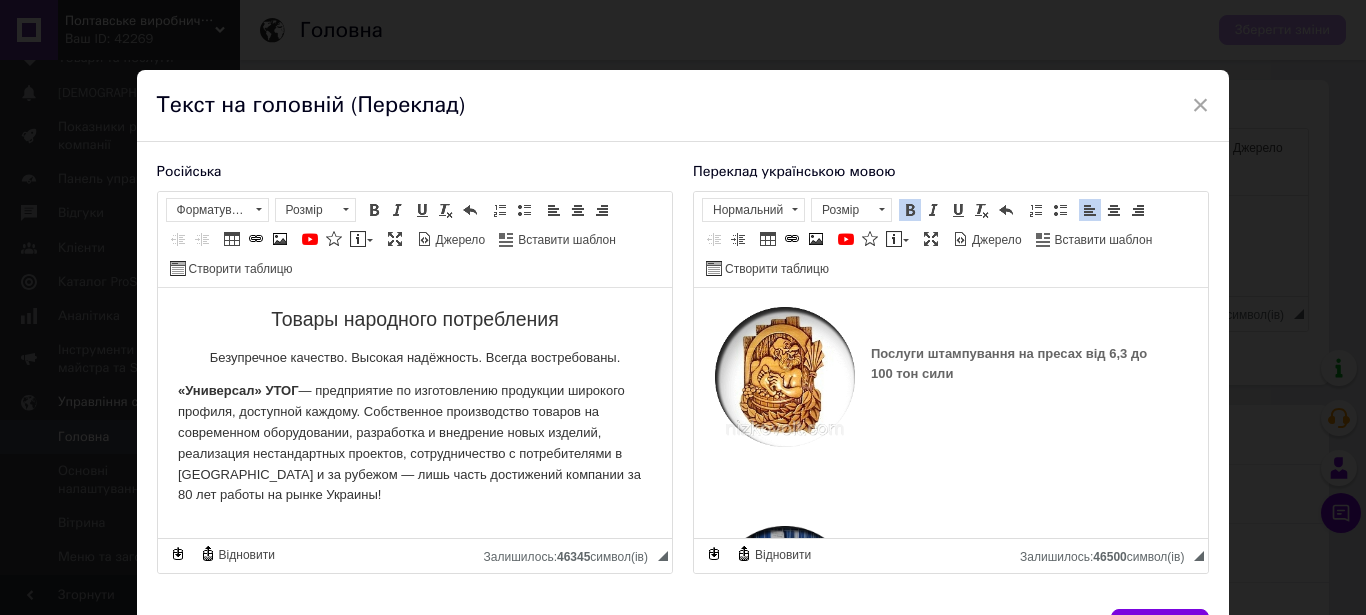 scroll, scrollTop: 1326, scrollLeft: 0, axis: vertical 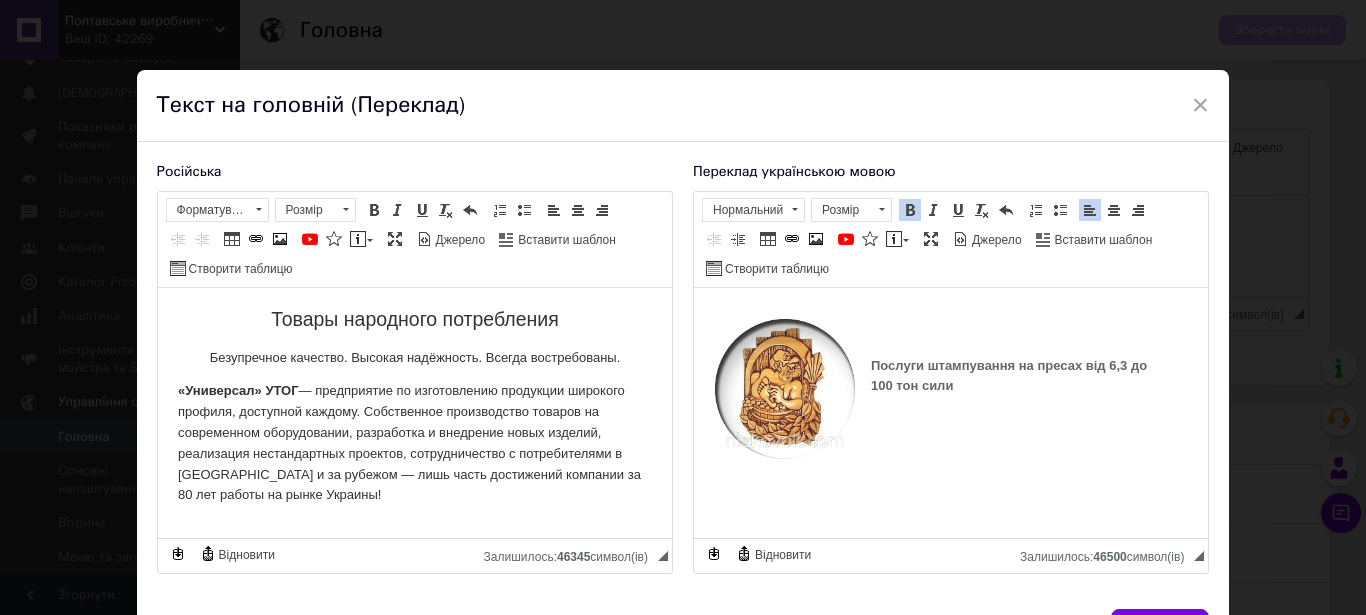 click at bounding box center (784, 389) 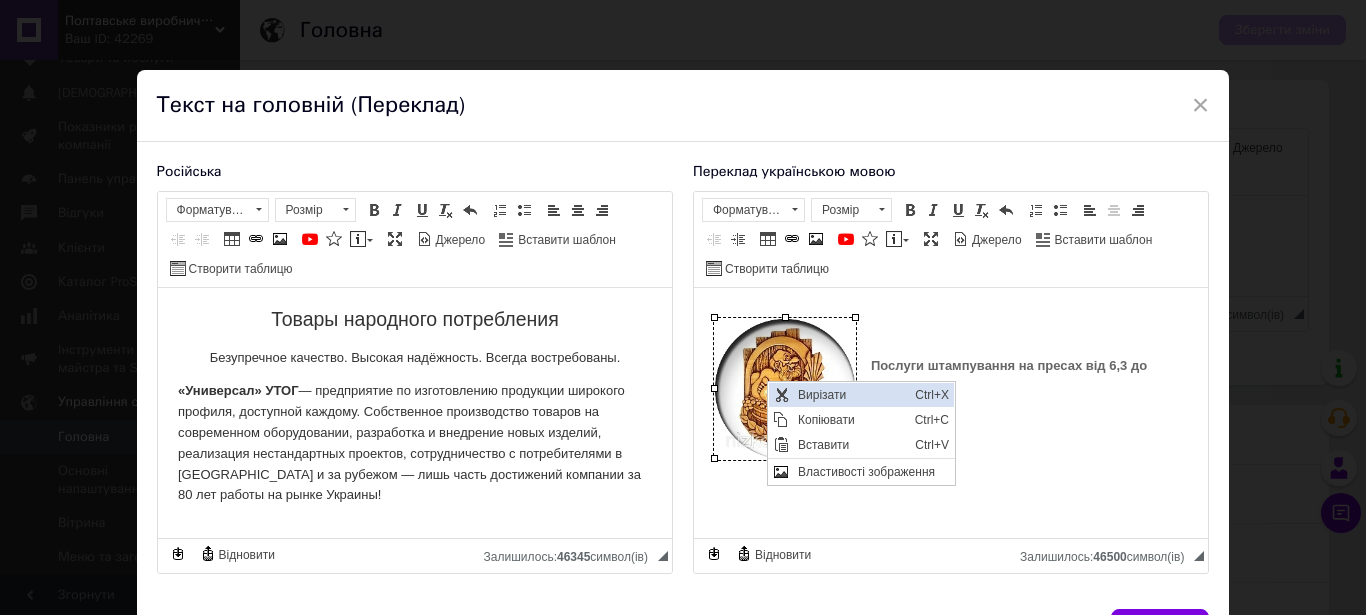 click on "Вирізати" at bounding box center (850, 395) 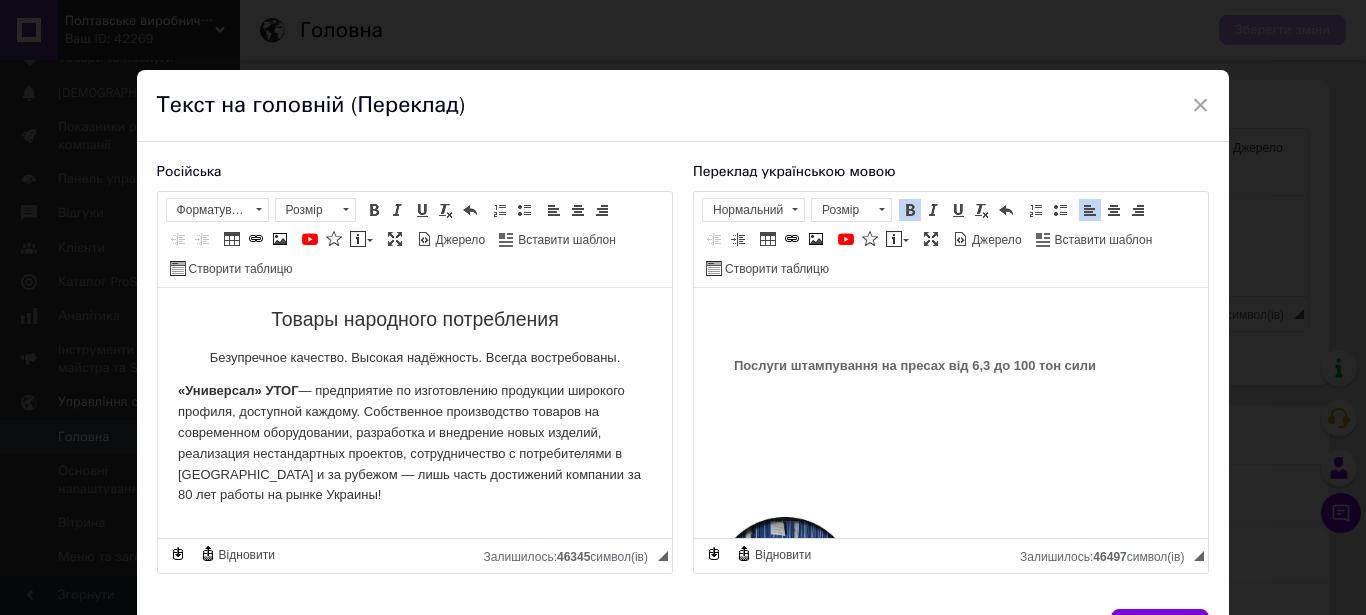 click on "Послуги штампування на пресах від 6,3 до 100 тон сили" at bounding box center [950, 417] 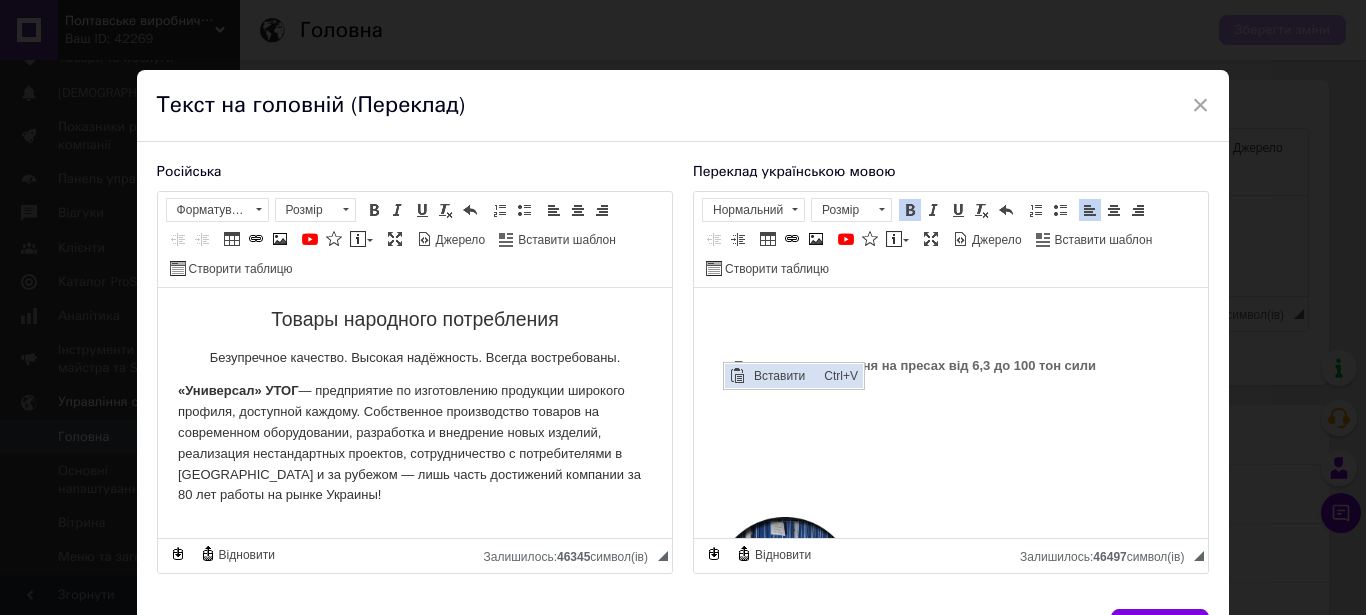 click on "Вставити" at bounding box center [783, 376] 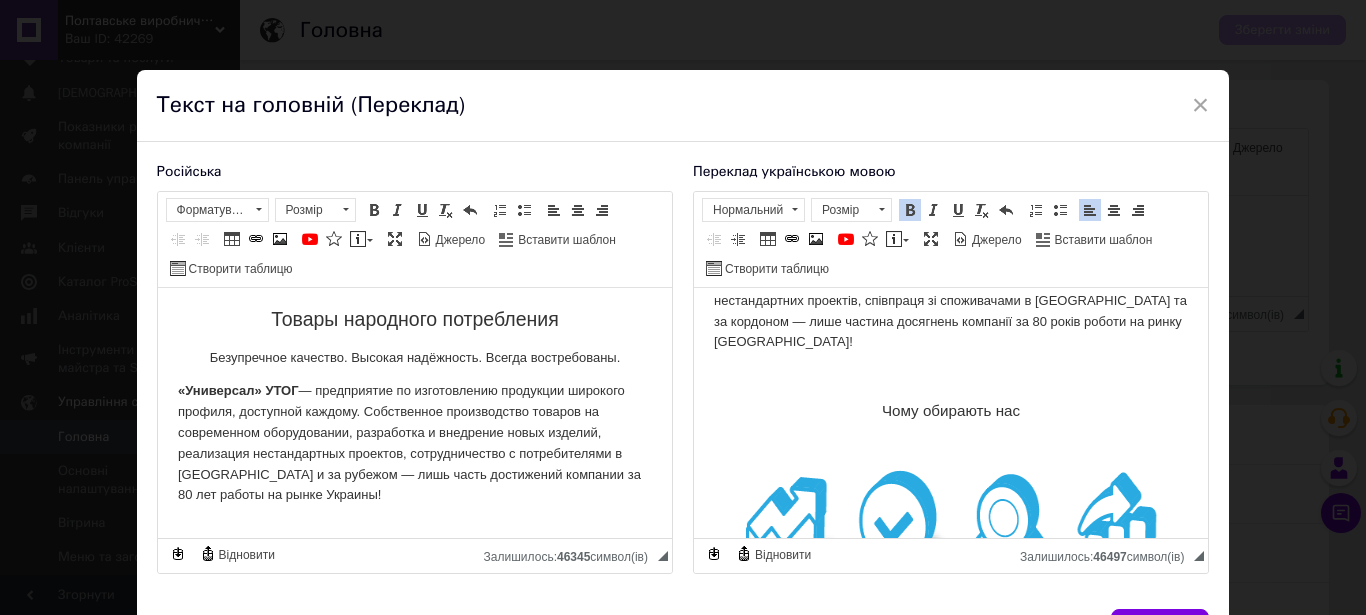 scroll, scrollTop: 0, scrollLeft: 0, axis: both 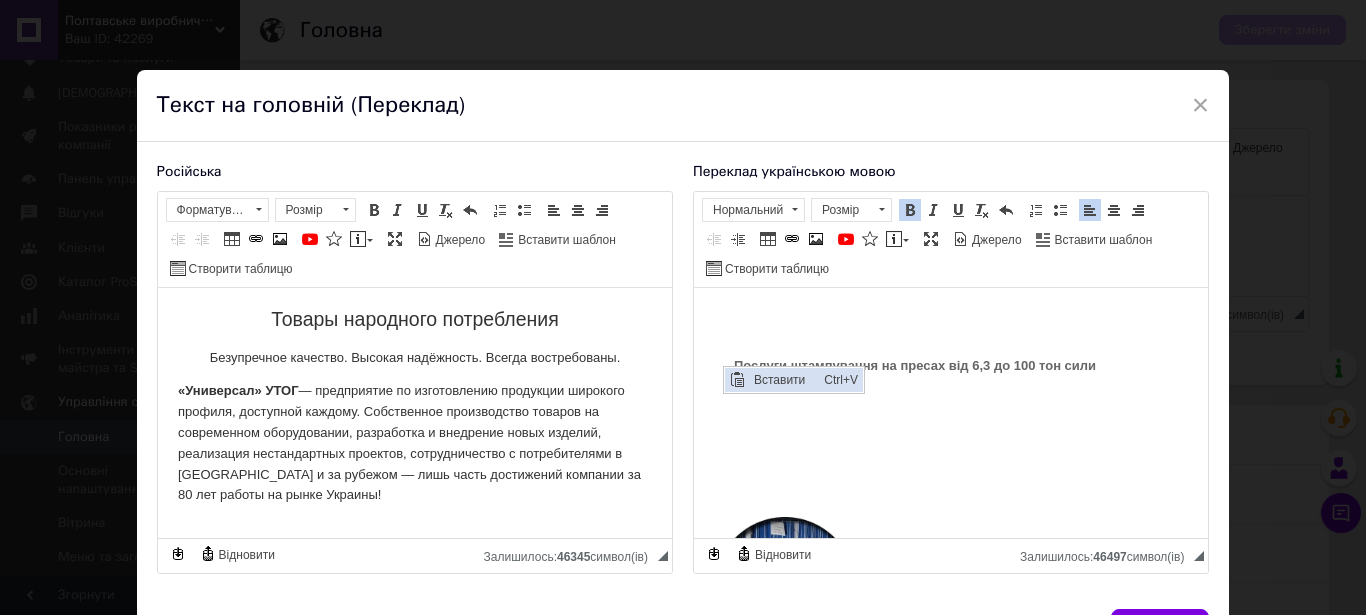 click on "Вставити" at bounding box center [783, 380] 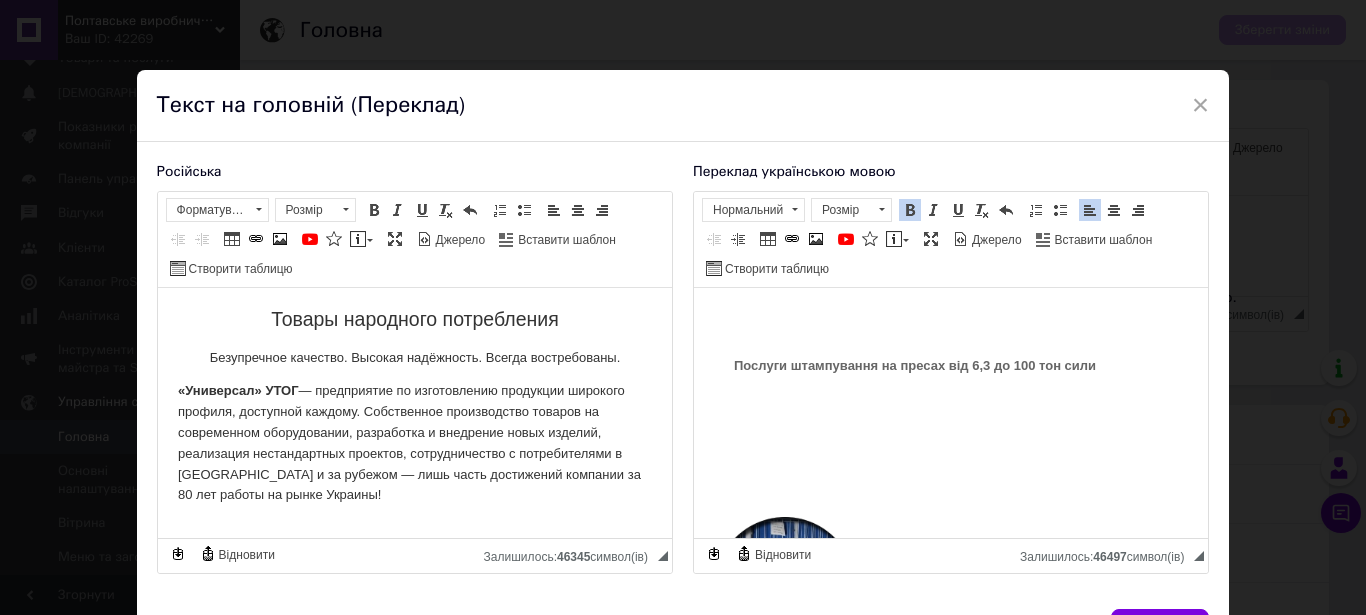 click on "Послуги штампування на пресах від 6,3 до 100 тон сили" at bounding box center [914, 365] 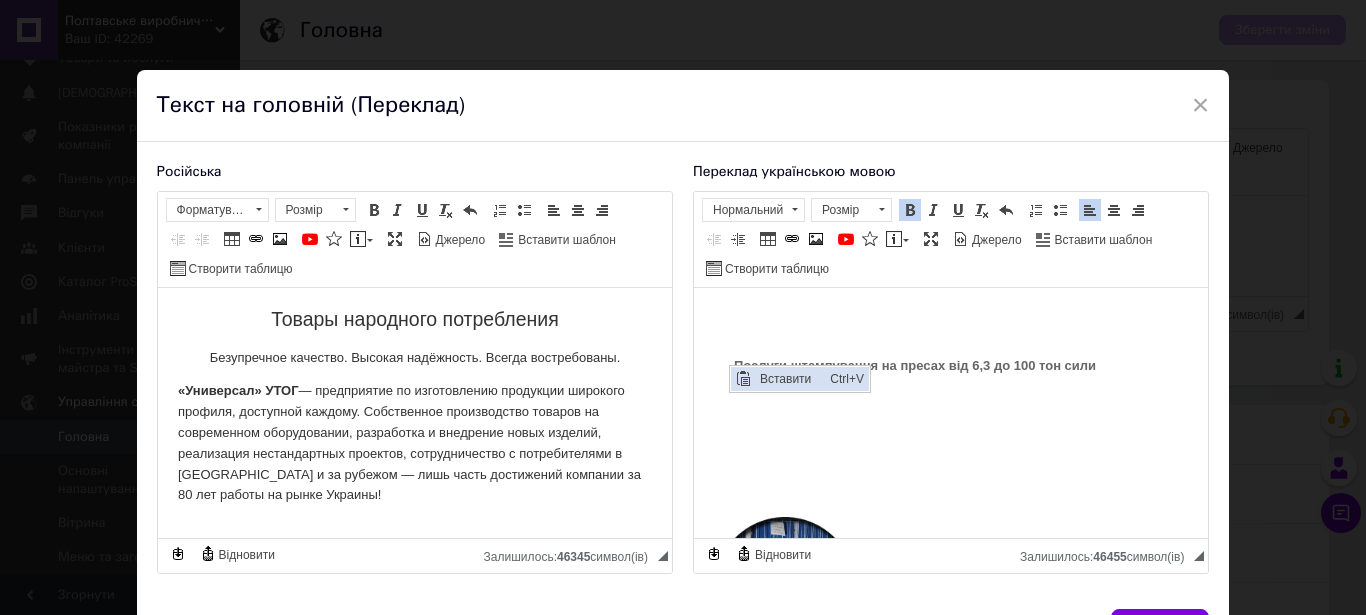 click on "Вставити" at bounding box center (789, 379) 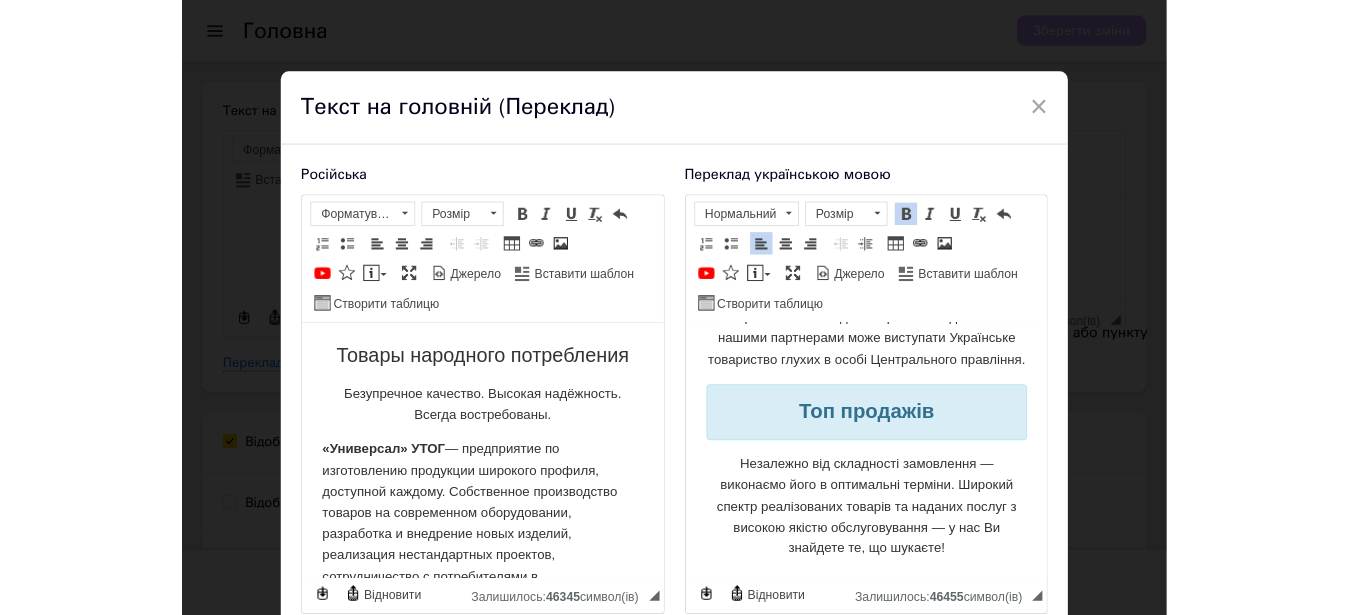 scroll, scrollTop: 159, scrollLeft: 0, axis: vertical 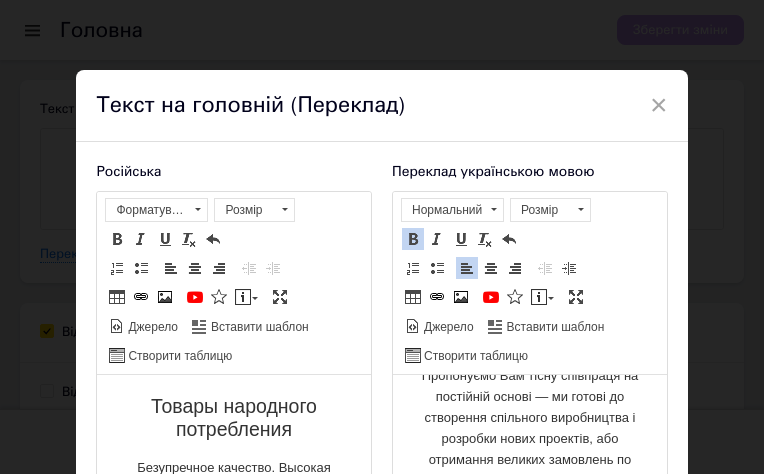 click on "Текст на головній (Переклад)" at bounding box center (381, 106) 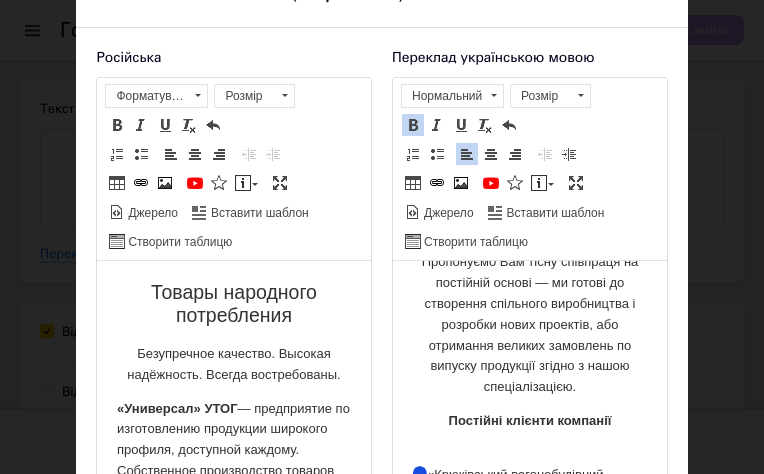 scroll, scrollTop: 228, scrollLeft: 0, axis: vertical 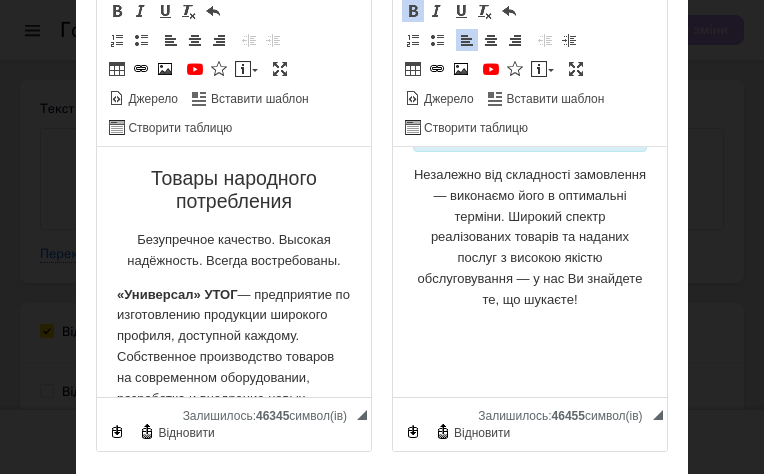 click on "Послуги штампування на пресах від 6,3 до 100 тон сили" at bounding box center [530, 477] 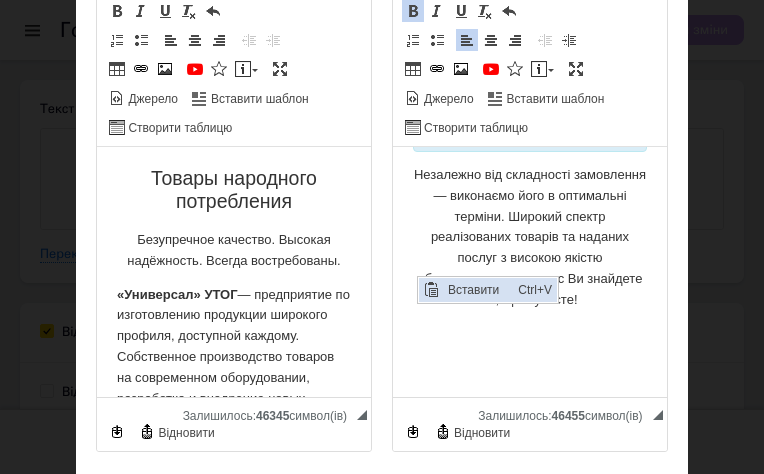 click on "Вставити" at bounding box center [477, 290] 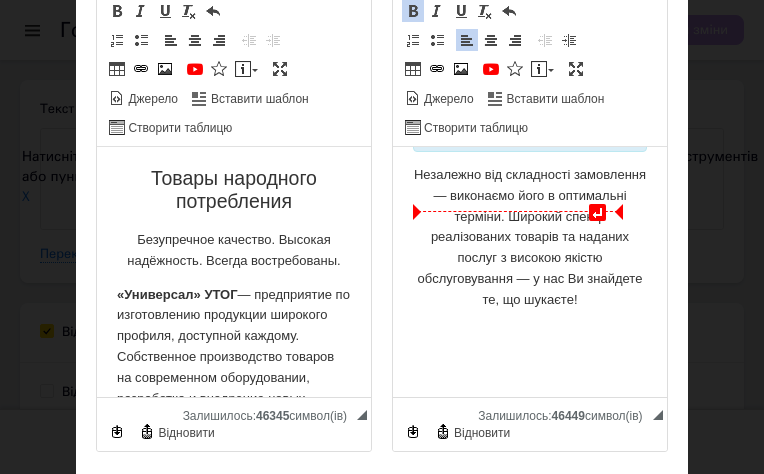 click on "Послуги штампування на пресах від 6,3 до 100 тон сили" at bounding box center [530, 477] 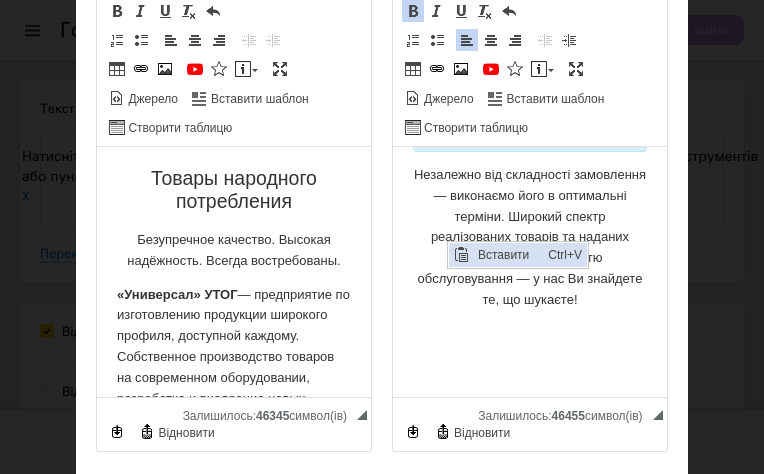click on "Вставити" at bounding box center [507, 255] 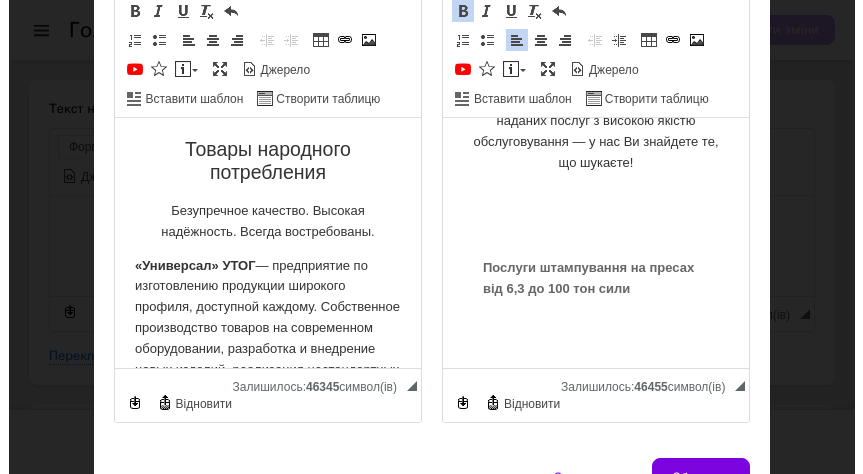 scroll, scrollTop: 1734, scrollLeft: 40, axis: both 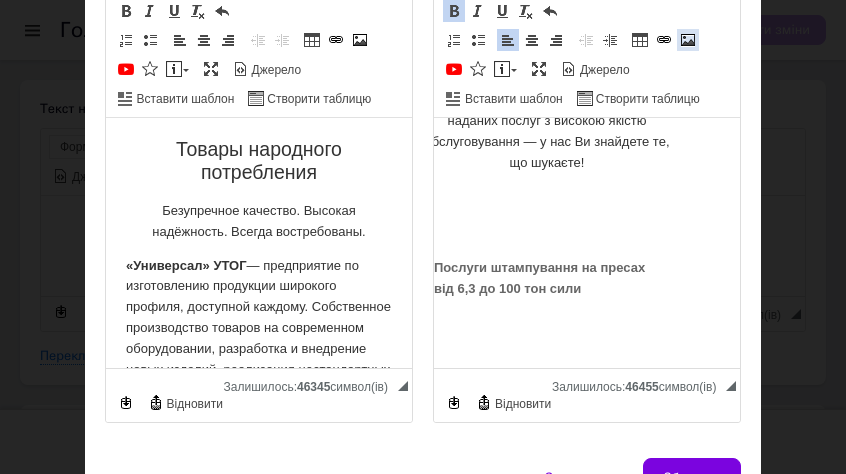 click at bounding box center (688, 40) 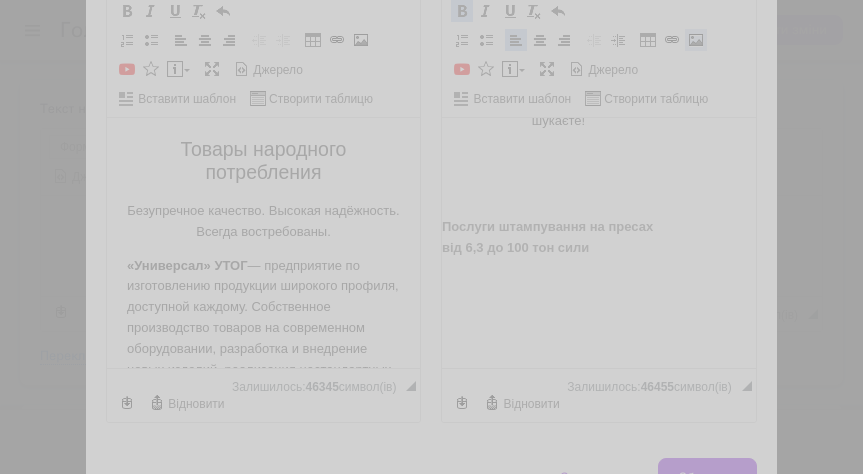 scroll, scrollTop: 1713, scrollLeft: 40, axis: both 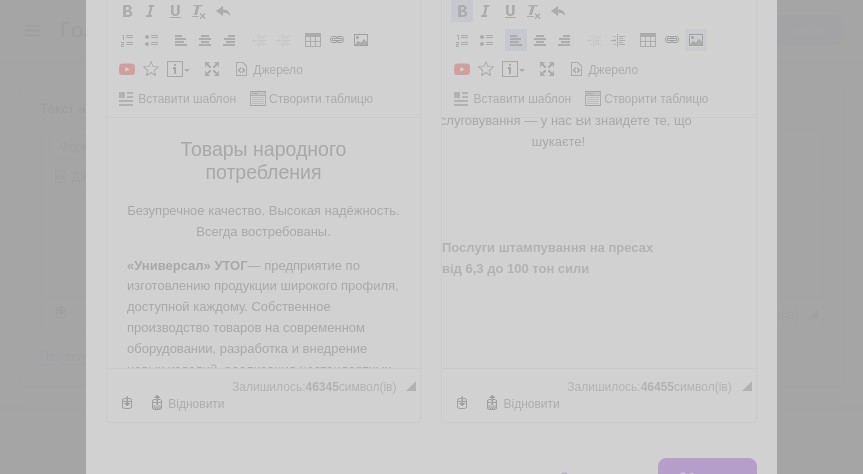select 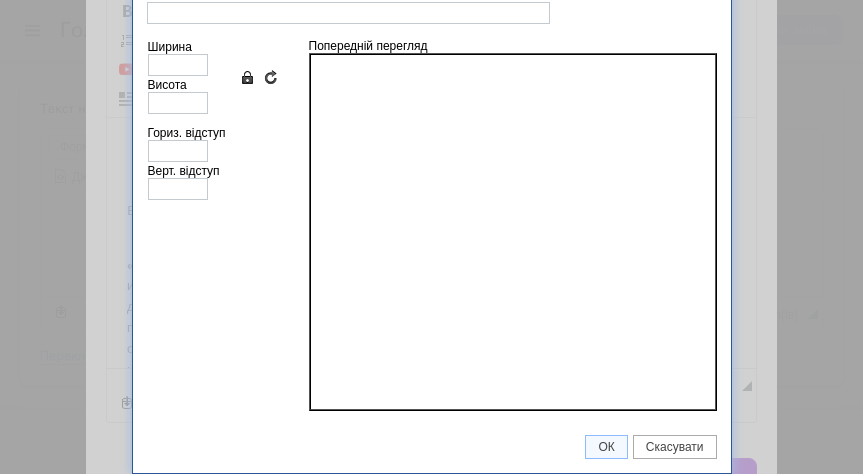 scroll, scrollTop: 0, scrollLeft: 0, axis: both 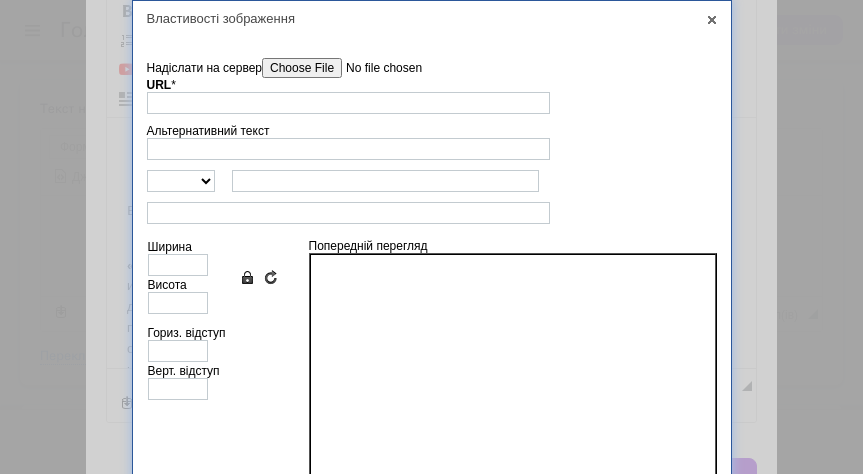 click at bounding box center [513, 432] 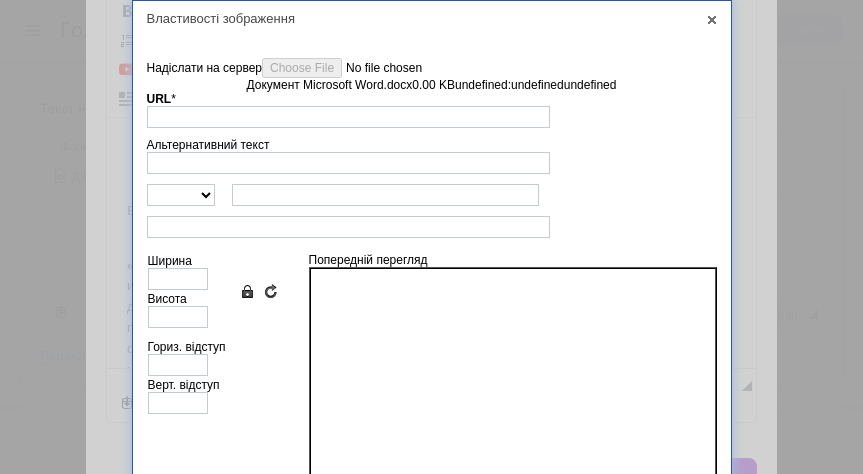 click on "Документ Microsoft Word.docx" at bounding box center [330, 85] 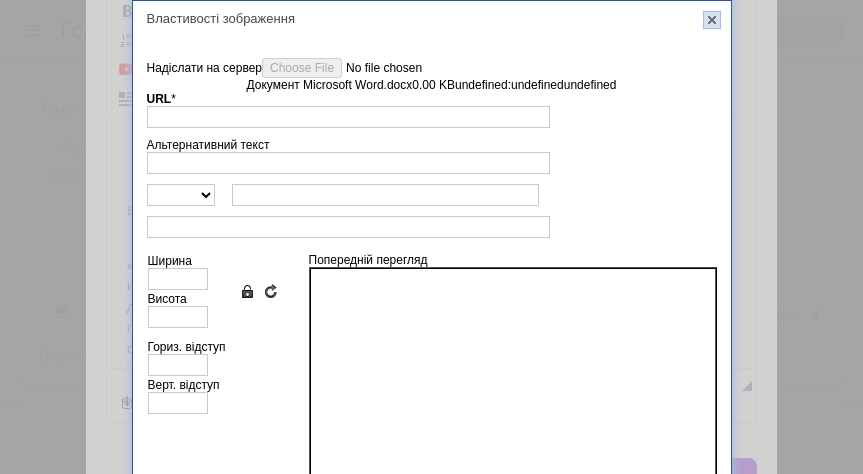 click on "X" at bounding box center [712, 20] 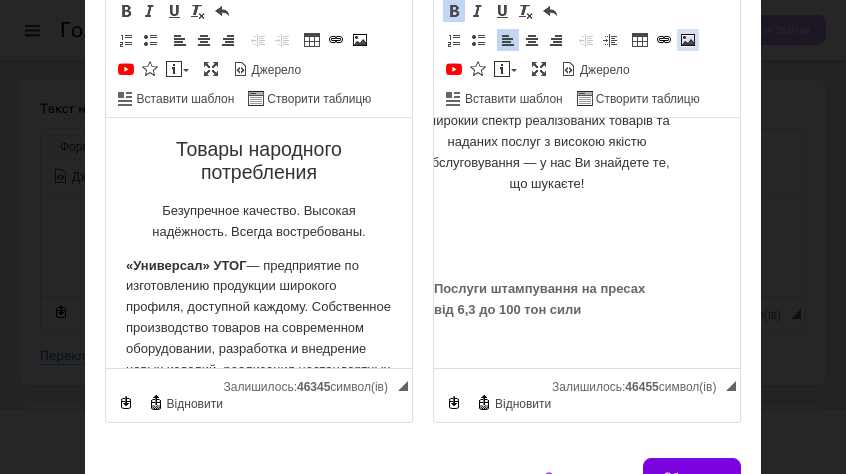 click at bounding box center [688, 40] 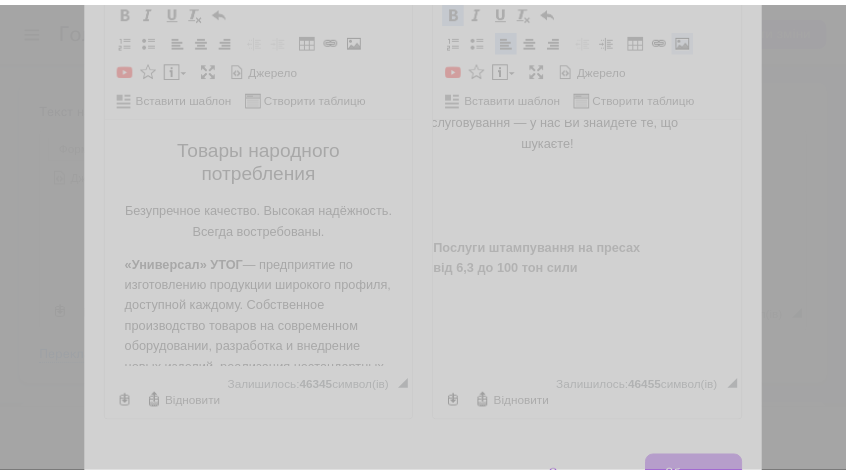 scroll, scrollTop: 1692, scrollLeft: 40, axis: both 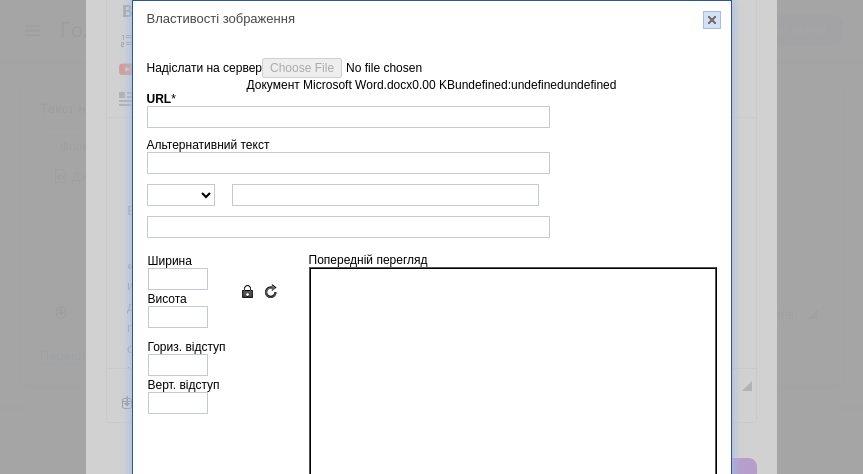 click on "X" at bounding box center [712, 20] 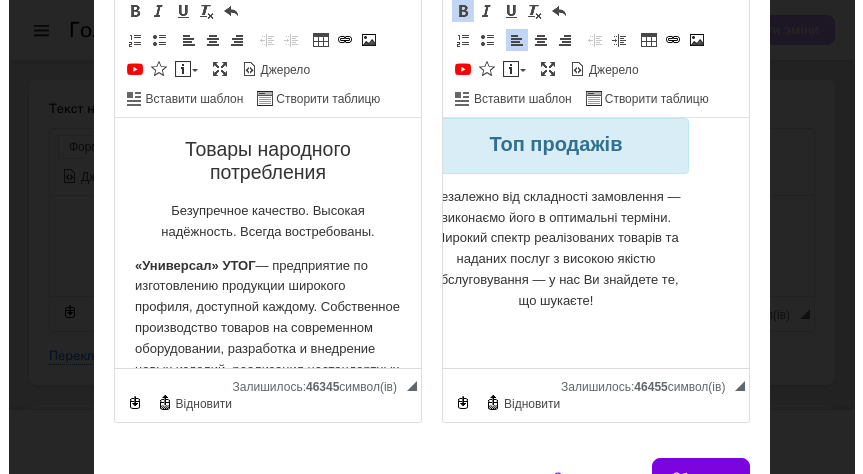 scroll, scrollTop: 1590, scrollLeft: 40, axis: both 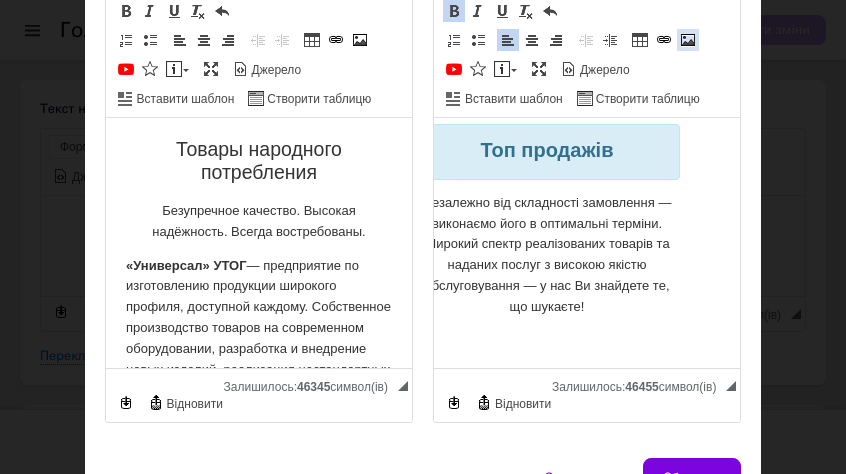 click at bounding box center (688, 40) 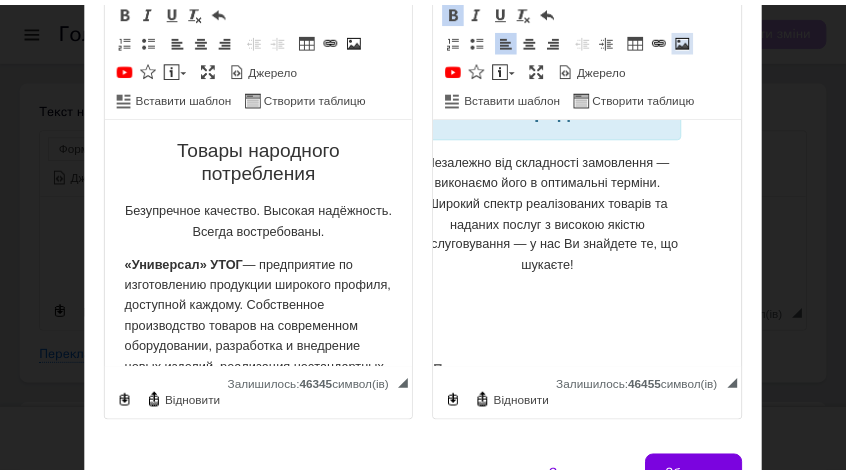 scroll, scrollTop: 1569, scrollLeft: 40, axis: both 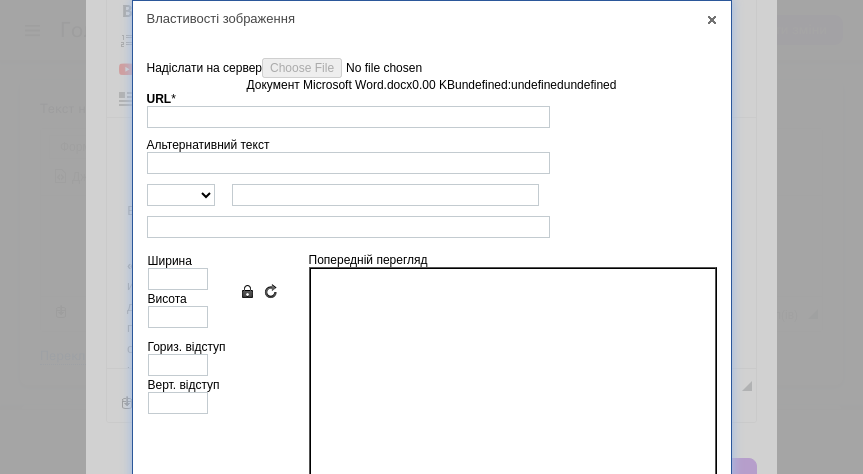 click on "Документ Microsoft Word.docx" at bounding box center (330, 85) 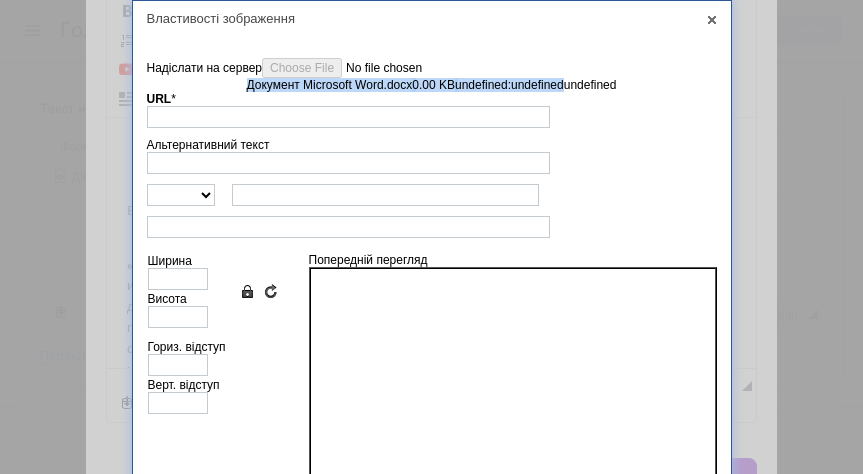 drag, startPoint x: 238, startPoint y: 86, endPoint x: 602, endPoint y: 88, distance: 364.0055 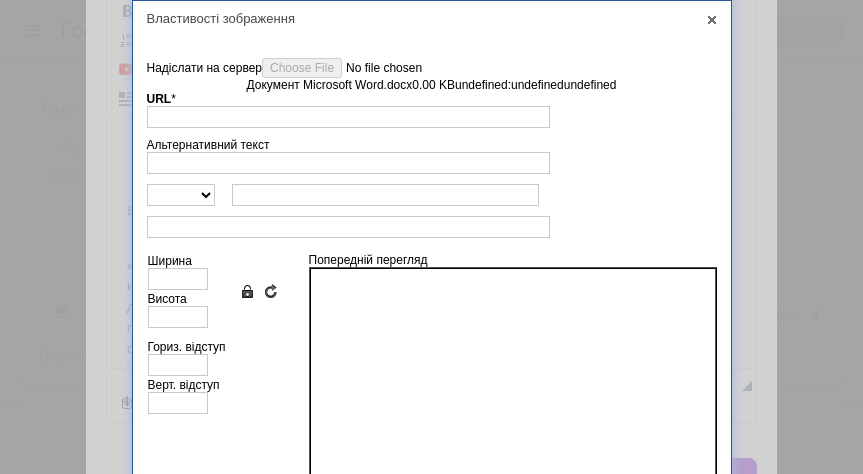 click at bounding box center (513, 446) 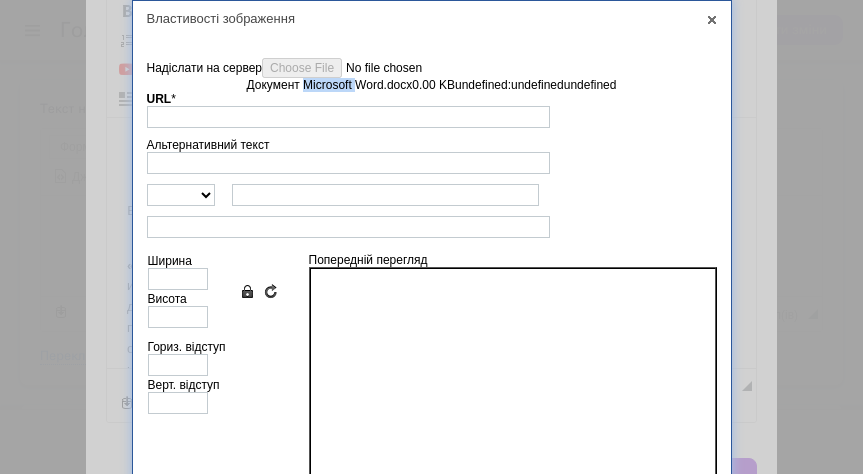 click on "Документ Microsoft Word.docx" at bounding box center [330, 85] 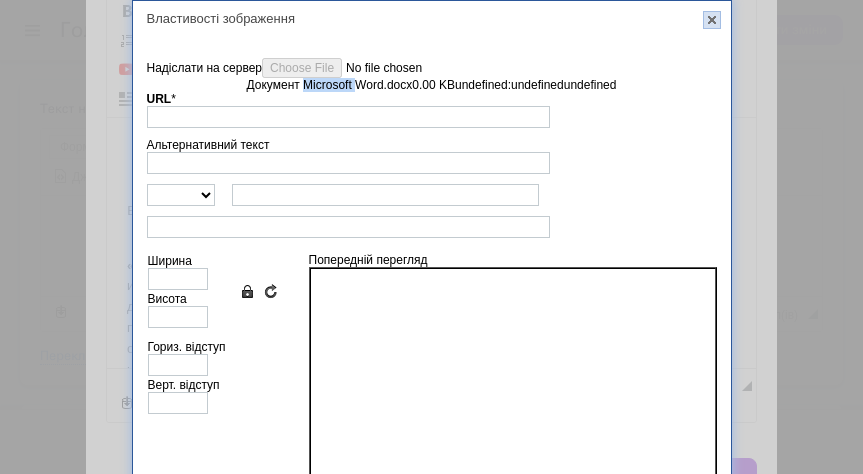 click on "X" at bounding box center [712, 20] 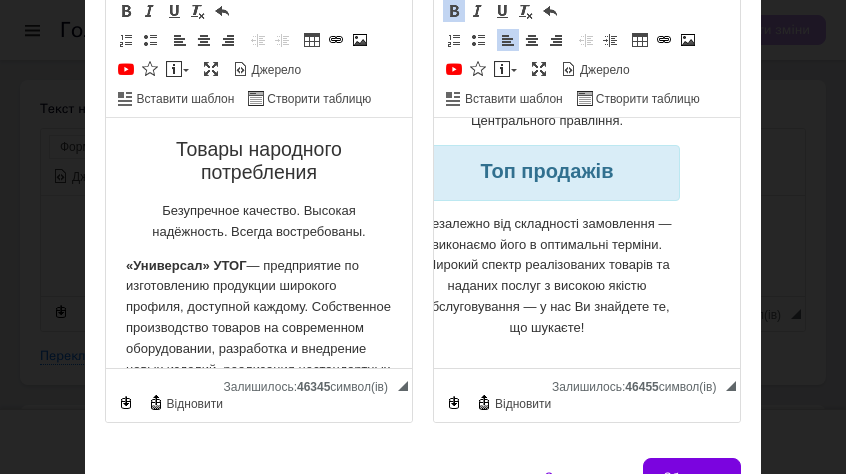 scroll, scrollTop: 1671, scrollLeft: 40, axis: both 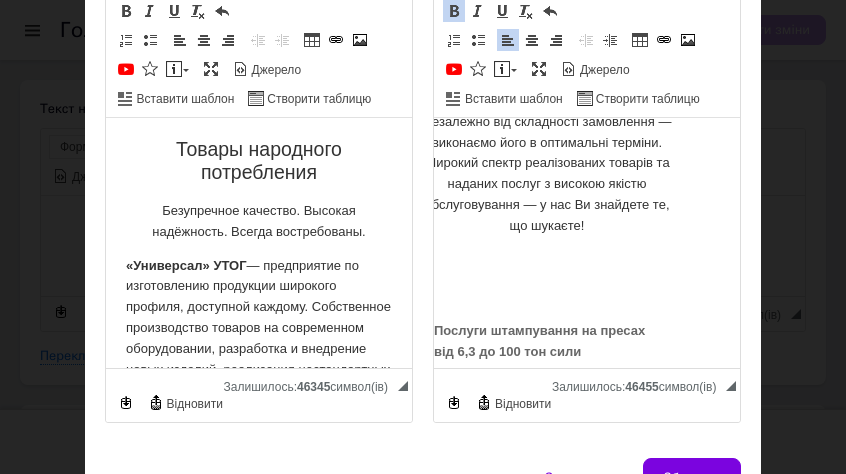 drag, startPoint x: 52, startPoint y: 200, endPoint x: 88, endPoint y: 198, distance: 36.05551 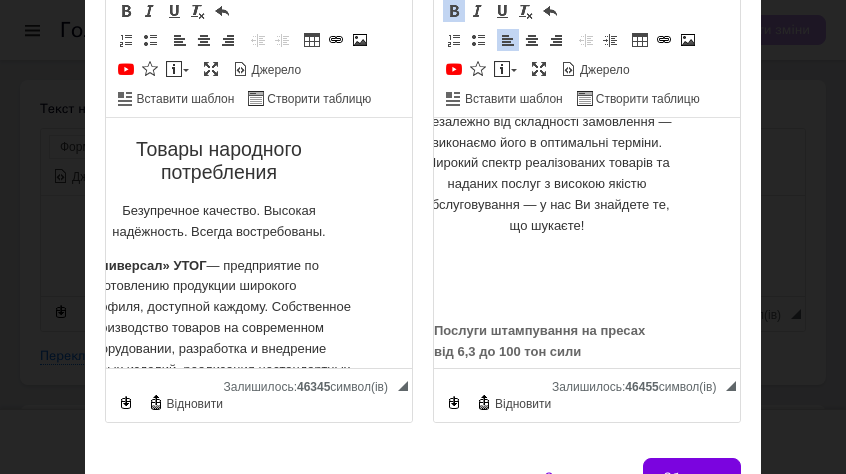 scroll, scrollTop: 1671, scrollLeft: 0, axis: vertical 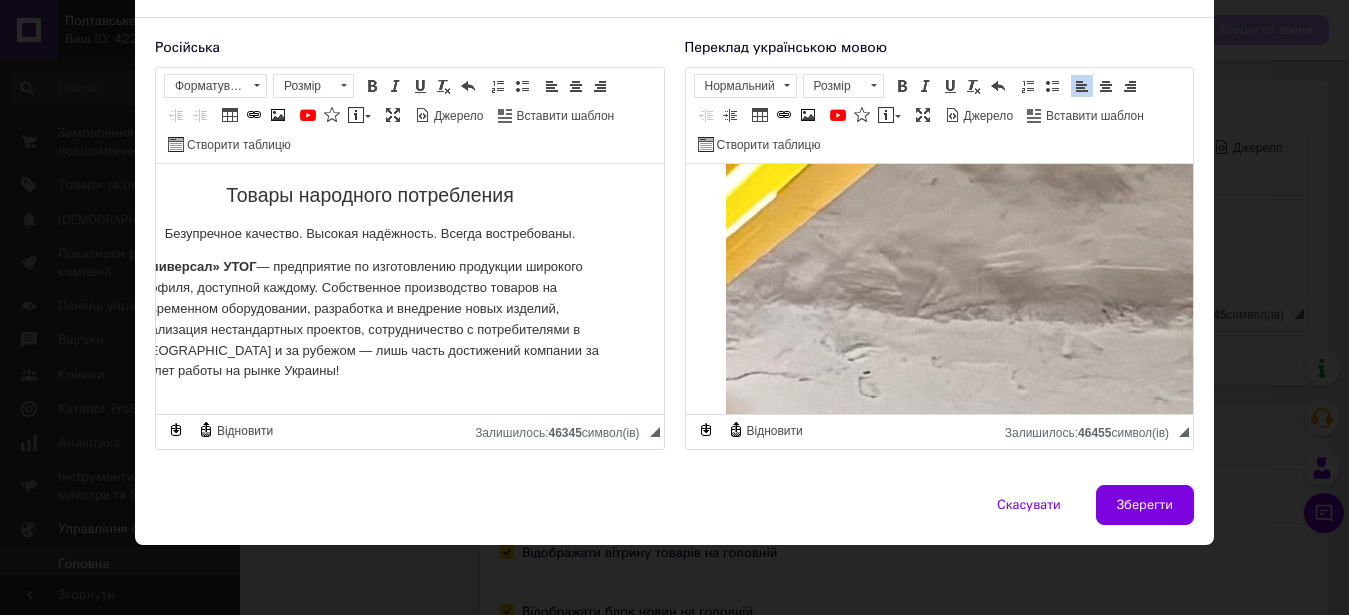 click at bounding box center (2352, 1639) 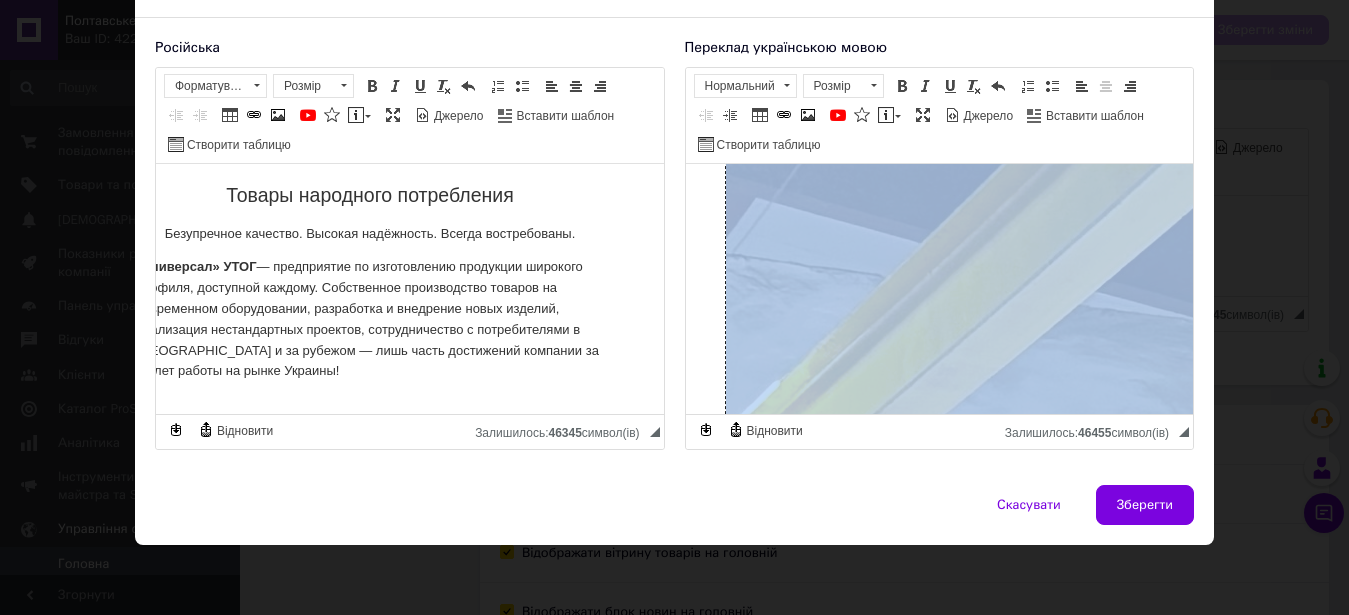 scroll, scrollTop: 1365, scrollLeft: 0, axis: vertical 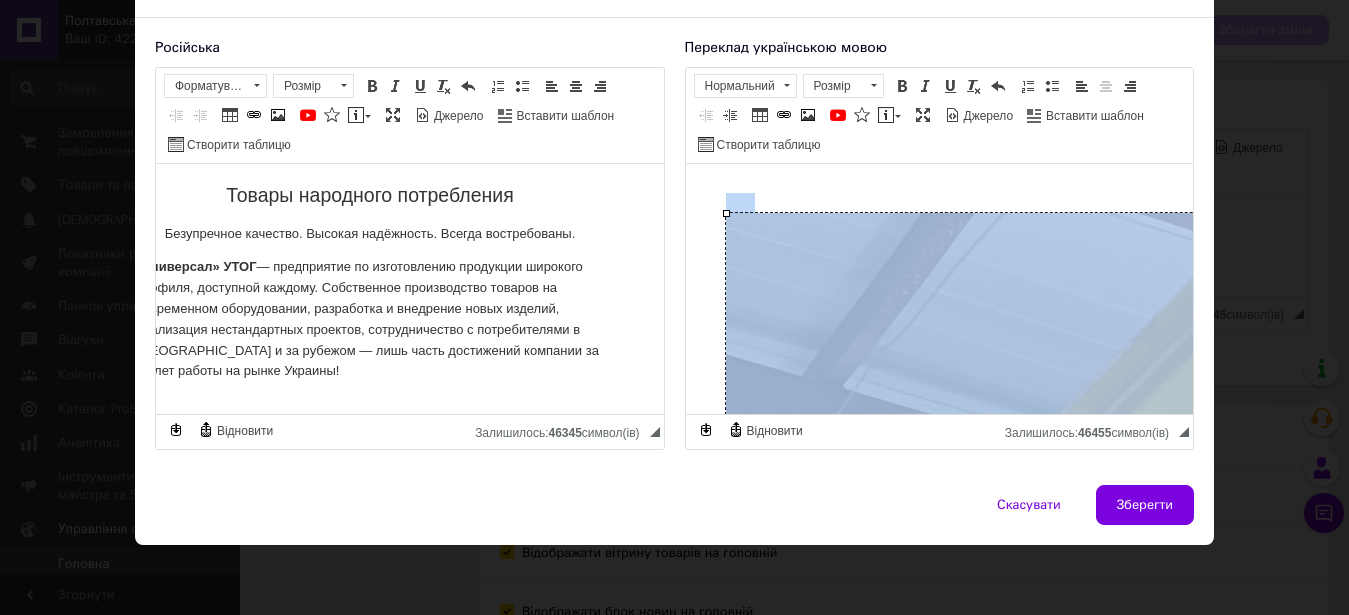 drag, startPoint x: 725, startPoint y: 213, endPoint x: 895, endPoint y: 343, distance: 214.00934 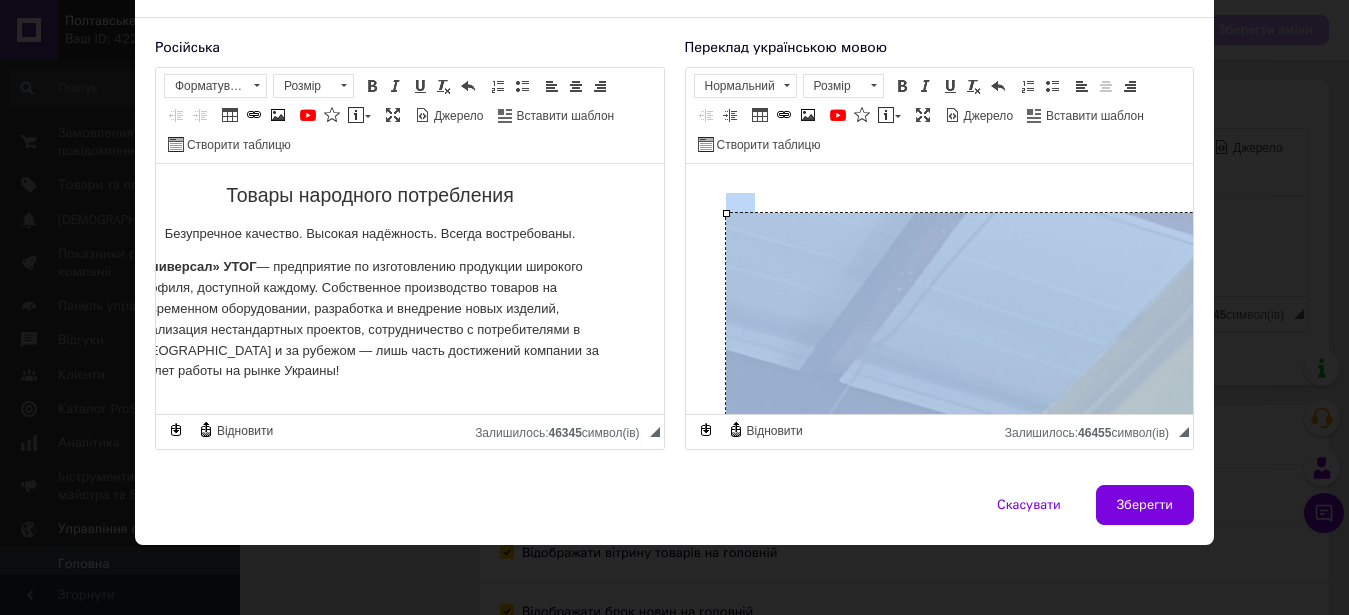 scroll, scrollTop: 5143, scrollLeft: 0, axis: vertical 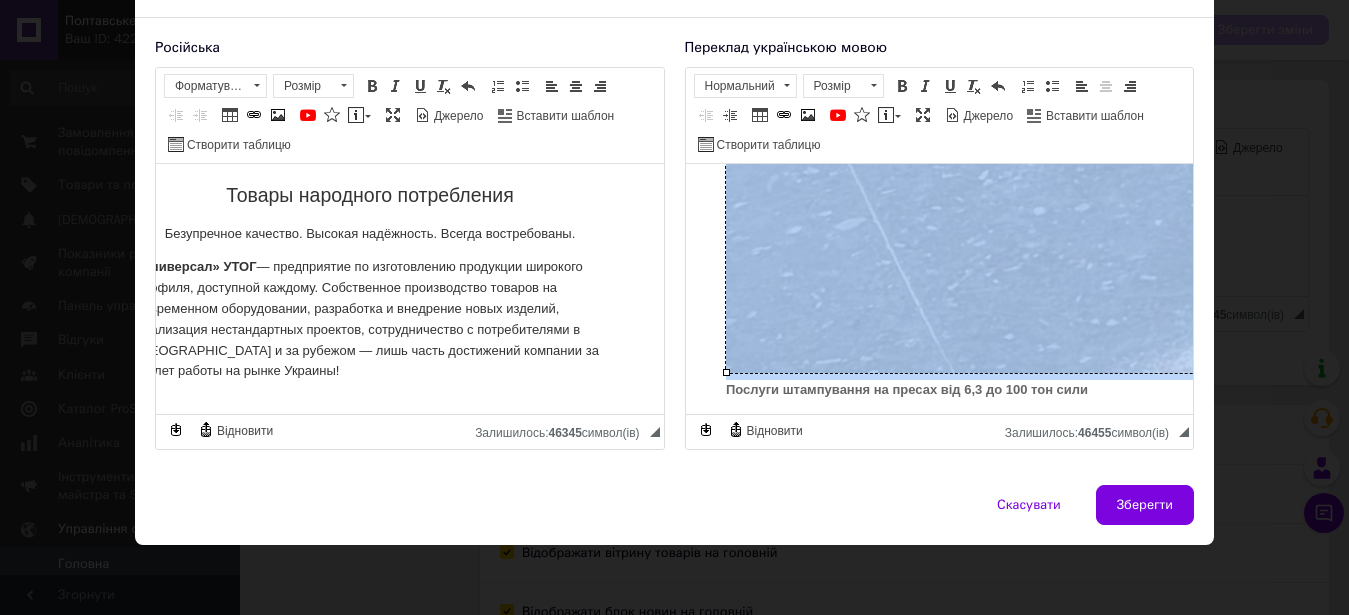 drag, startPoint x: 723, startPoint y: 370, endPoint x: 922, endPoint y: 237, distance: 239.3533 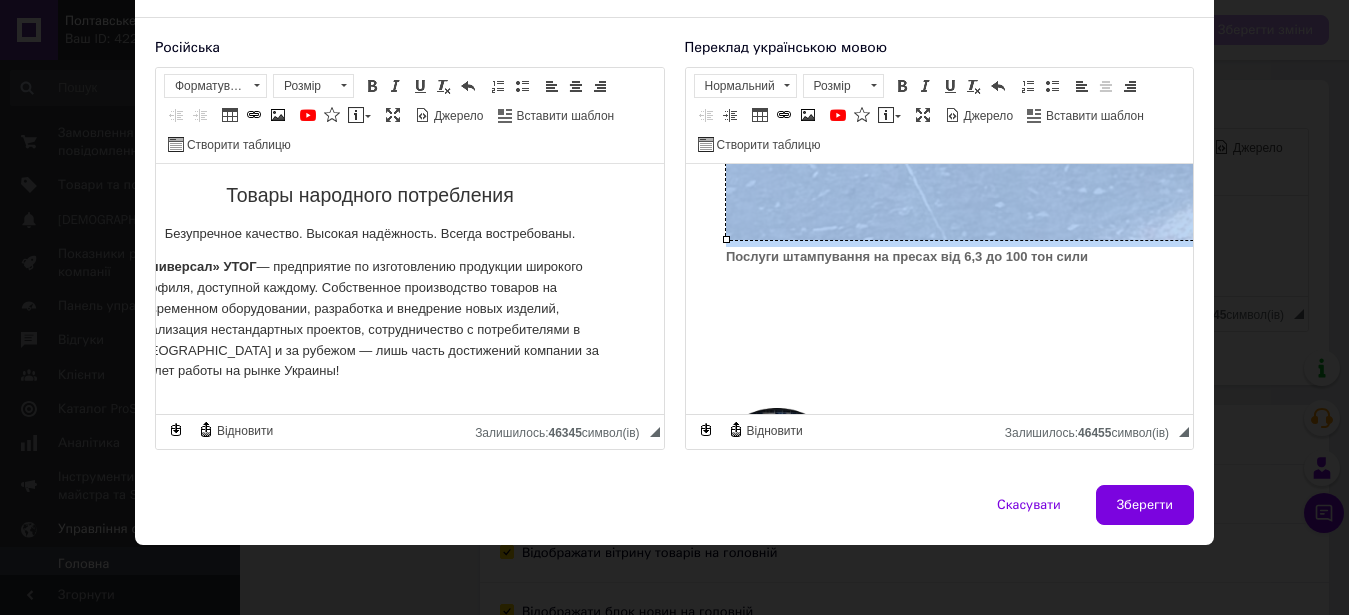 scroll, scrollTop: 5041, scrollLeft: 0, axis: vertical 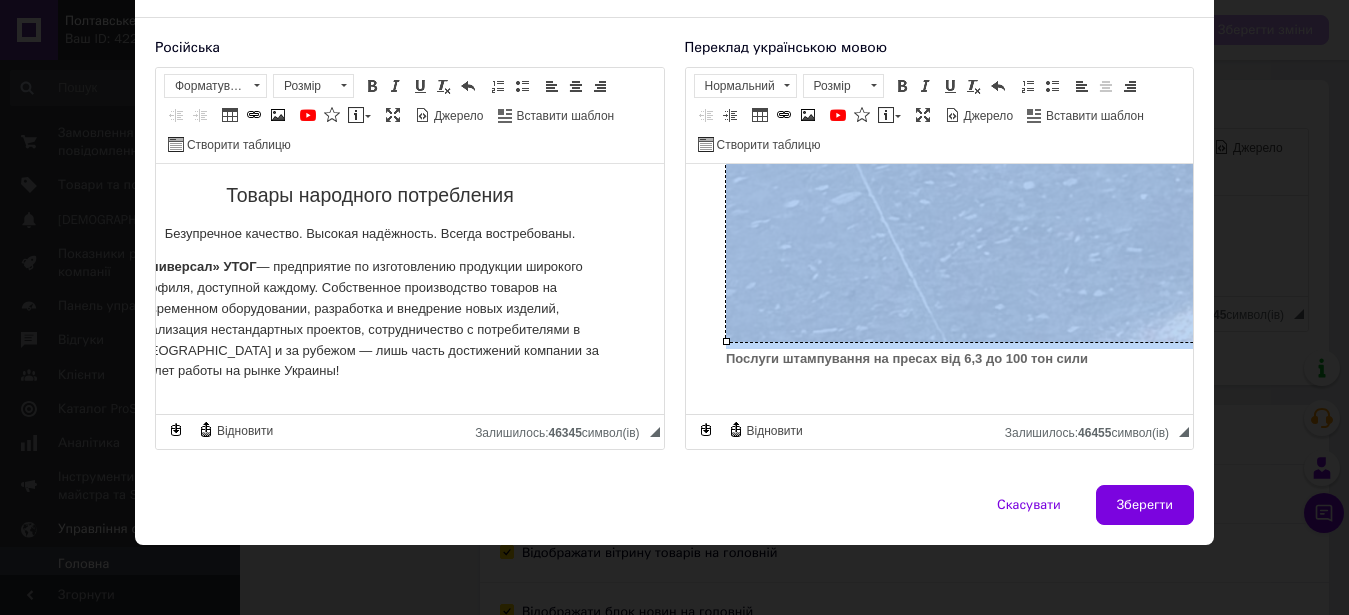 drag, startPoint x: 724, startPoint y: 341, endPoint x: 949, endPoint y: 229, distance: 251.33444 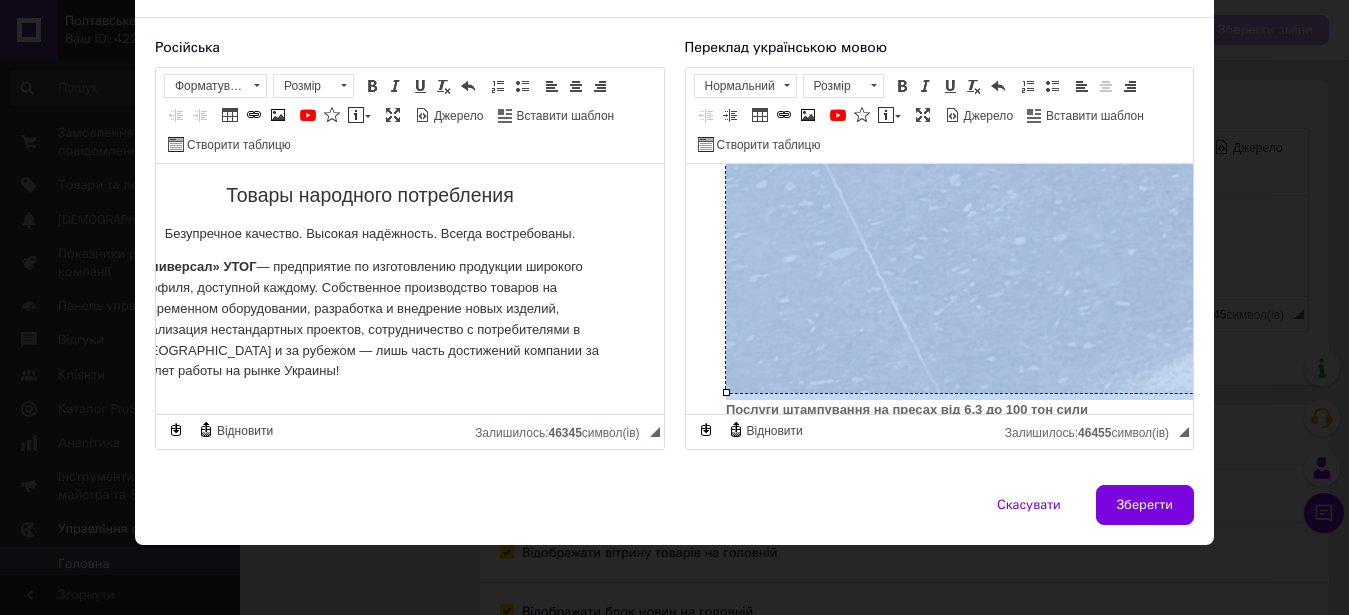 scroll, scrollTop: 4939, scrollLeft: 0, axis: vertical 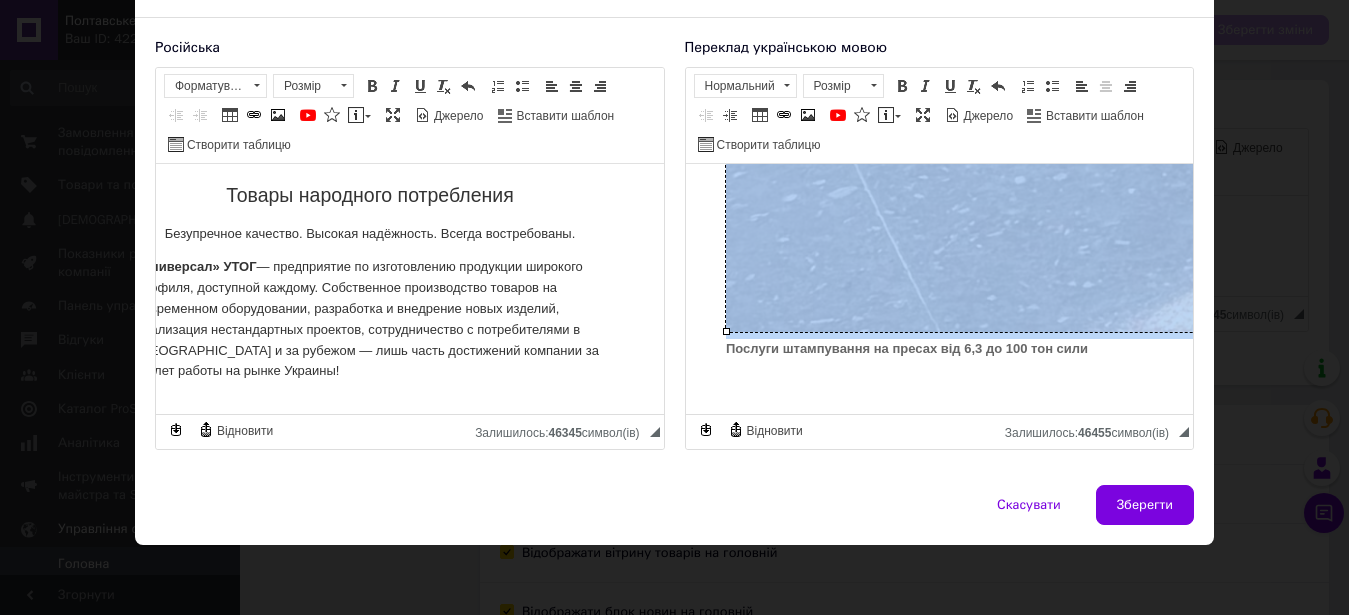 drag, startPoint x: 778, startPoint y: 315, endPoint x: 749, endPoint y: 302, distance: 31.780497 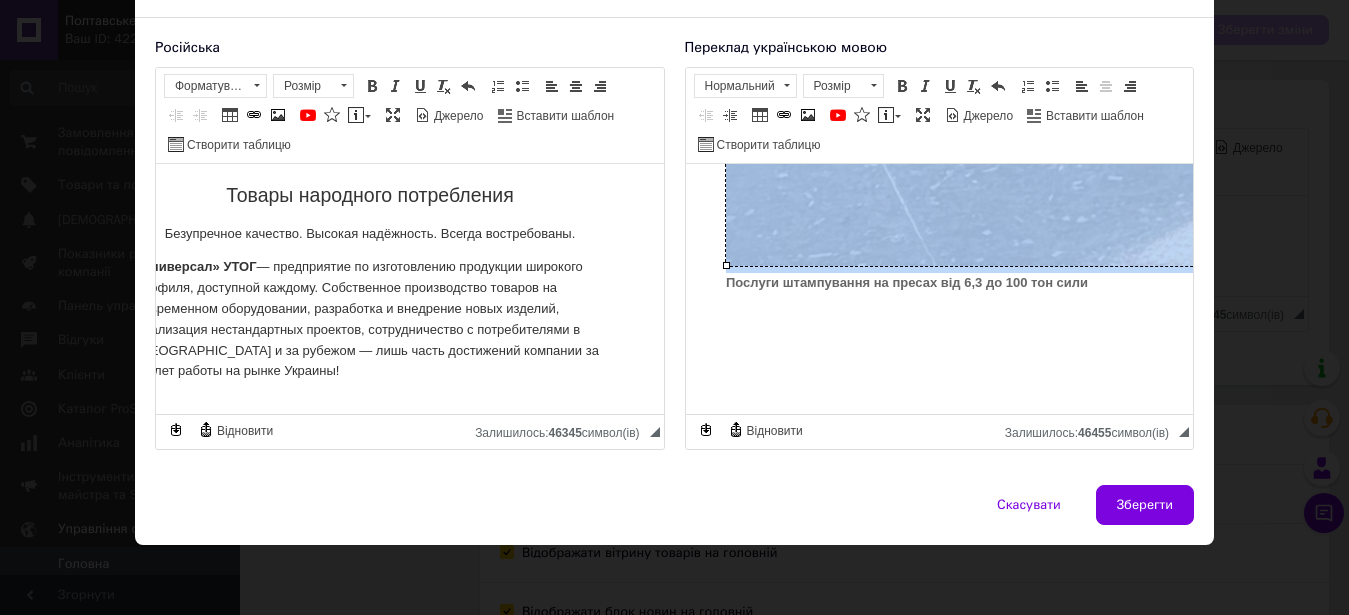 drag, startPoint x: 722, startPoint y: 263, endPoint x: 861, endPoint y: 191, distance: 156.54073 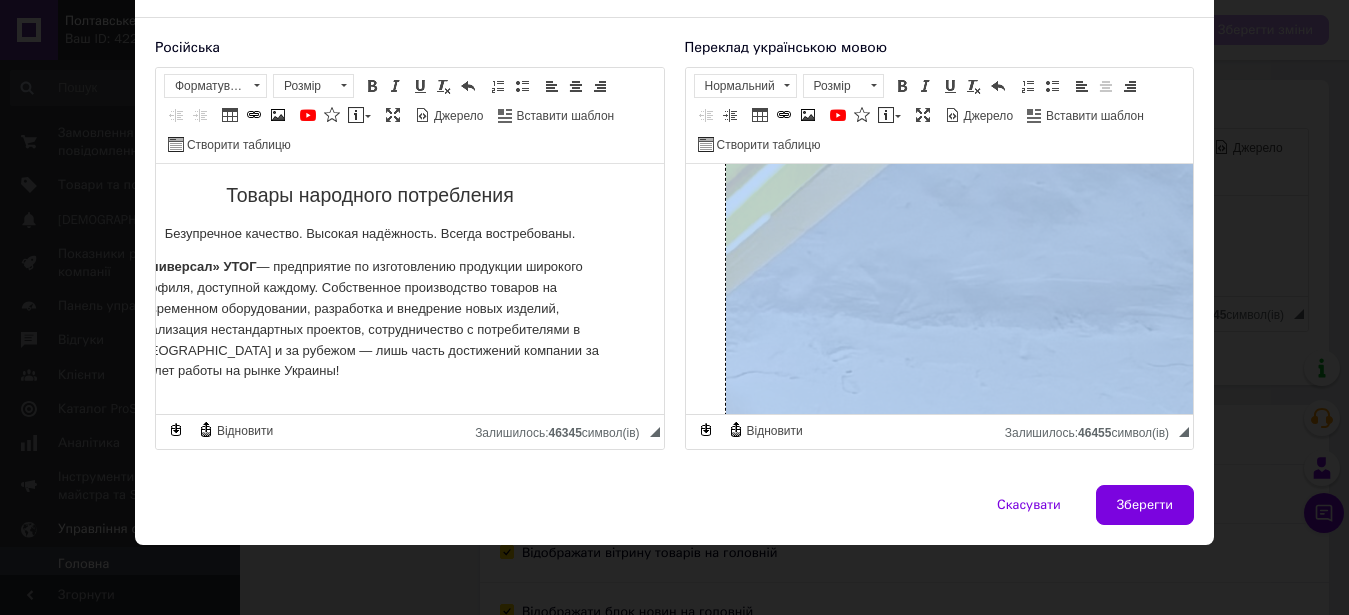 scroll, scrollTop: 1369, scrollLeft: 0, axis: vertical 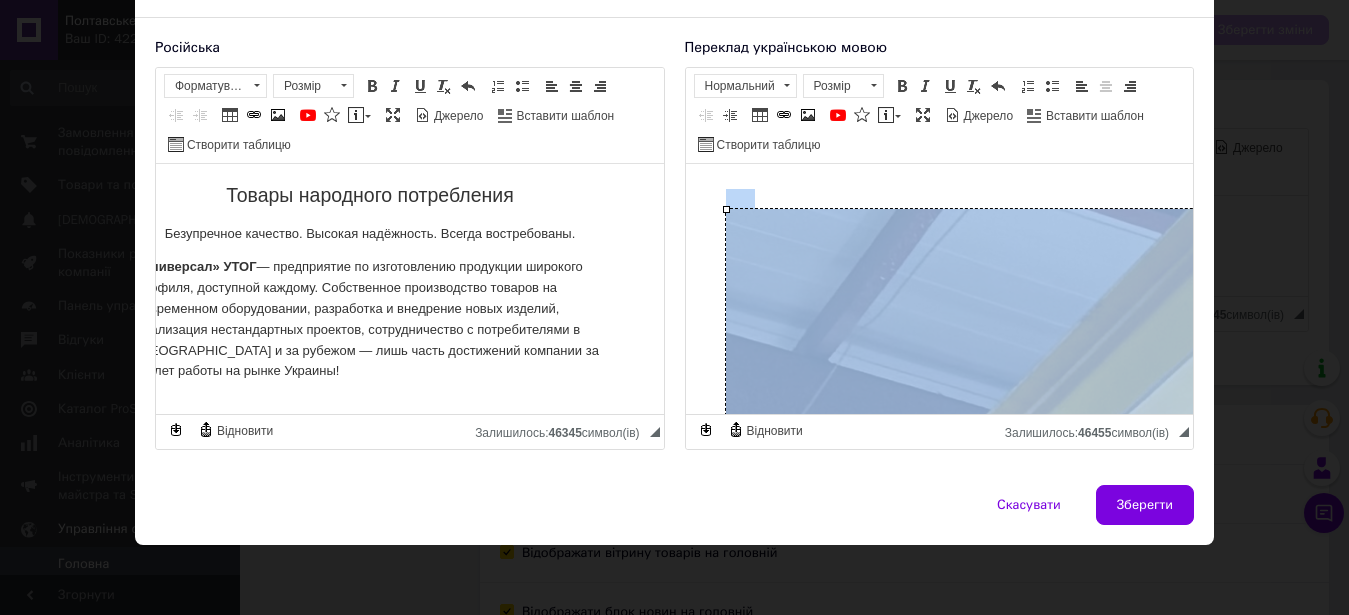 drag, startPoint x: 740, startPoint y: 241, endPoint x: 860, endPoint y: 336, distance: 153.05228 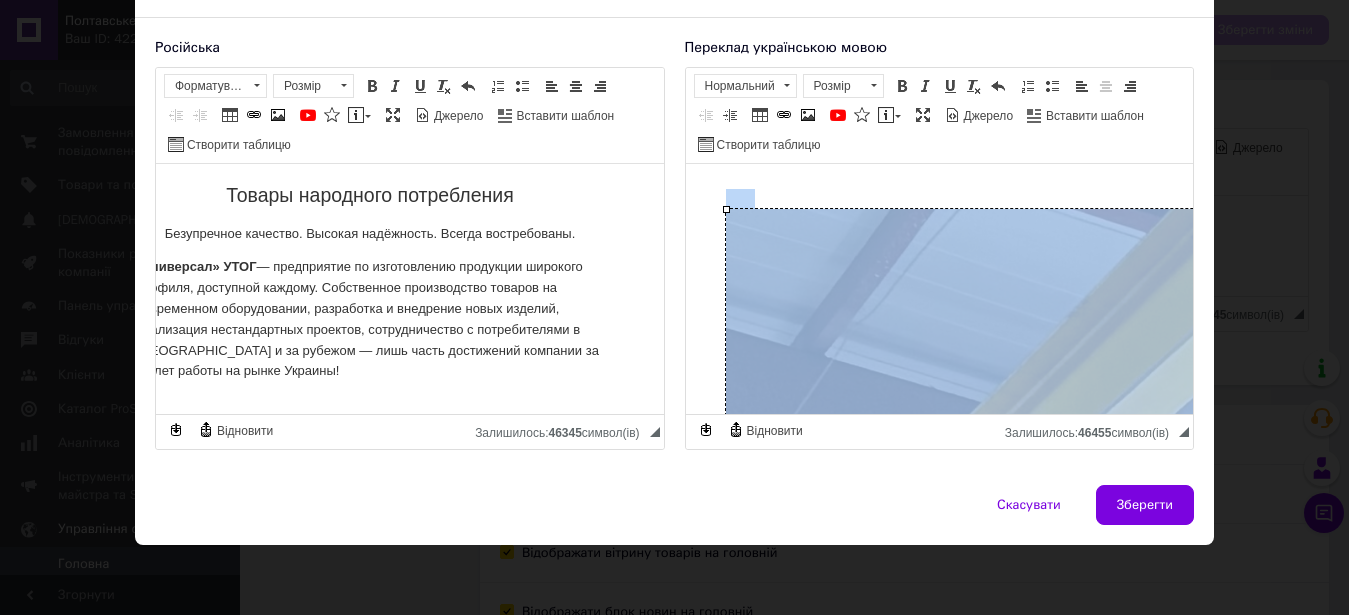 scroll, scrollTop: 4632, scrollLeft: 0, axis: vertical 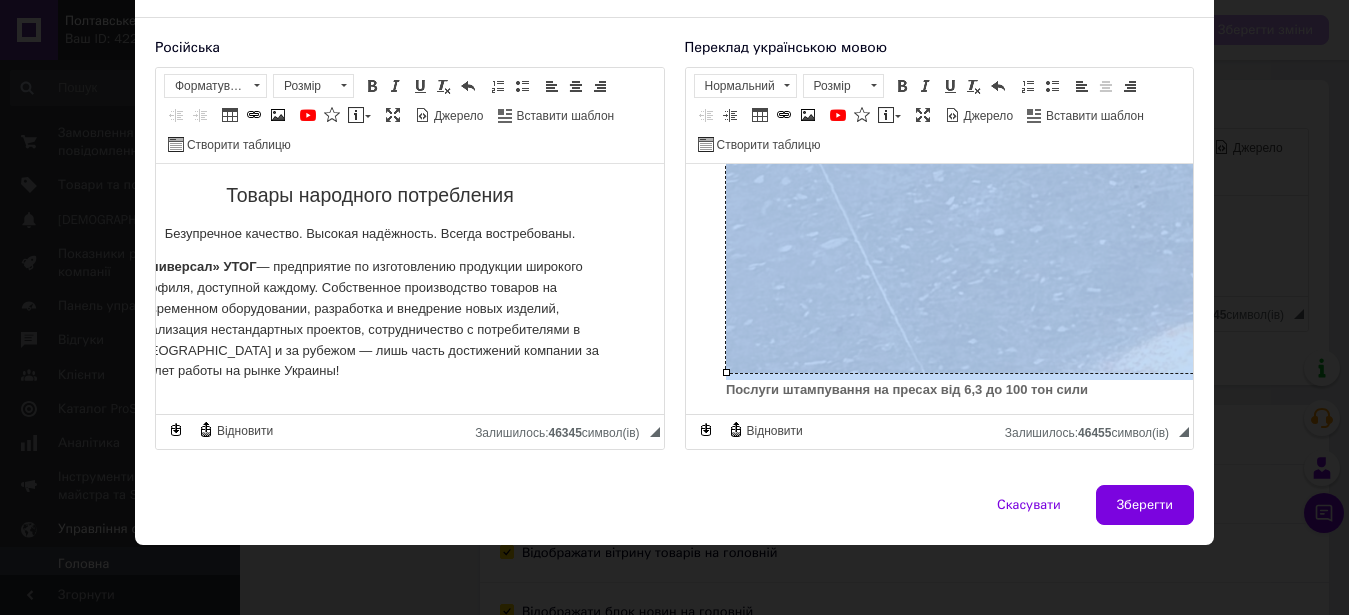 drag, startPoint x: 724, startPoint y: 371, endPoint x: 910, endPoint y: 220, distance: 239.5767 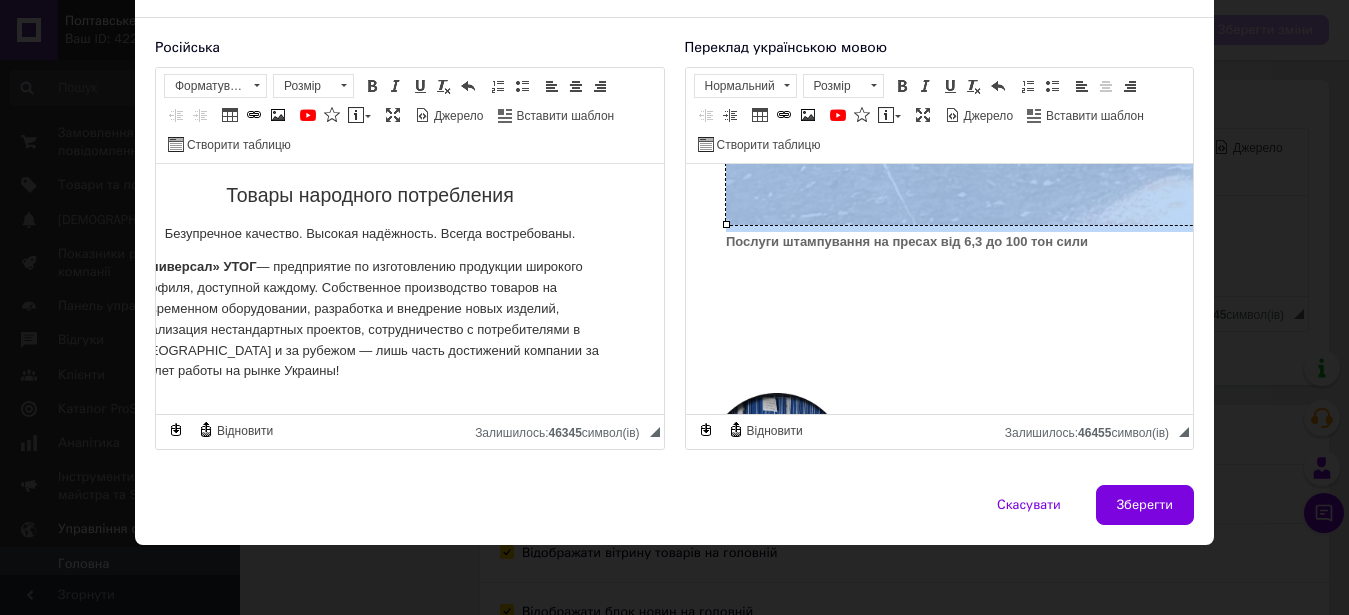 drag, startPoint x: 726, startPoint y: 221, endPoint x: 926, endPoint y: 116, distance: 225.88715 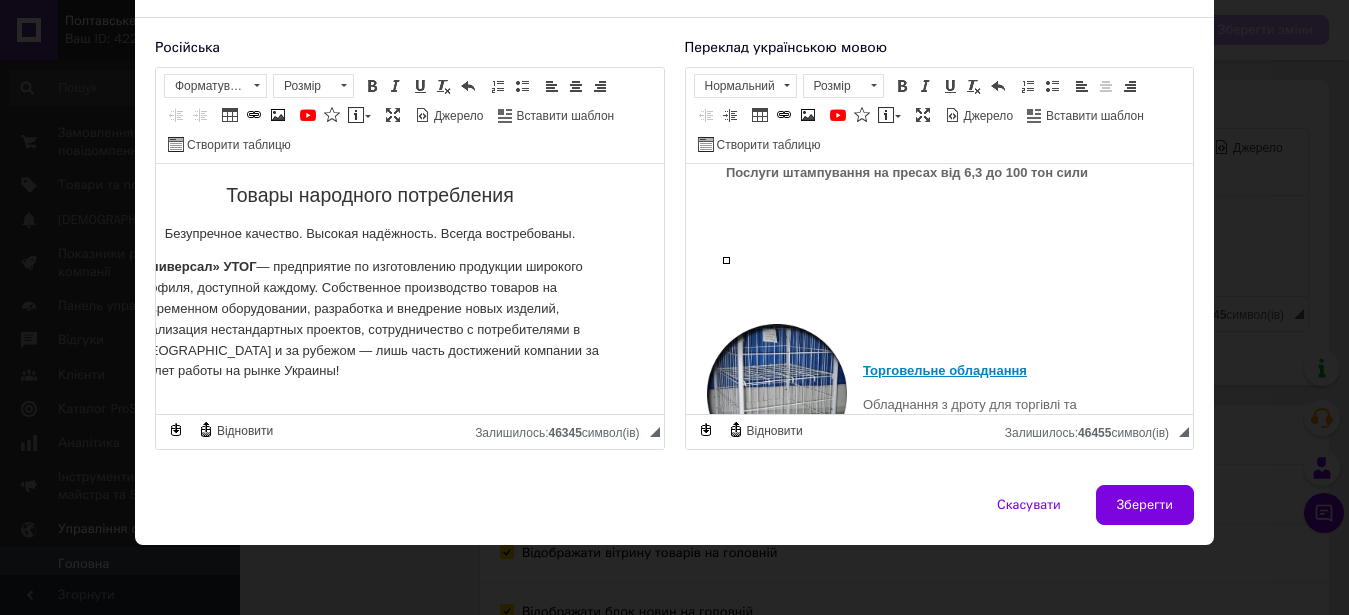 scroll, scrollTop: 4392, scrollLeft: 0, axis: vertical 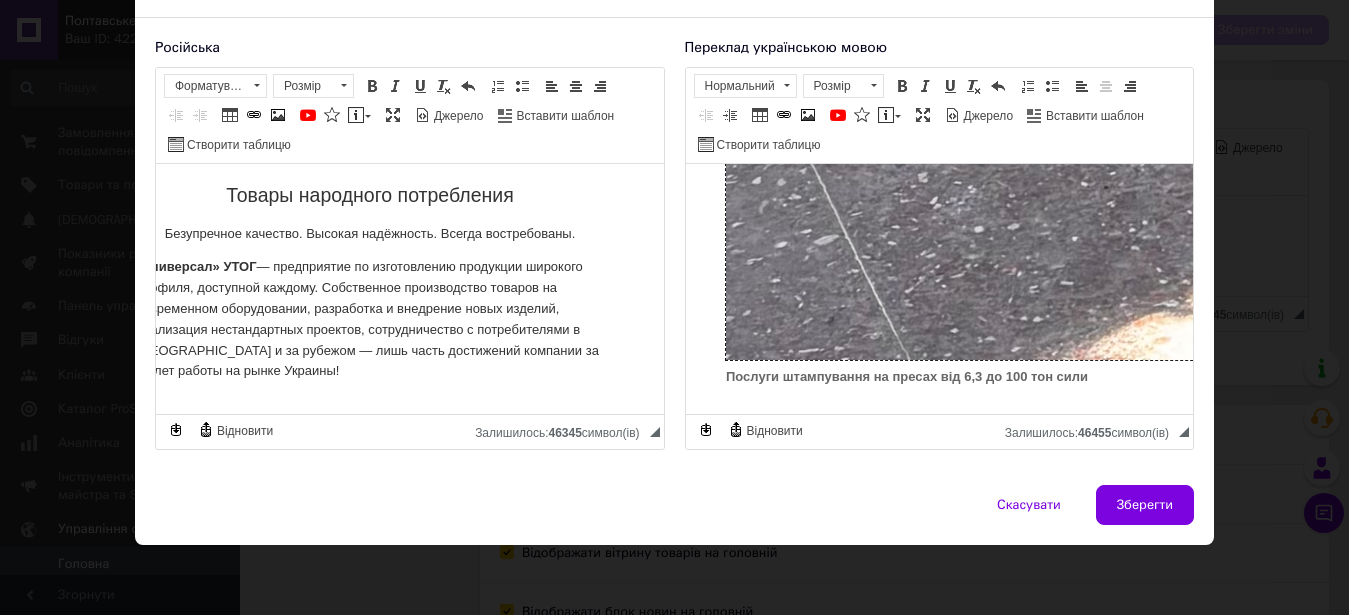 drag, startPoint x: 721, startPoint y: 358, endPoint x: 754, endPoint y: 340, distance: 37.589893 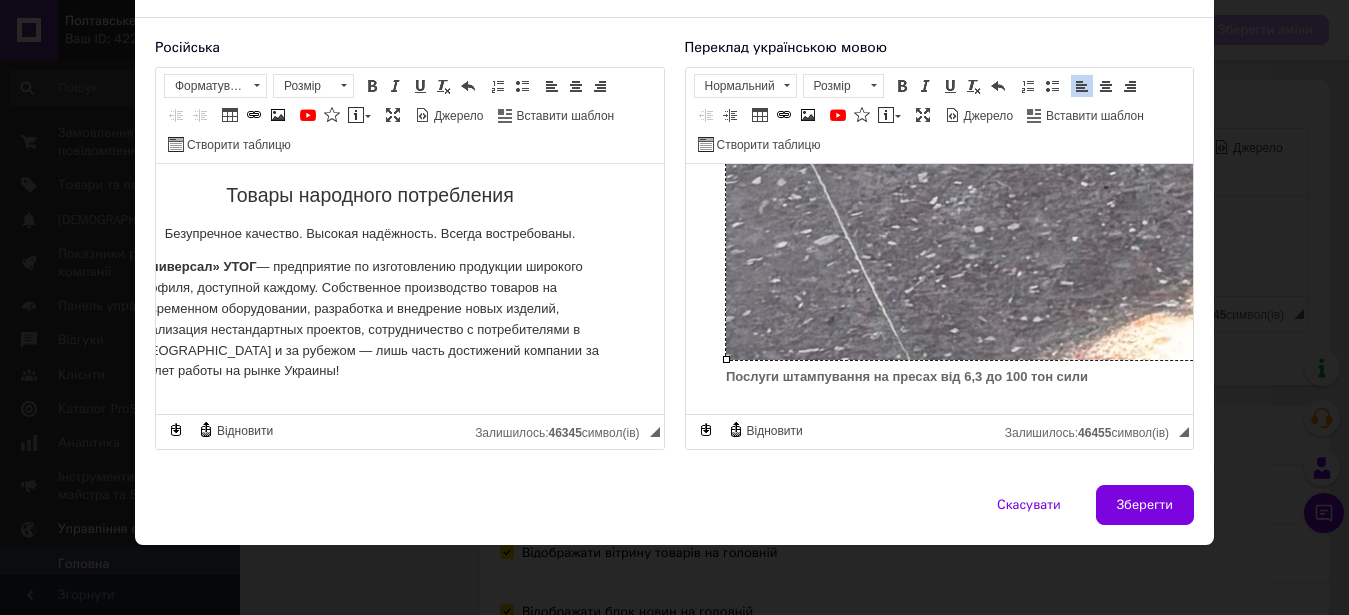 click at bounding box center [1993, -1227] 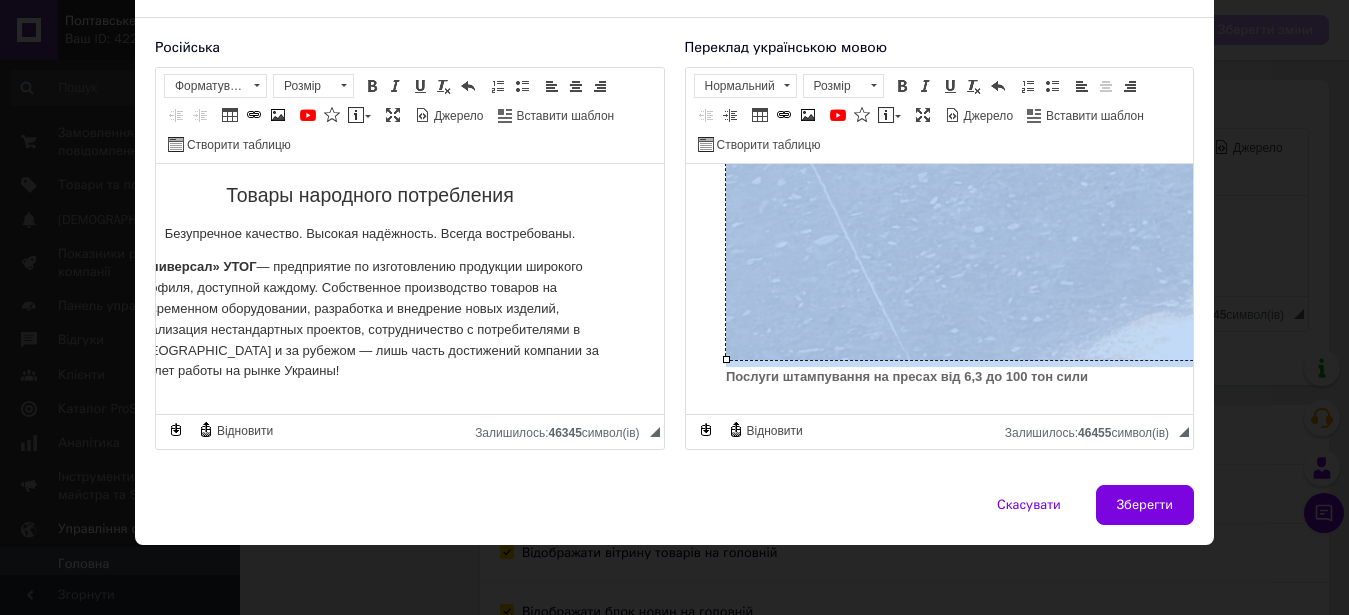 drag, startPoint x: 726, startPoint y: 359, endPoint x: 995, endPoint y: 183, distance: 321.46072 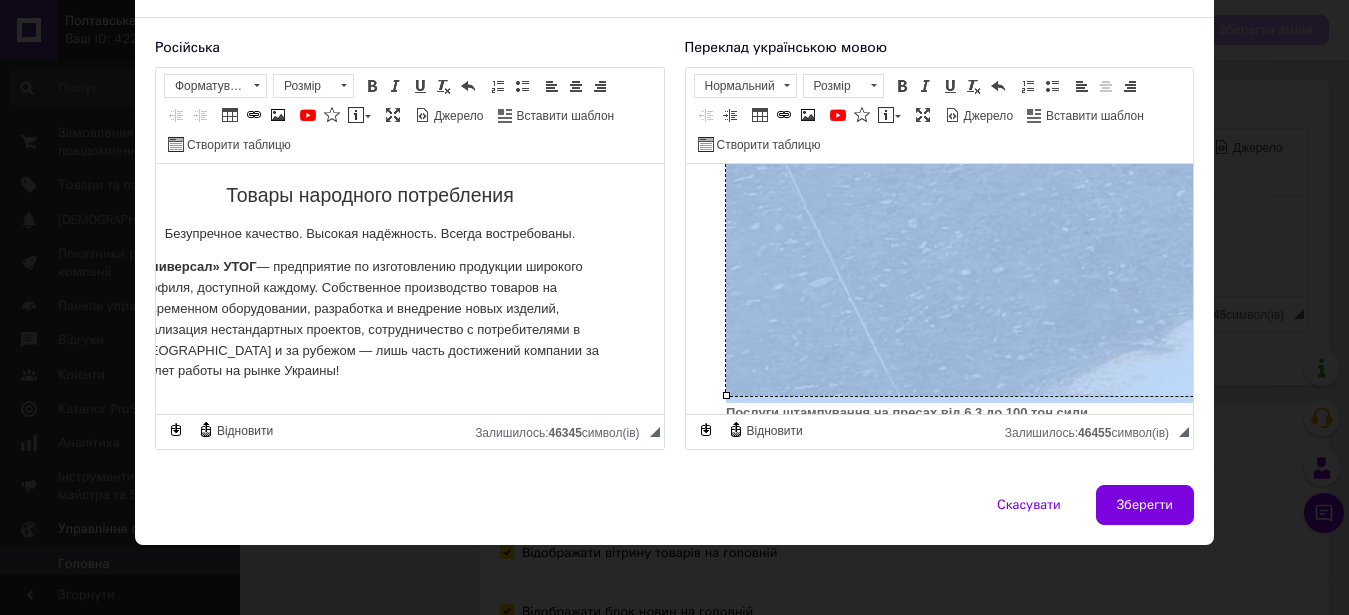 scroll, scrollTop: 4290, scrollLeft: 0, axis: vertical 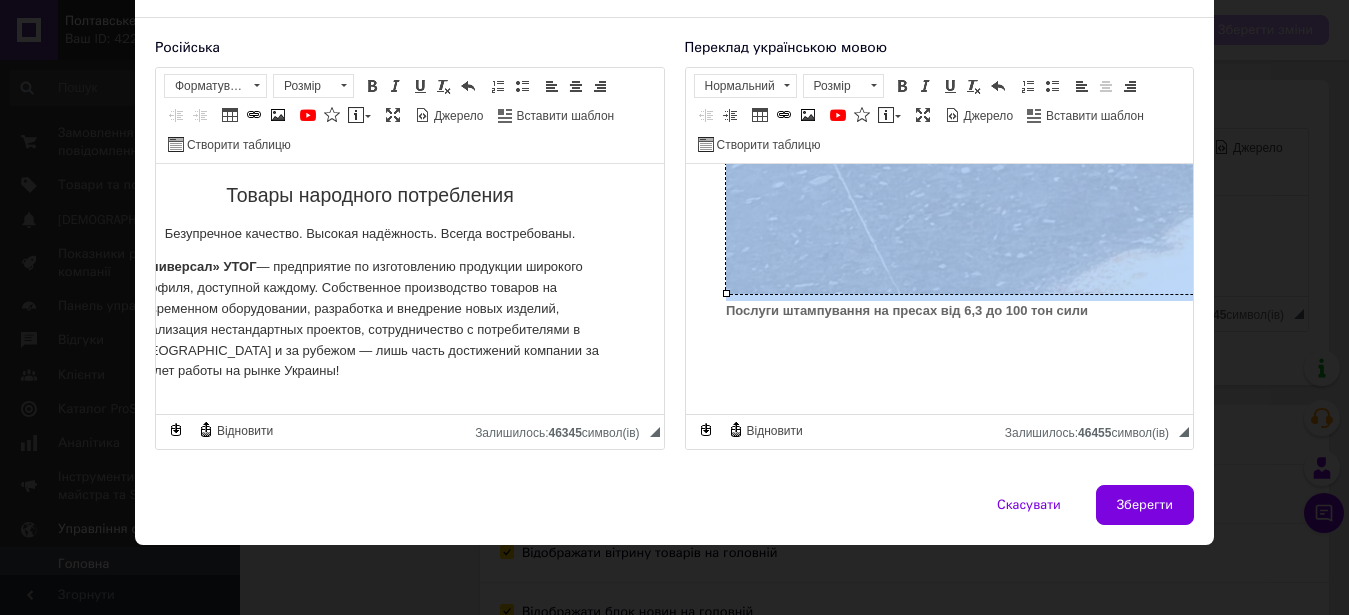 drag, startPoint x: 725, startPoint y: 290, endPoint x: 783, endPoint y: 276, distance: 59.665737 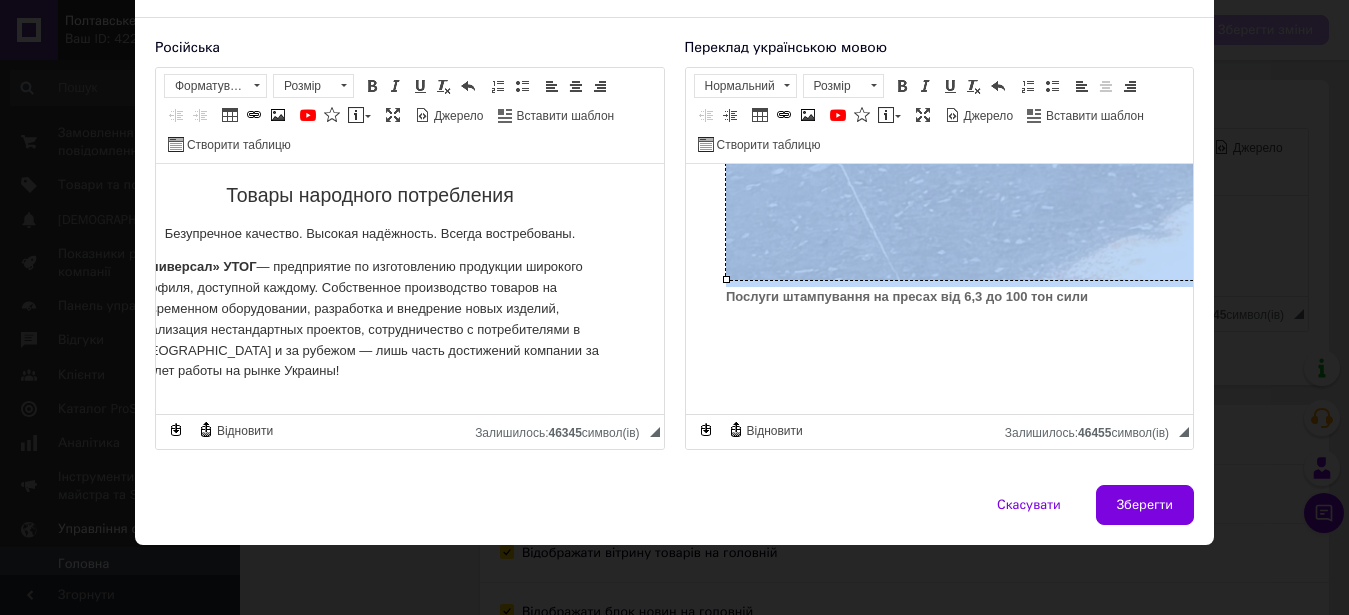 scroll, scrollTop: 4188, scrollLeft: 0, axis: vertical 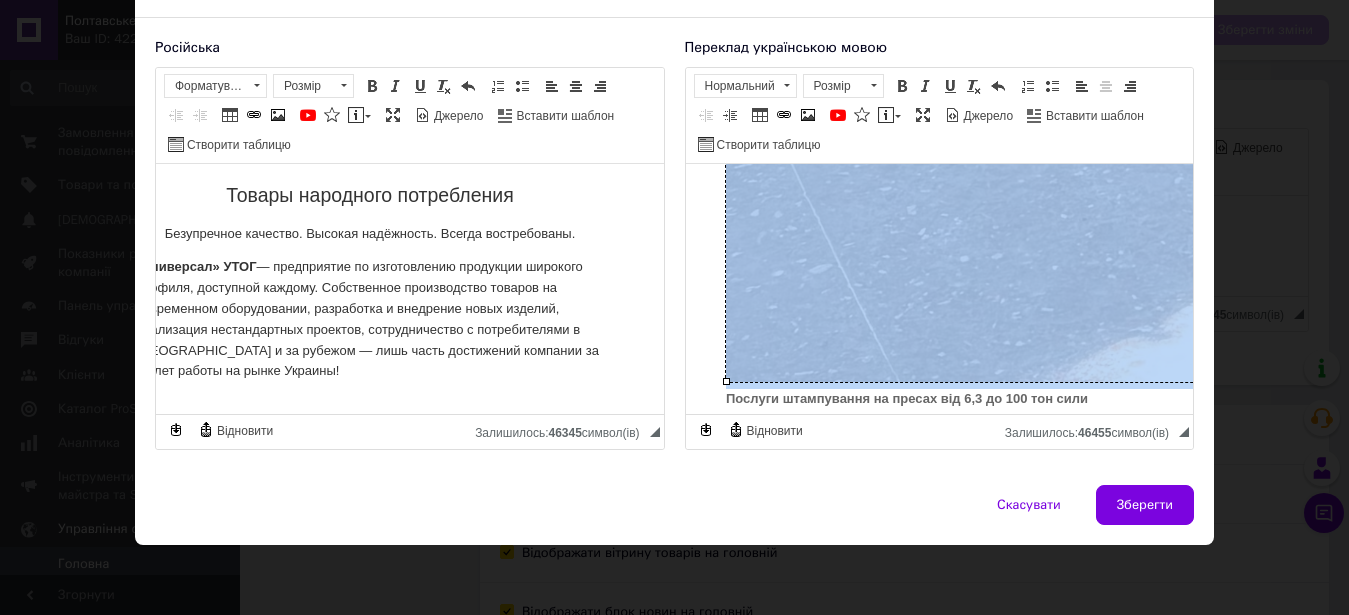 drag, startPoint x: 724, startPoint y: 379, endPoint x: 1030, endPoint y: 185, distance: 362.3148 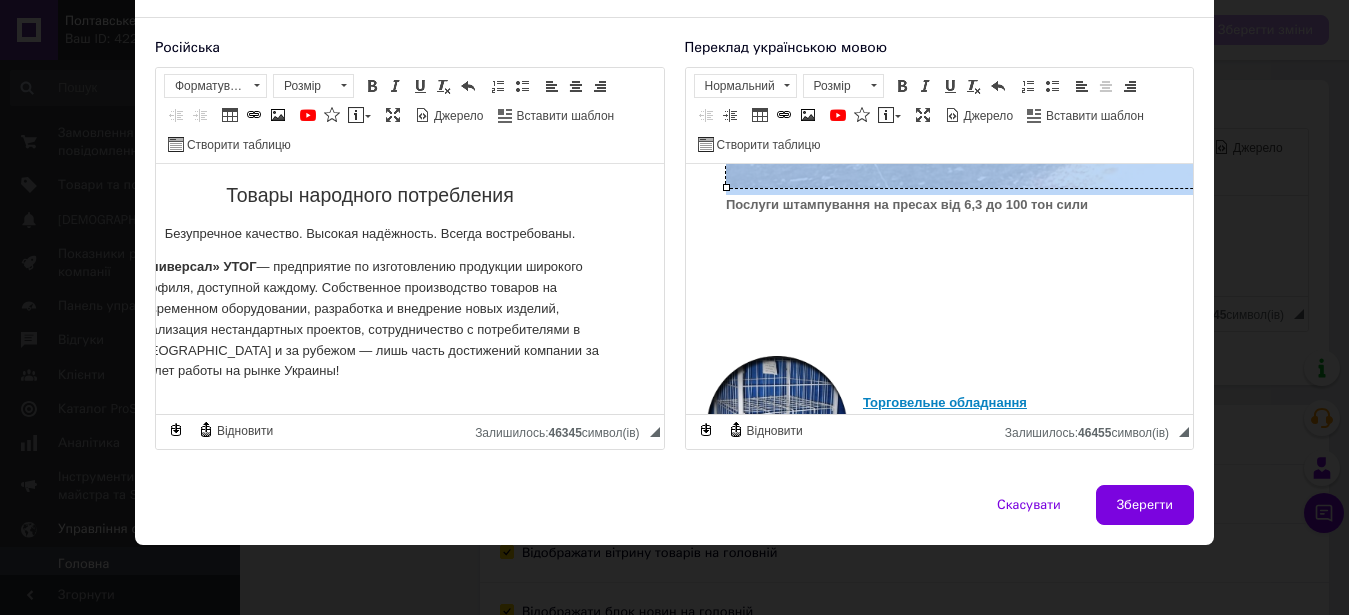 scroll, scrollTop: 3984, scrollLeft: 0, axis: vertical 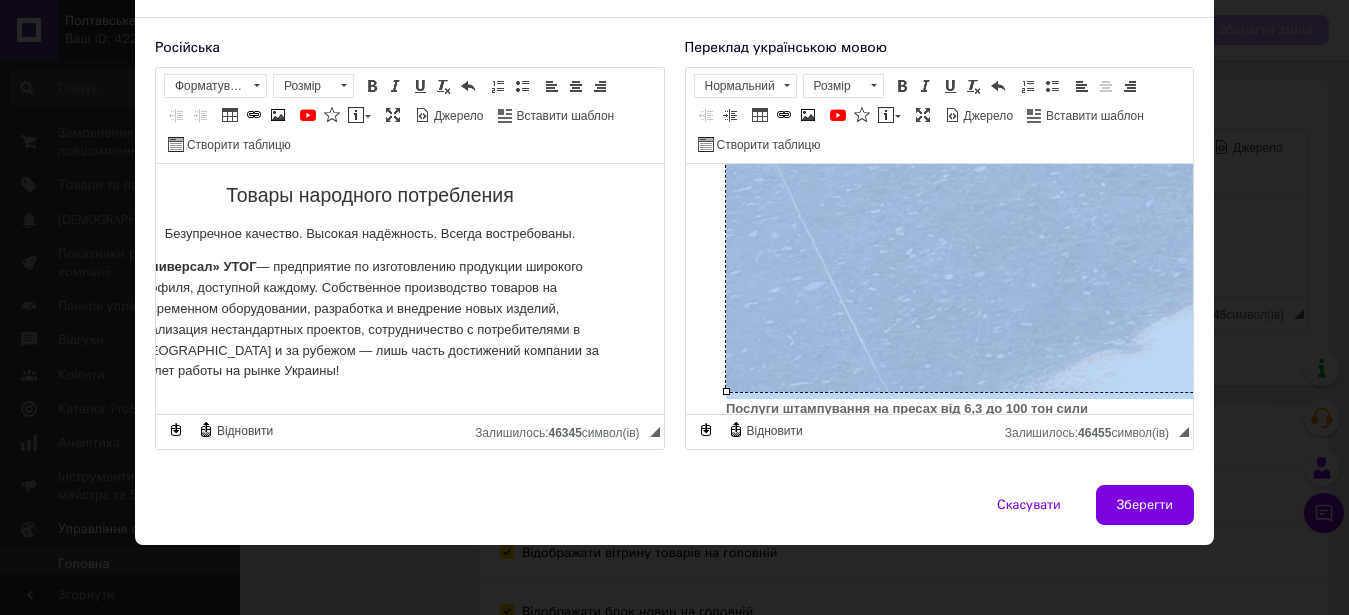 drag, startPoint x: 725, startPoint y: 389, endPoint x: 1002, endPoint y: 209, distance: 330.3468 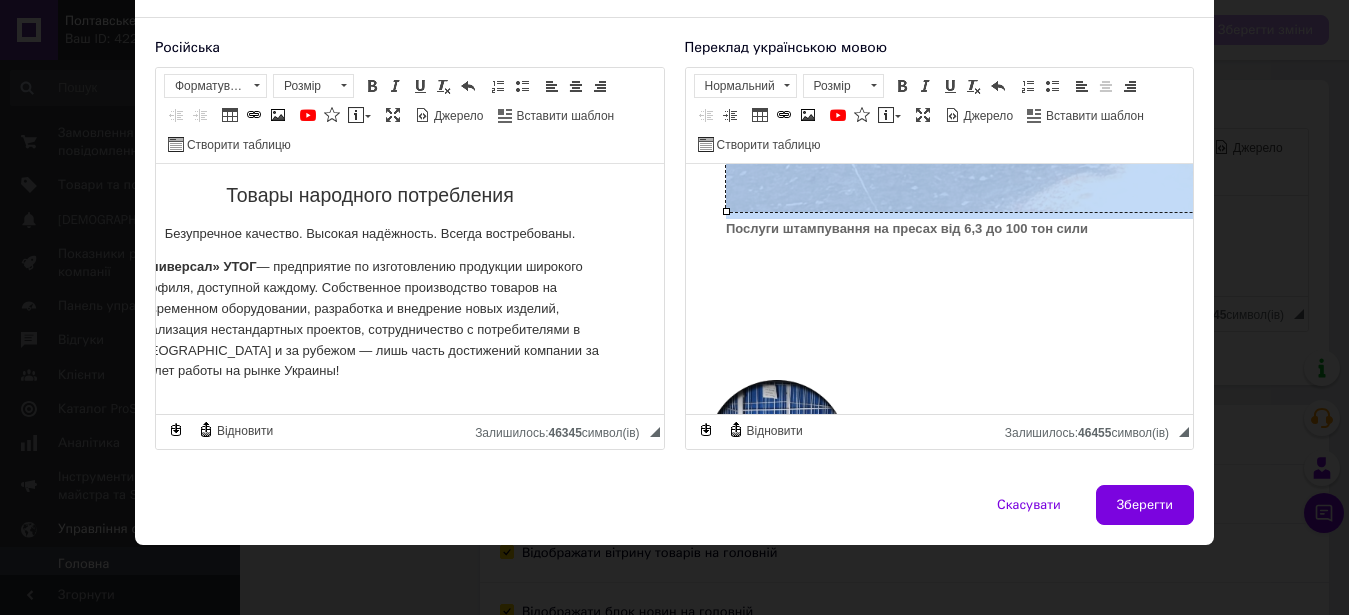 scroll, scrollTop: 3882, scrollLeft: 0, axis: vertical 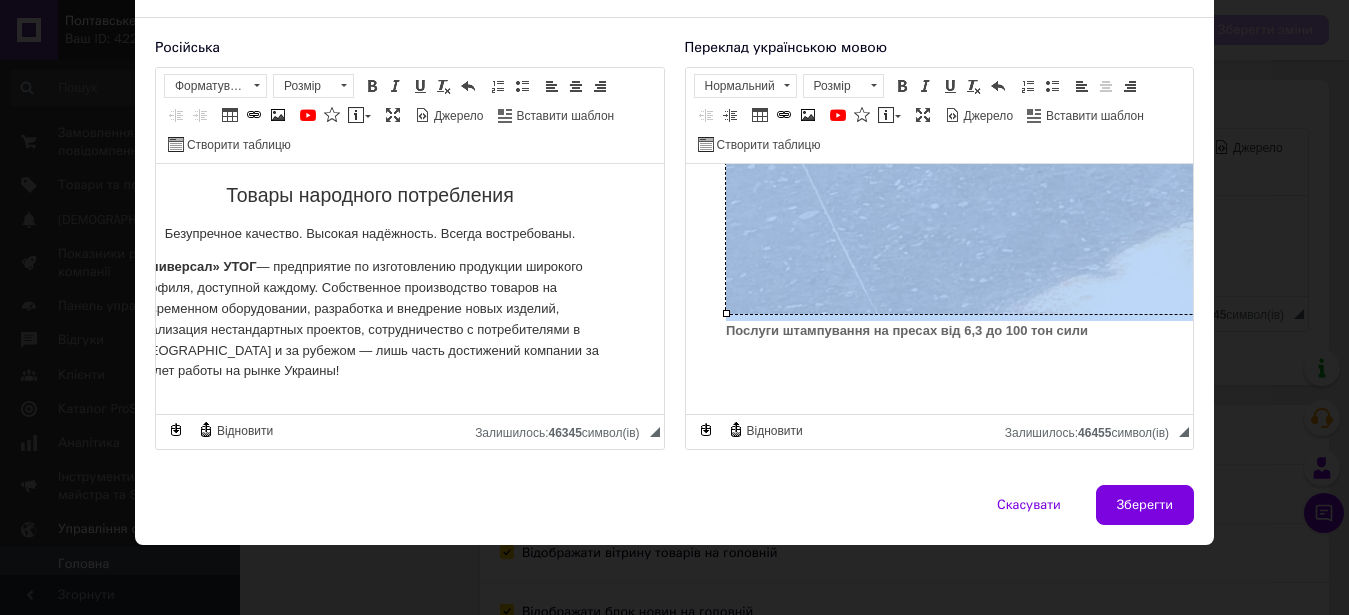 drag, startPoint x: 723, startPoint y: 310, endPoint x: 1000, endPoint y: 183, distance: 304.7261 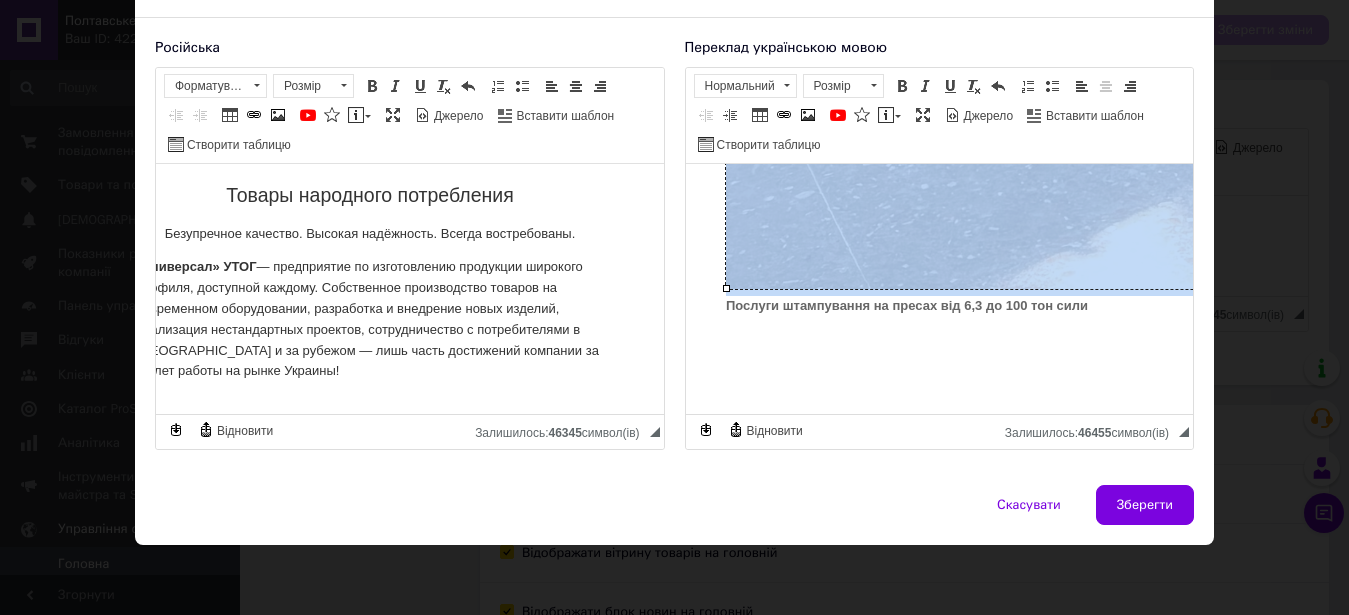 scroll, scrollTop: 3678, scrollLeft: 0, axis: vertical 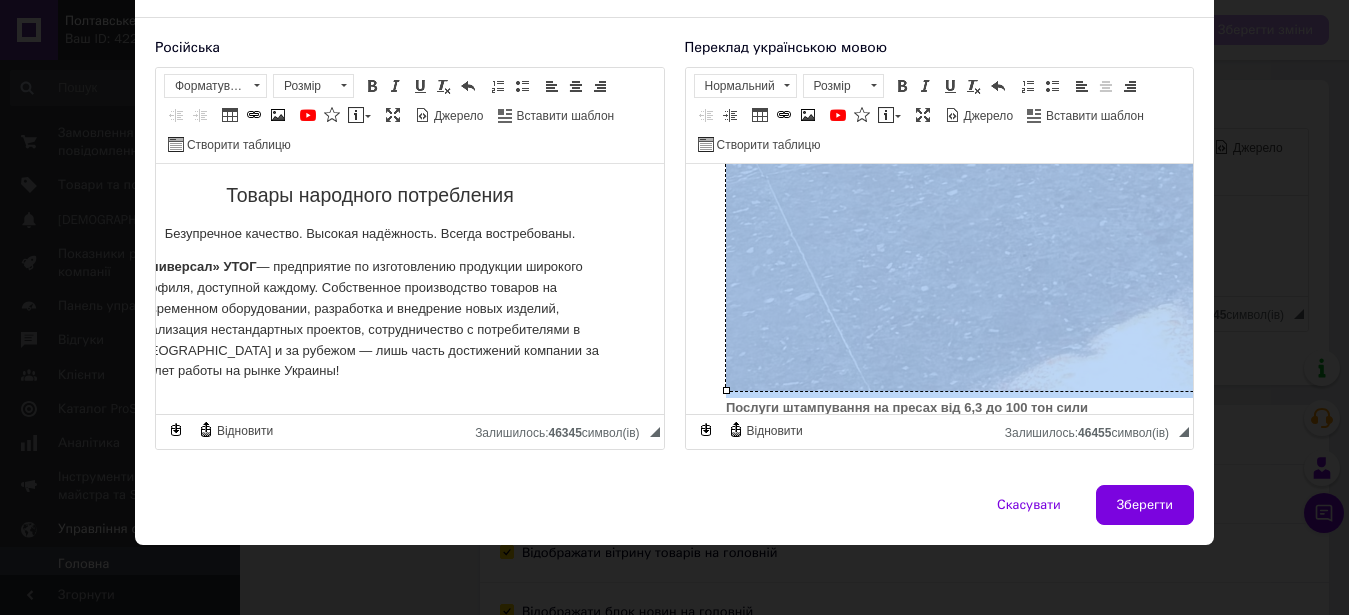 drag, startPoint x: 724, startPoint y: 387, endPoint x: 1727, endPoint y: 326, distance: 1004.8532 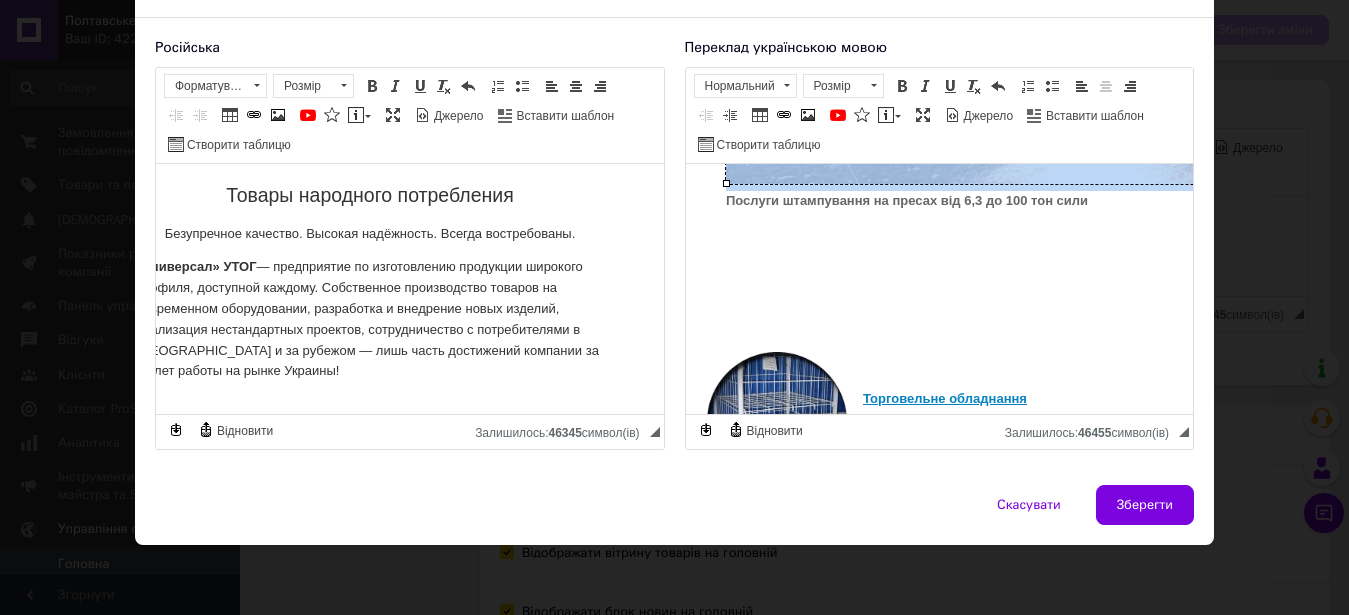 scroll, scrollTop: 3576, scrollLeft: 0, axis: vertical 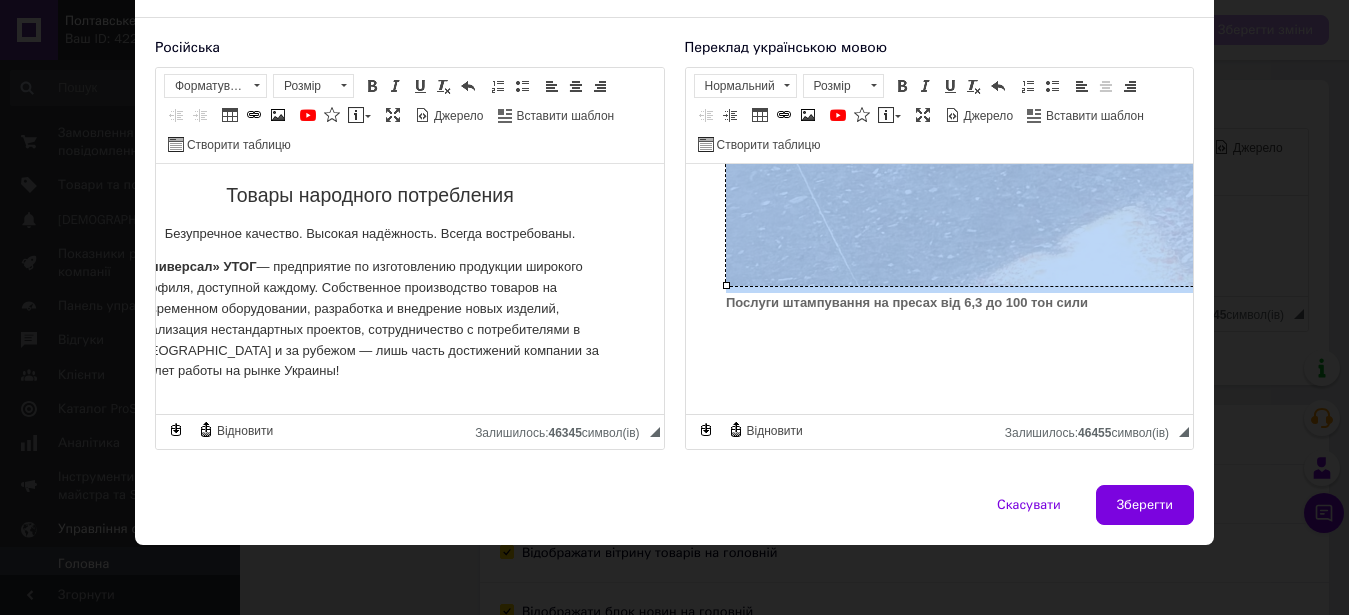 drag, startPoint x: 724, startPoint y: 283, endPoint x: 1621, endPoint y: 325, distance: 897.9827 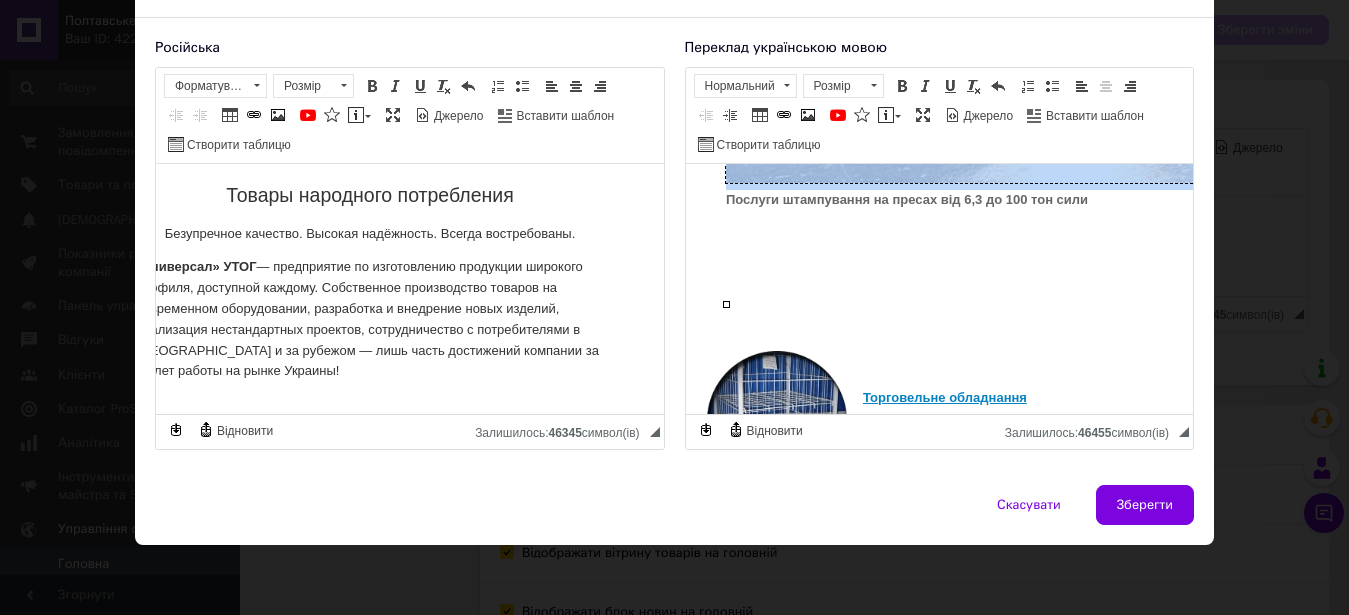 scroll, scrollTop: 3372, scrollLeft: 0, axis: vertical 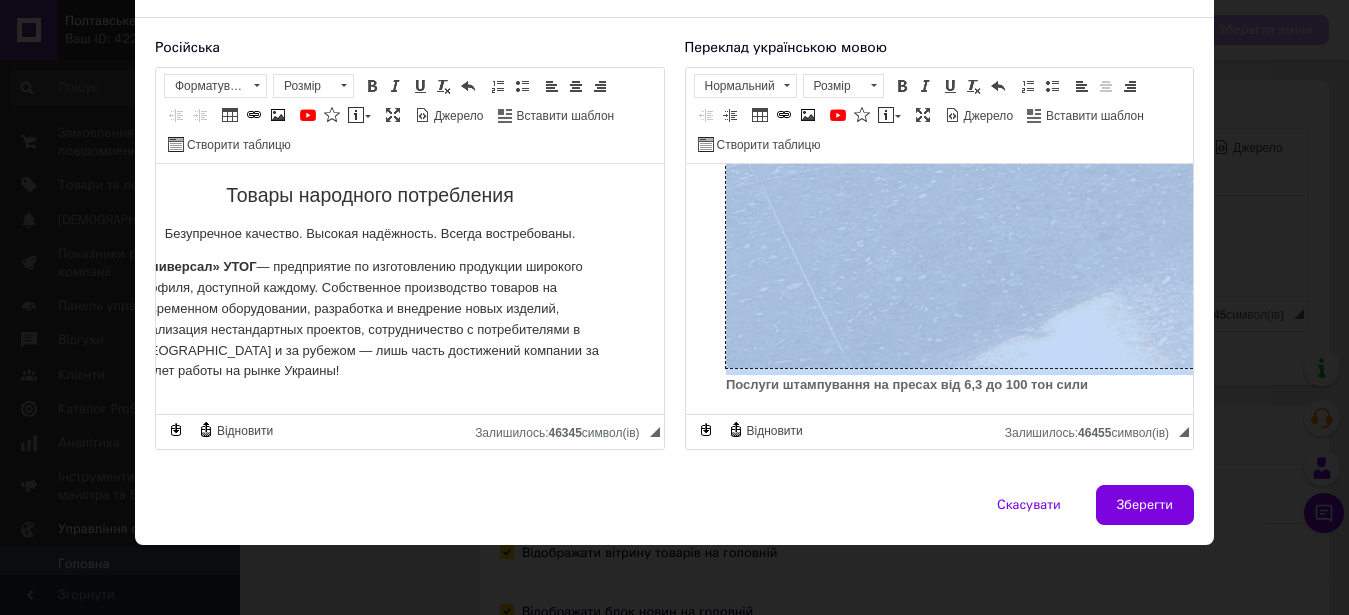 drag, startPoint x: 724, startPoint y: 366, endPoint x: 909, endPoint y: 176, distance: 265.1886 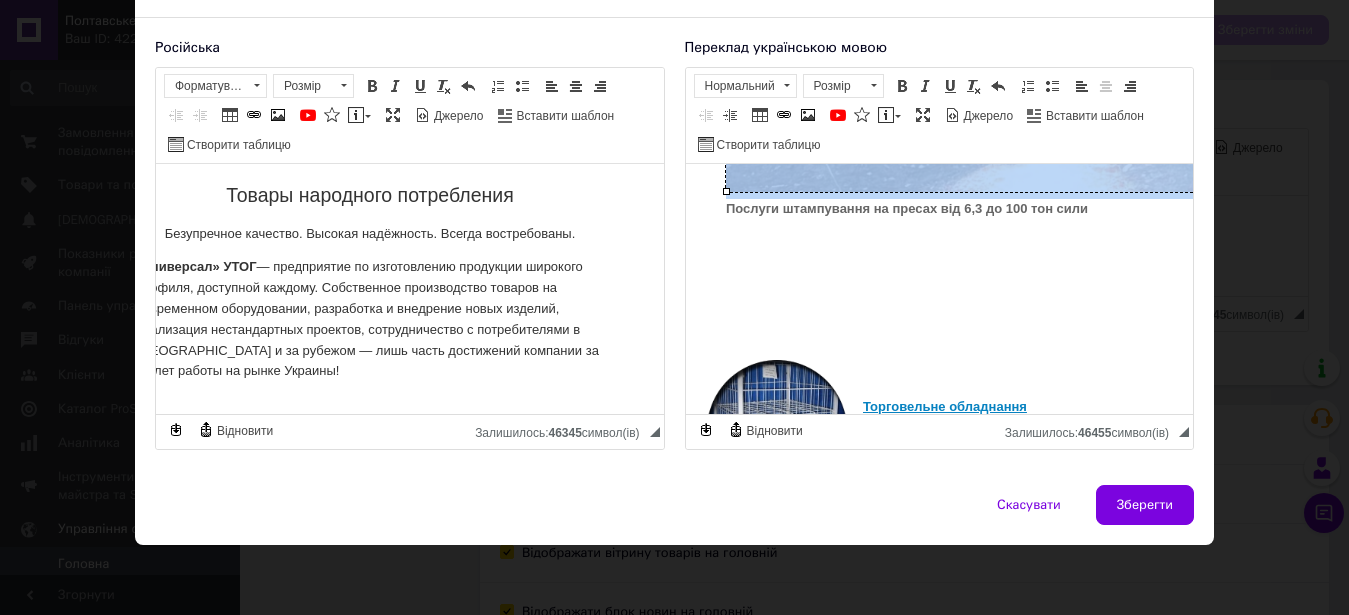 scroll, scrollTop: 3270, scrollLeft: 0, axis: vertical 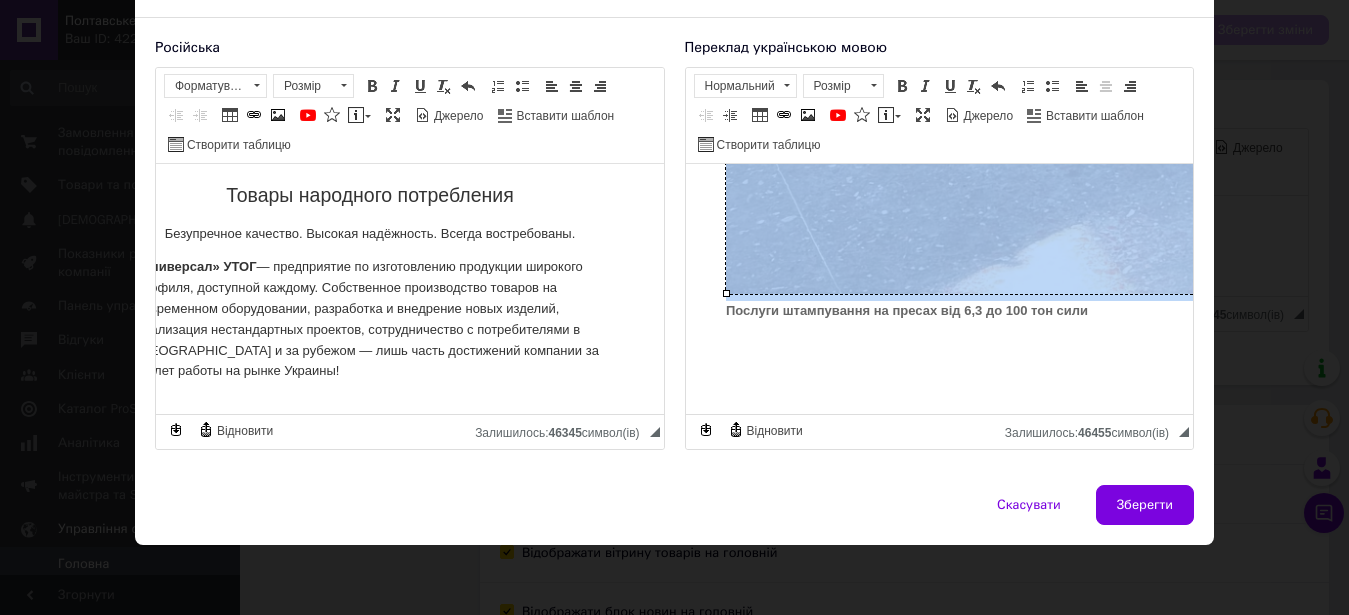 drag, startPoint x: 726, startPoint y: 291, endPoint x: 777, endPoint y: 275, distance: 53.450912 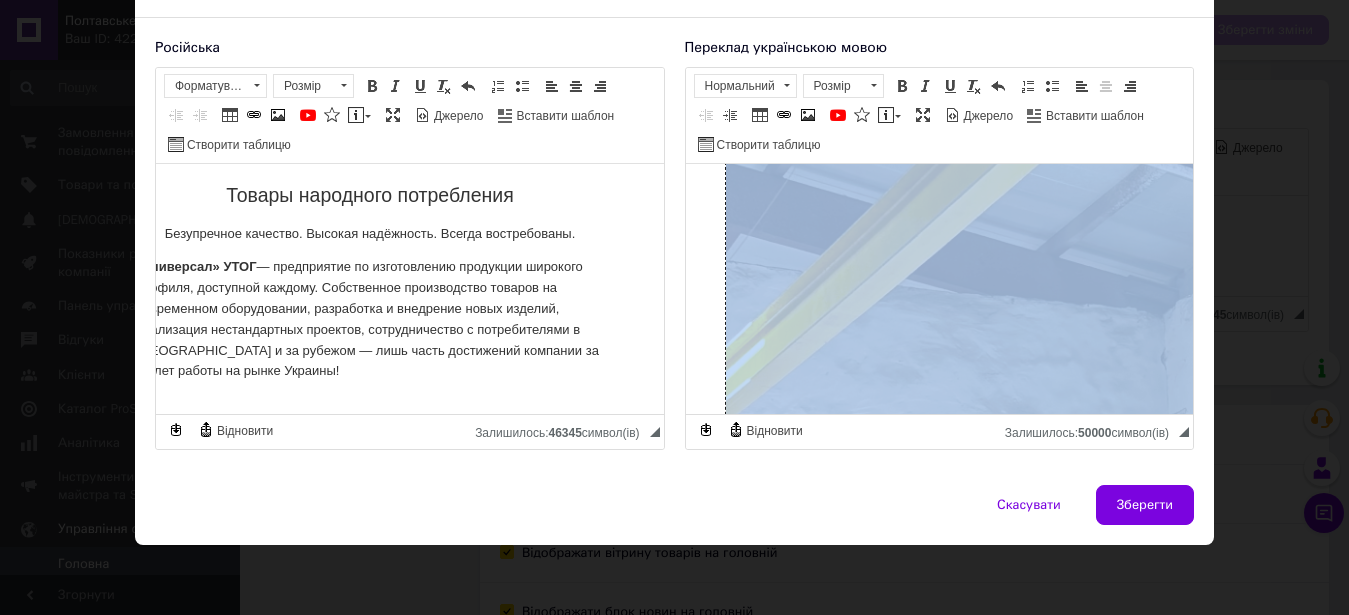 scroll, scrollTop: 1332, scrollLeft: 0, axis: vertical 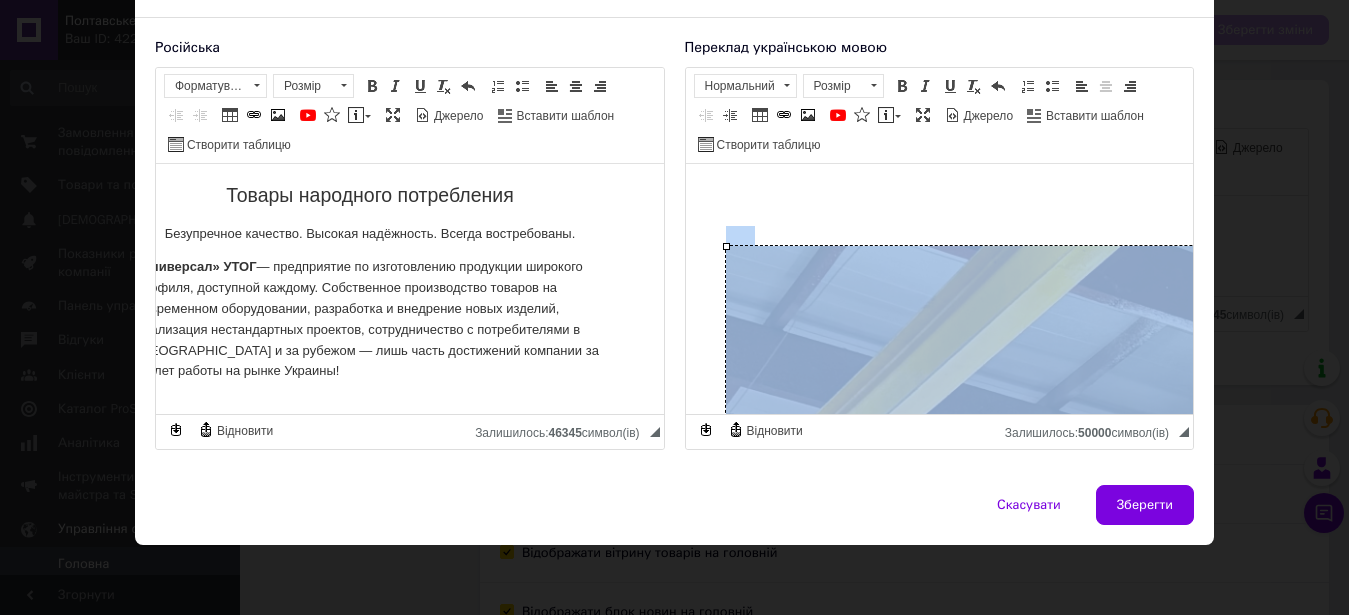 drag, startPoint x: 725, startPoint y: 244, endPoint x: 902, endPoint y: 380, distance: 223.21515 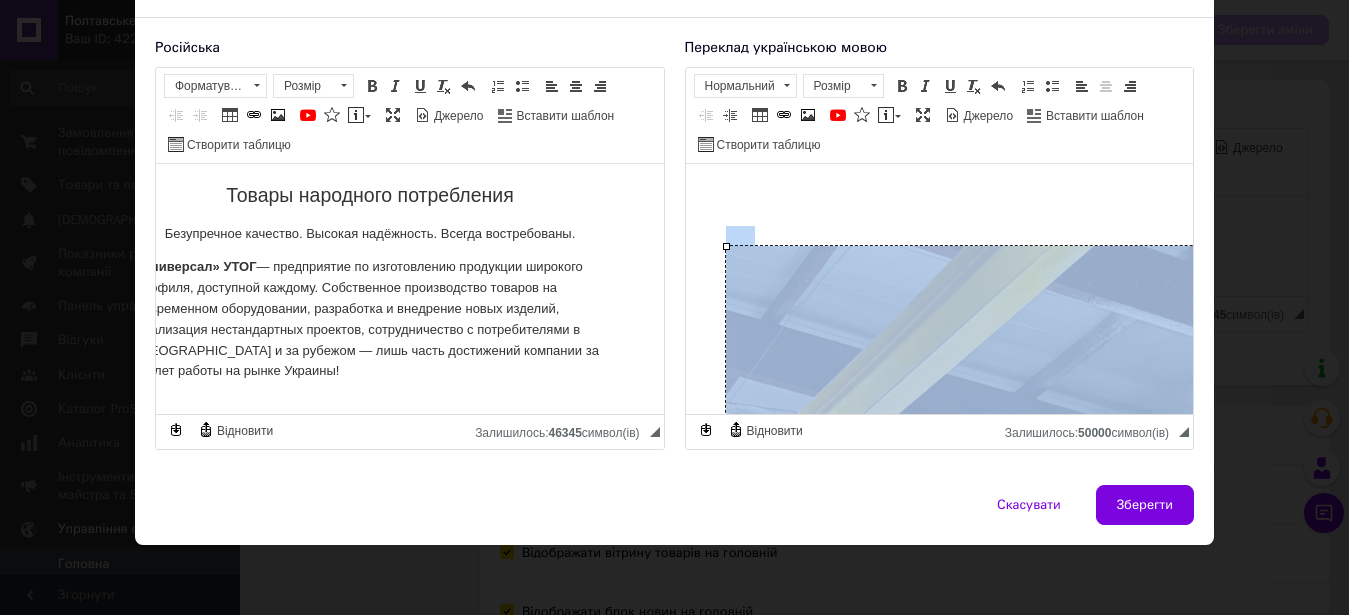 scroll, scrollTop: 3039, scrollLeft: 0, axis: vertical 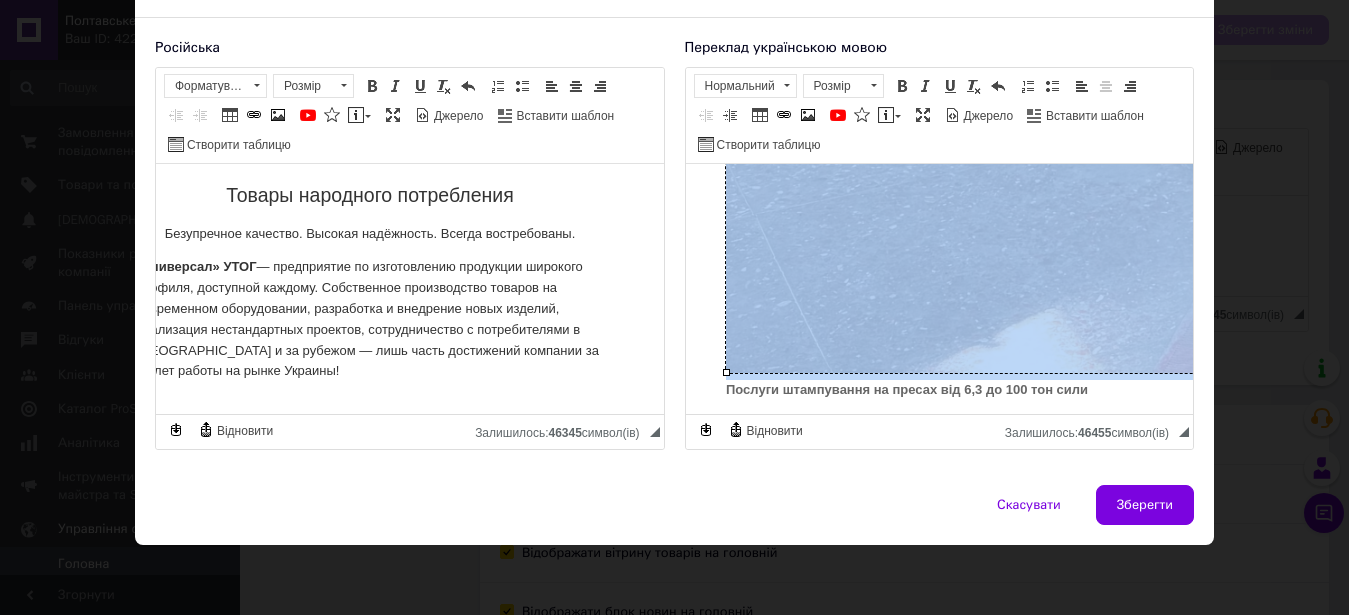 drag, startPoint x: 727, startPoint y: 373, endPoint x: 1102, endPoint y: 182, distance: 420.83963 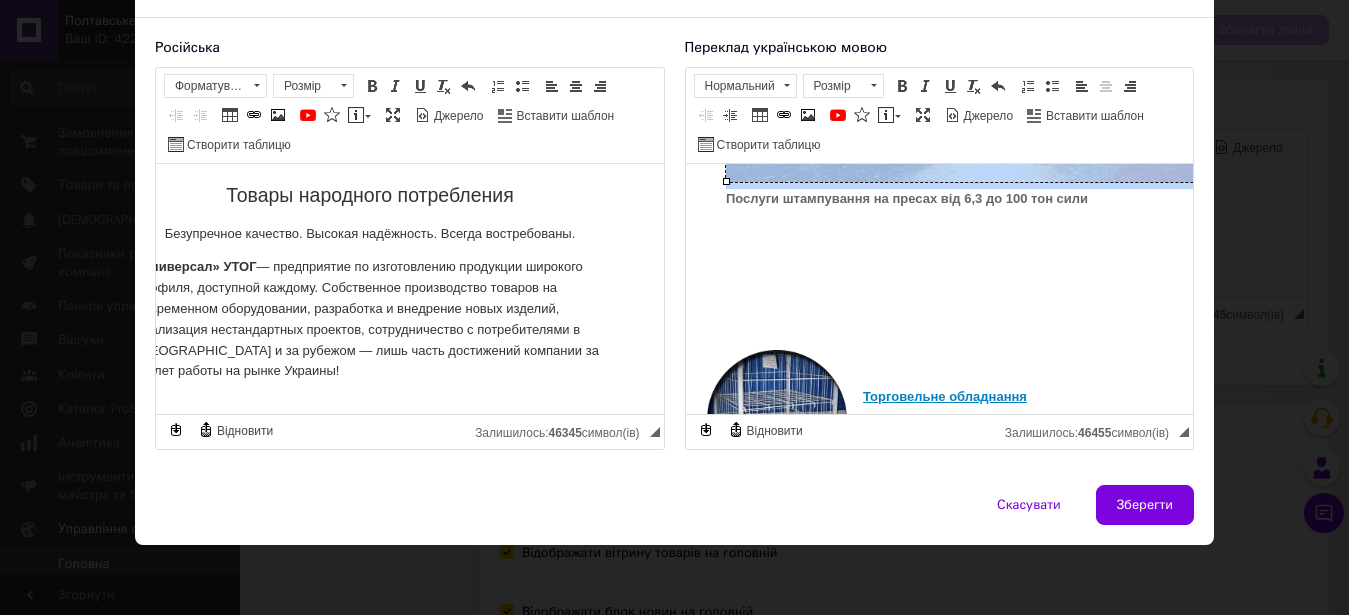 scroll, scrollTop: 2937, scrollLeft: 0, axis: vertical 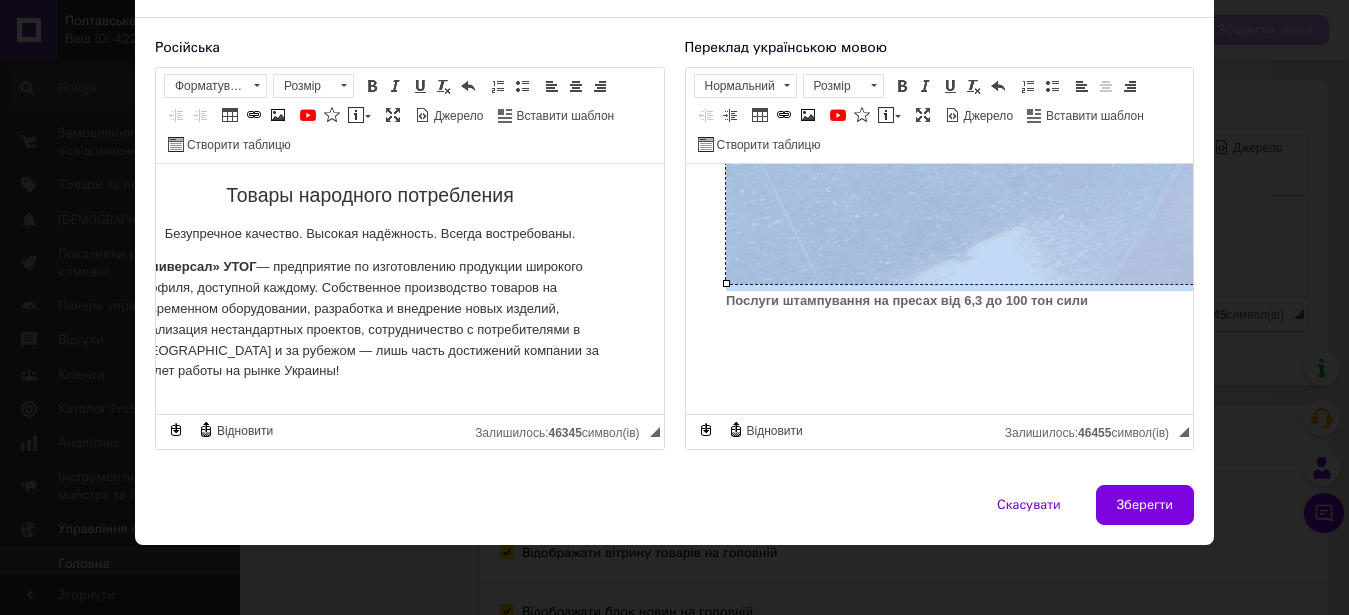 drag, startPoint x: 726, startPoint y: 283, endPoint x: 940, endPoint y: 167, distance: 243.41734 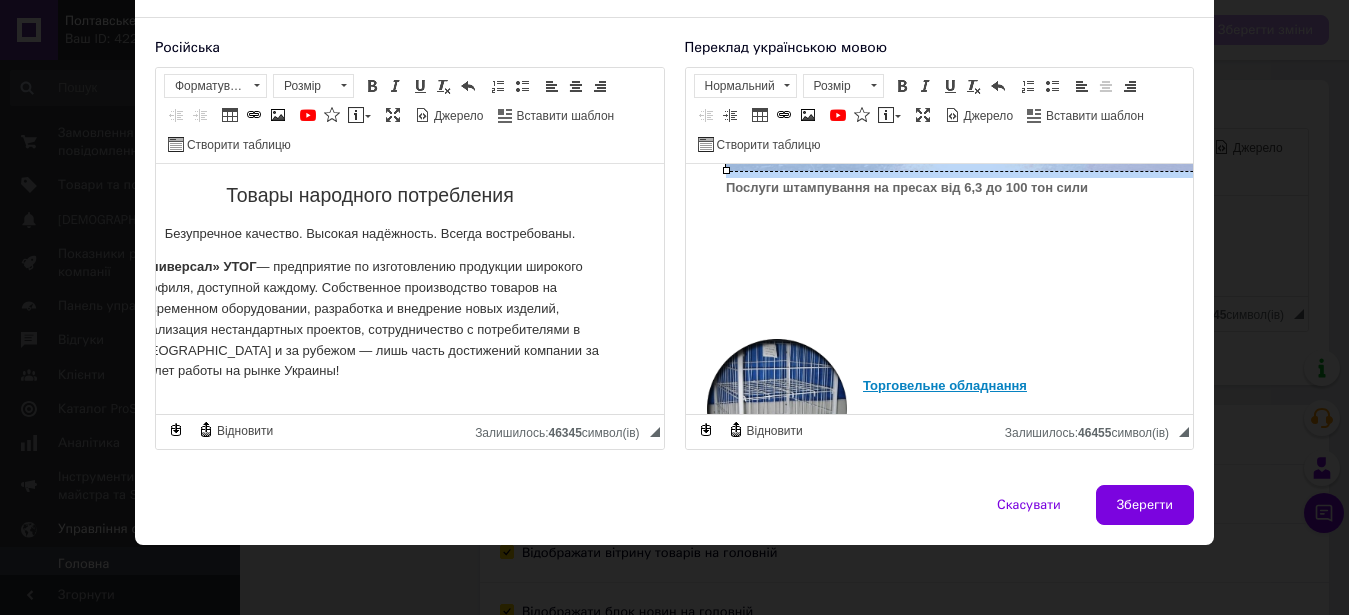 scroll, scrollTop: 2733, scrollLeft: 0, axis: vertical 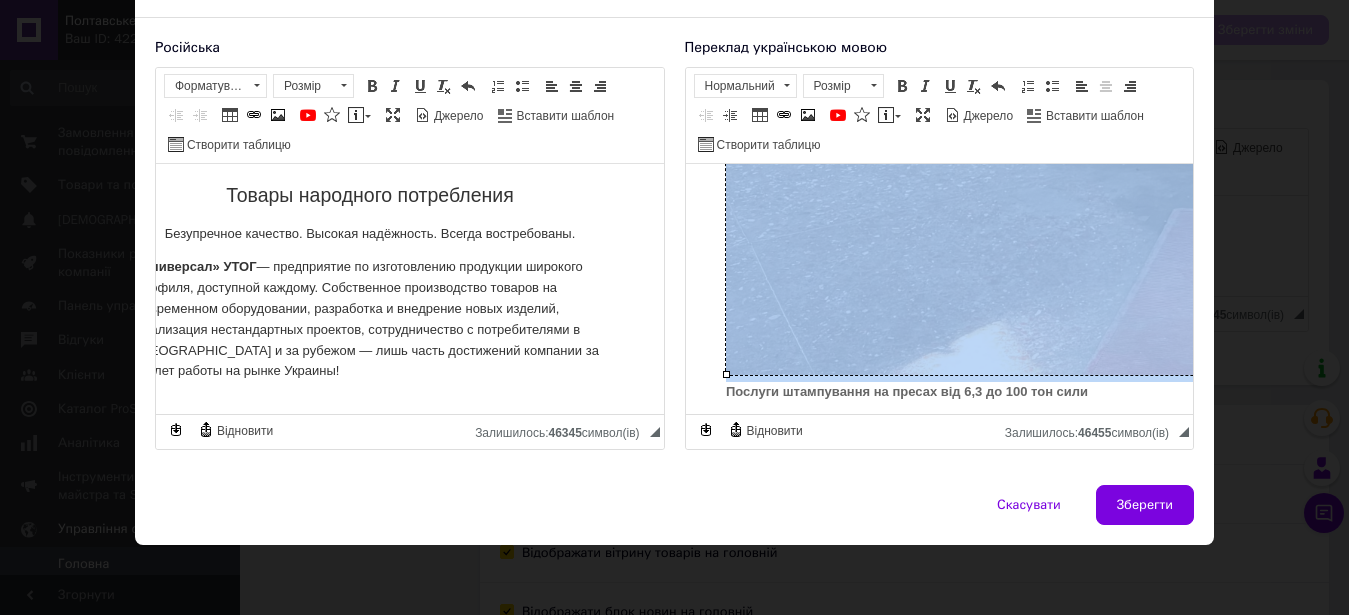 drag, startPoint x: 726, startPoint y: 373, endPoint x: 1141, endPoint y: 193, distance: 452.35495 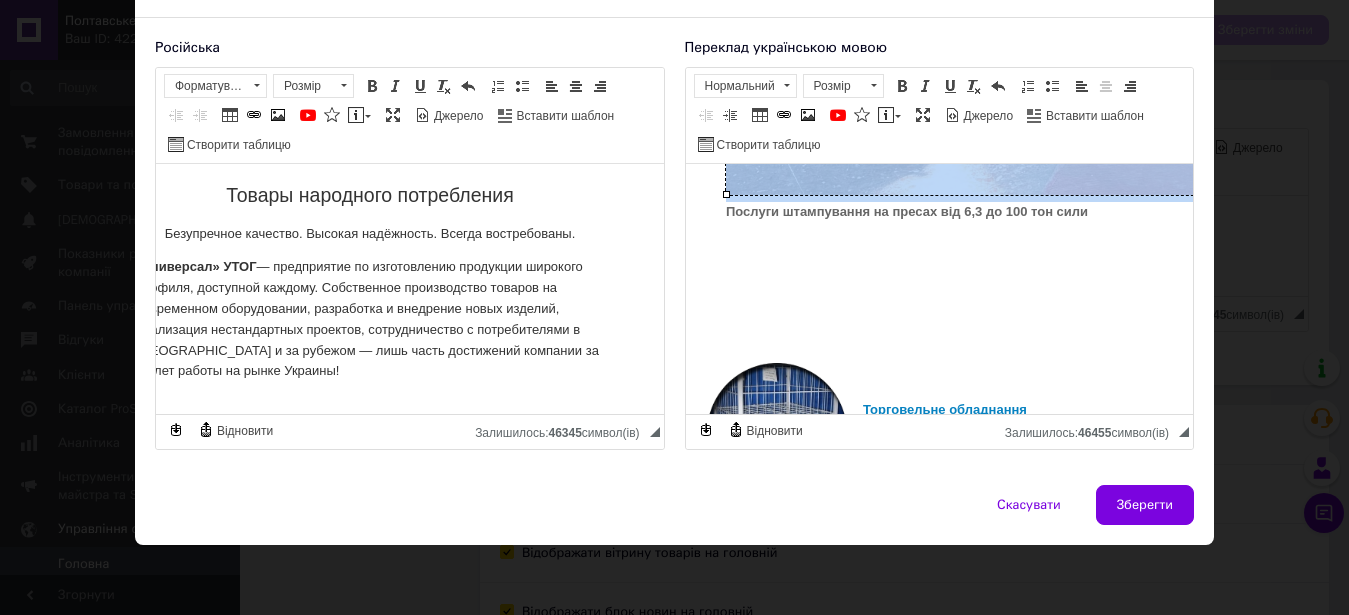 scroll, scrollTop: 2631, scrollLeft: 0, axis: vertical 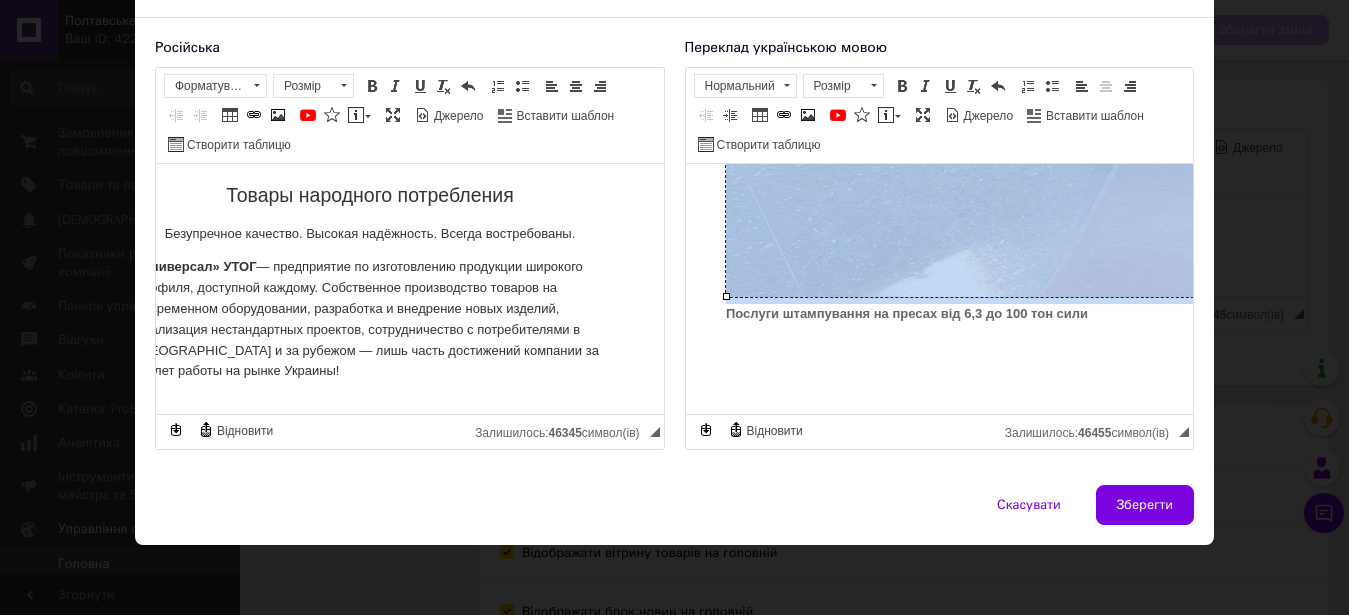 drag, startPoint x: 723, startPoint y: 294, endPoint x: 1005, endPoint y: 167, distance: 309.2782 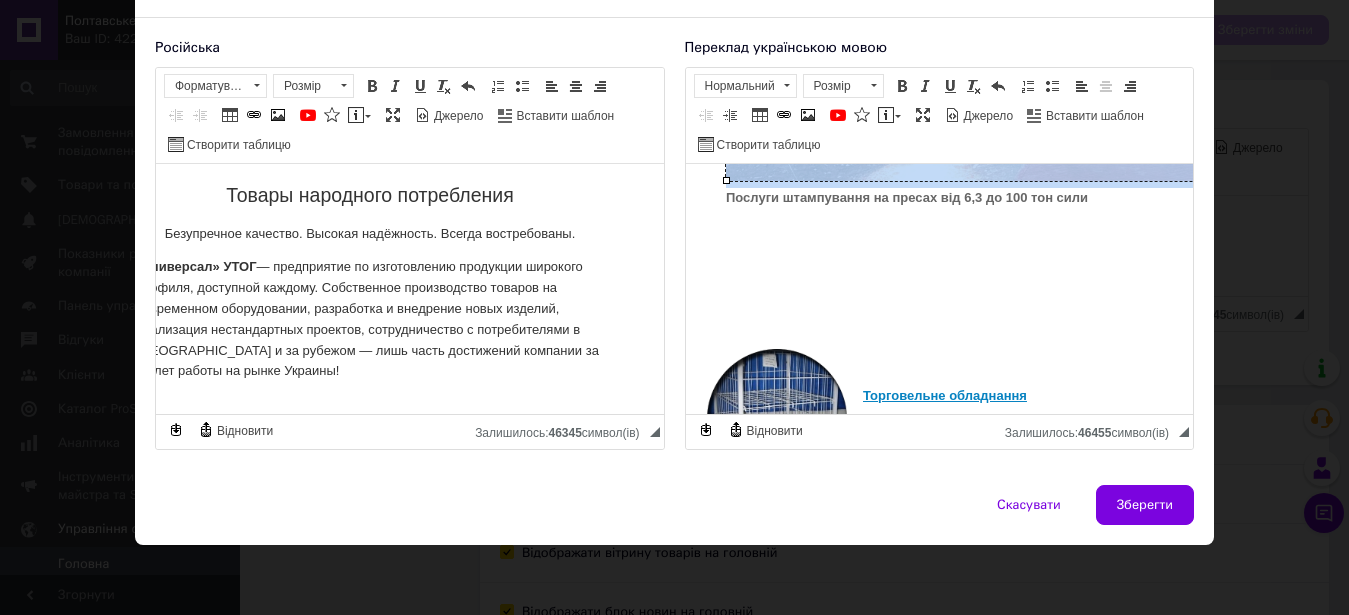 scroll, scrollTop: 2427, scrollLeft: 0, axis: vertical 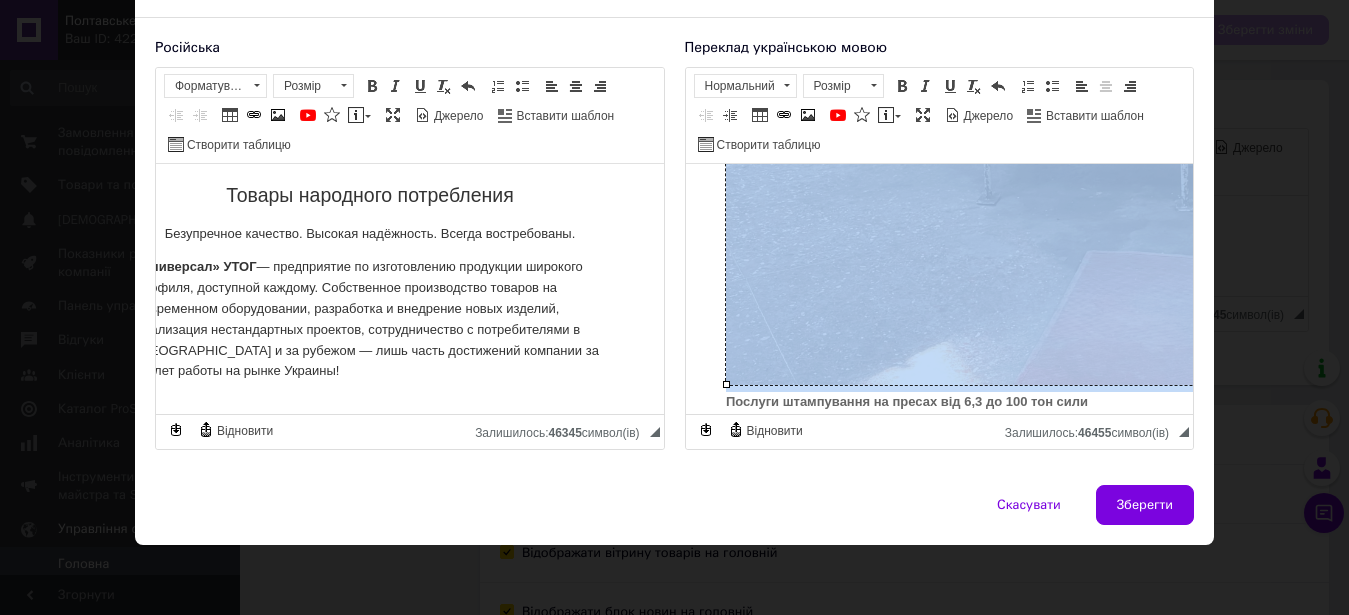 drag, startPoint x: 723, startPoint y: 381, endPoint x: 1049, endPoint y: 189, distance: 378.33847 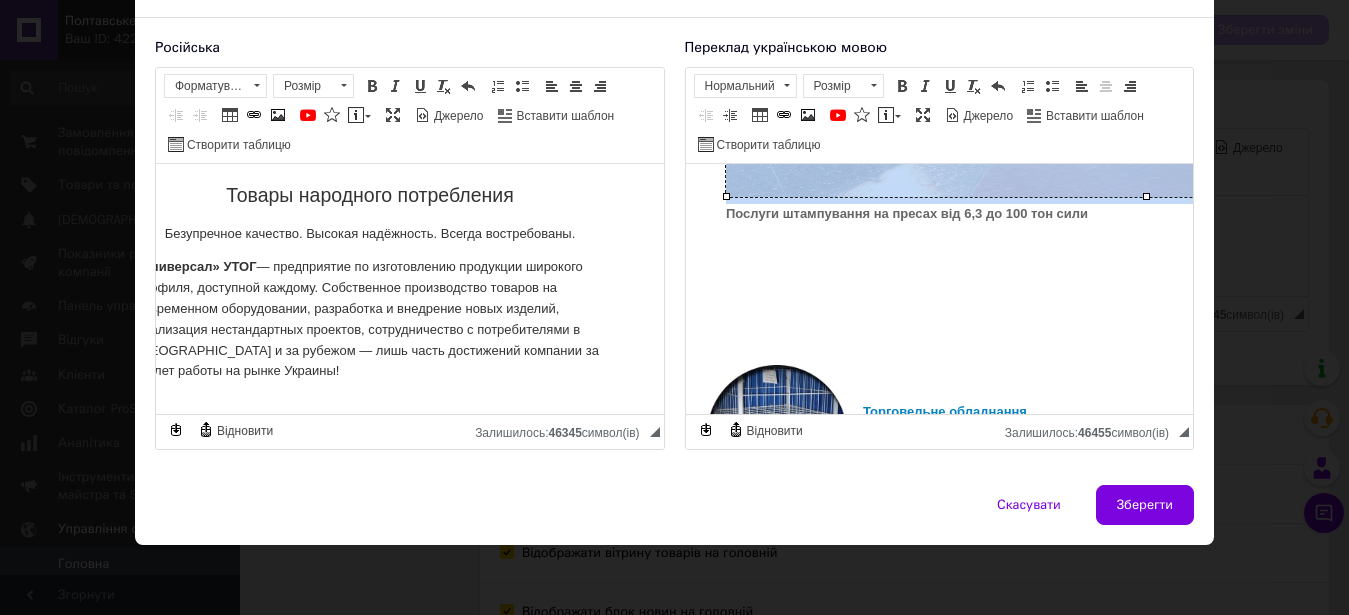 scroll, scrollTop: 2268, scrollLeft: 0, axis: vertical 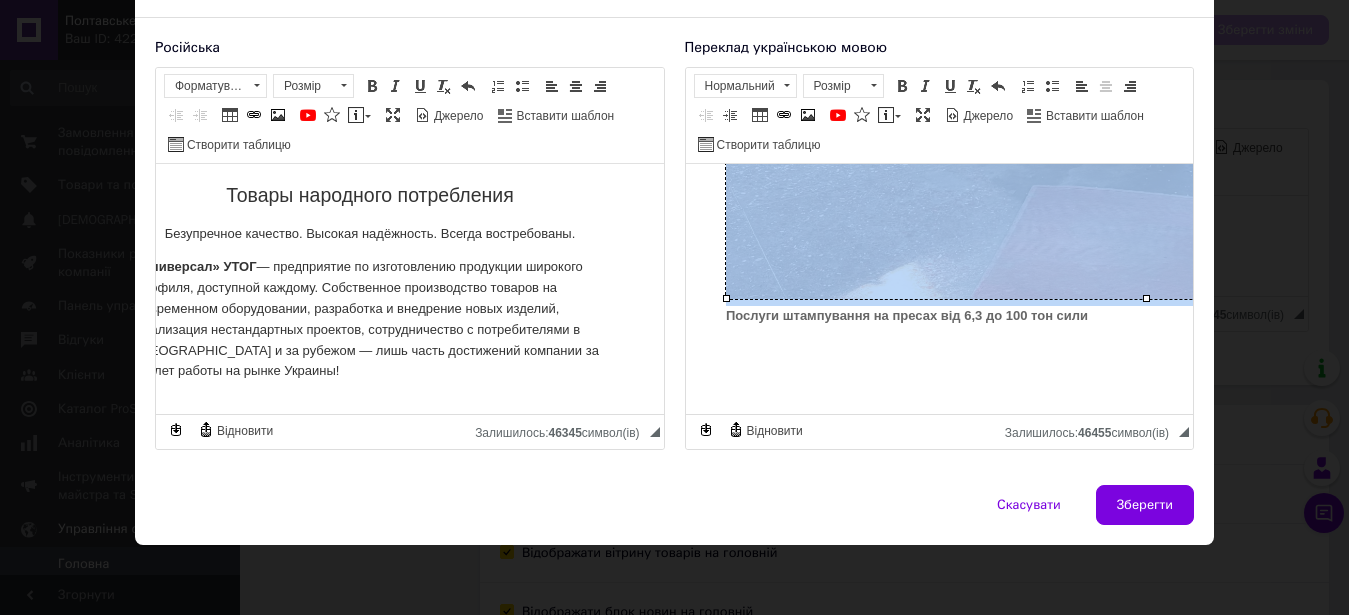 drag, startPoint x: 725, startPoint y: 297, endPoint x: 1071, endPoint y: 171, distance: 368.22818 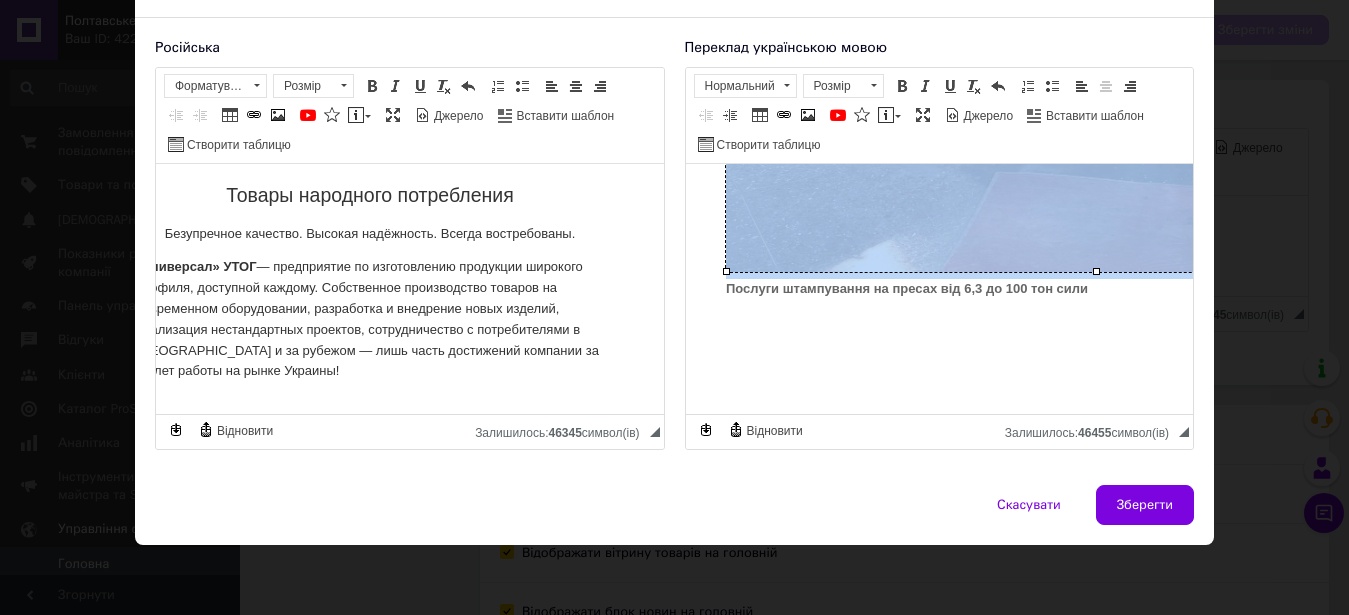 scroll, scrollTop: 2121, scrollLeft: 0, axis: vertical 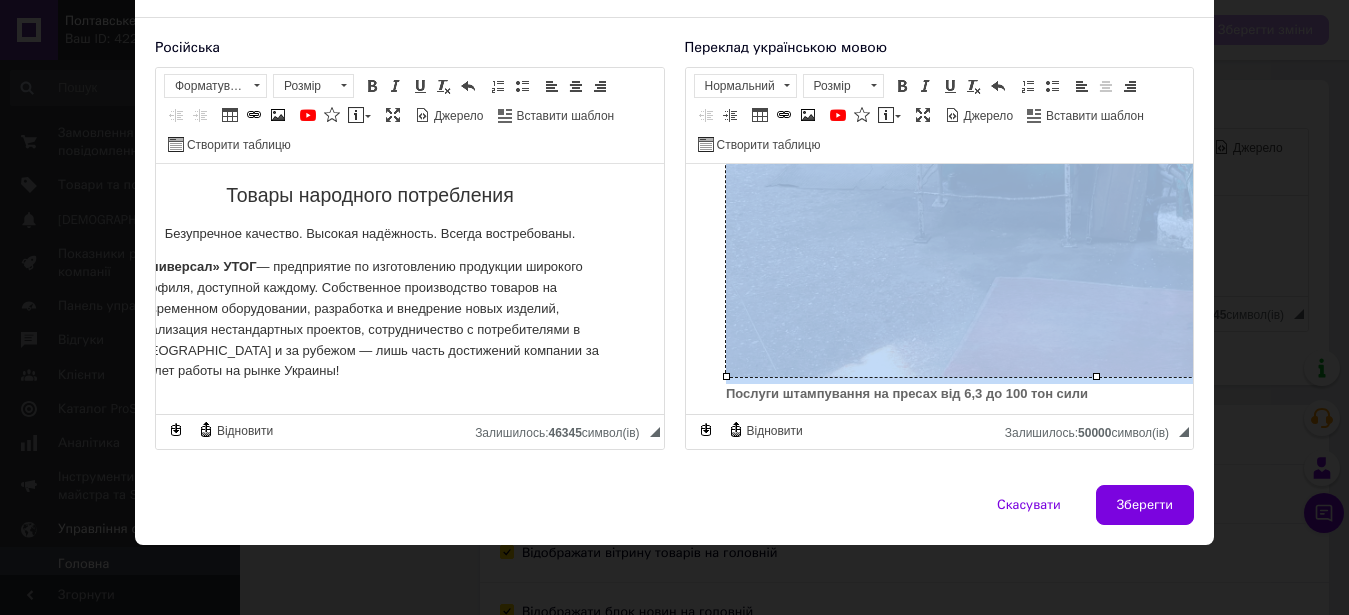 click at bounding box center (1094, -83) 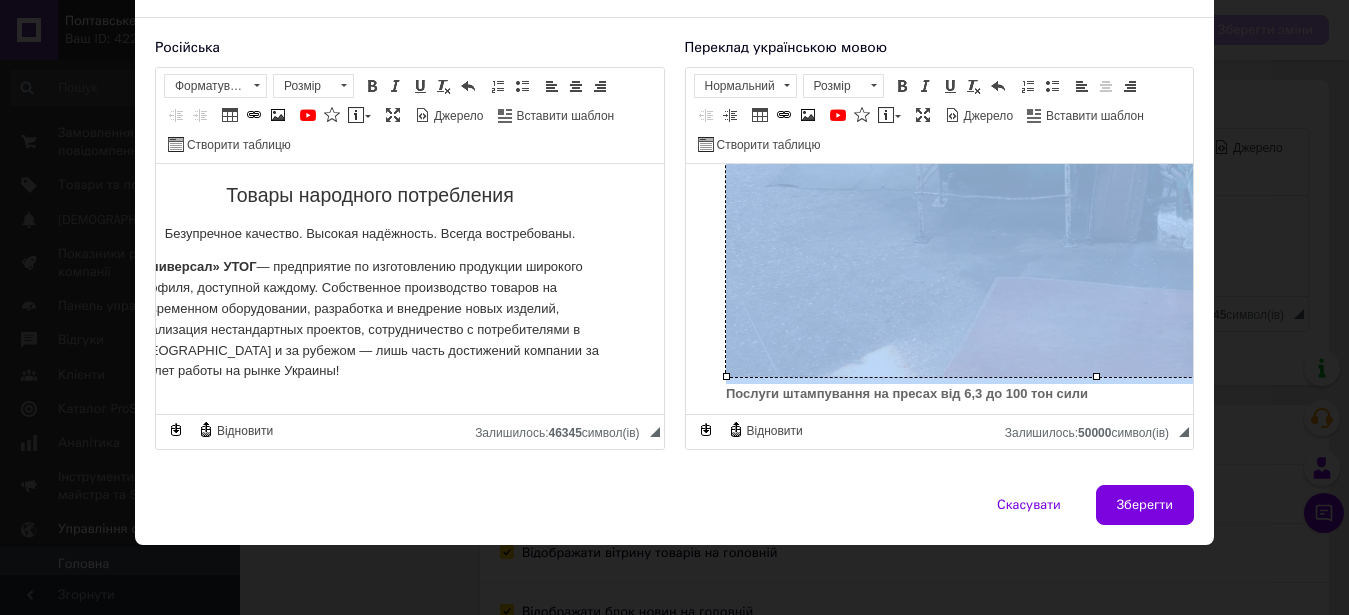 drag, startPoint x: 727, startPoint y: 373, endPoint x: 1140, endPoint y: 174, distance: 458.44302 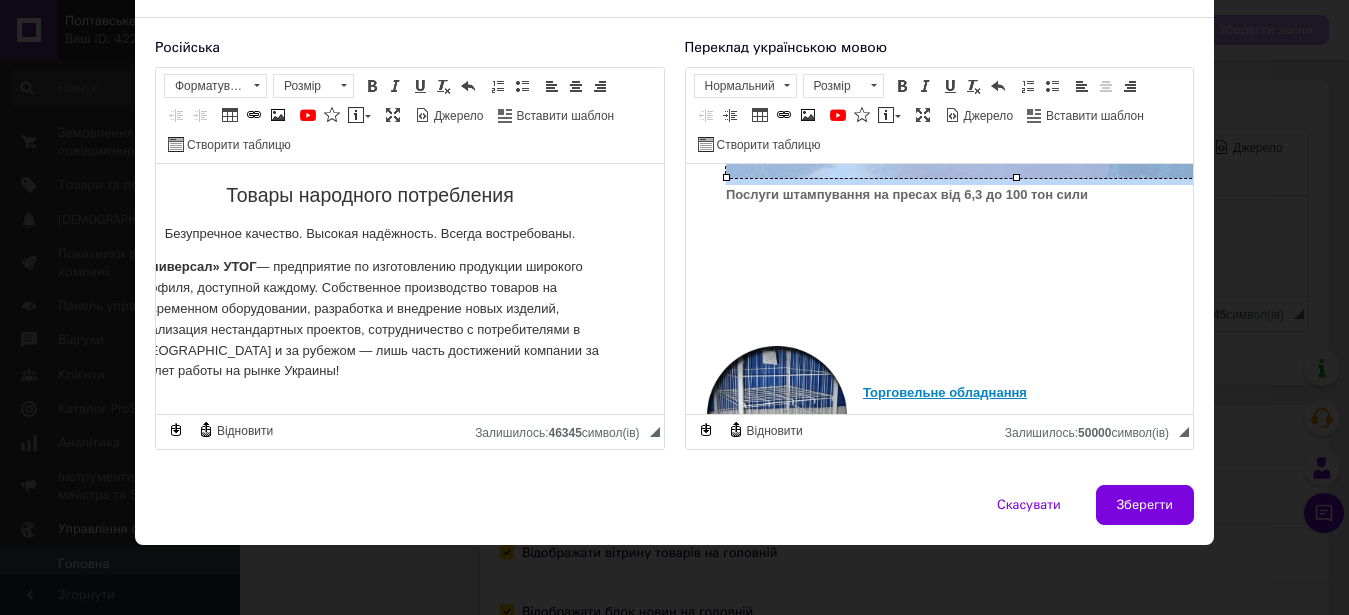 scroll, scrollTop: 1917, scrollLeft: 0, axis: vertical 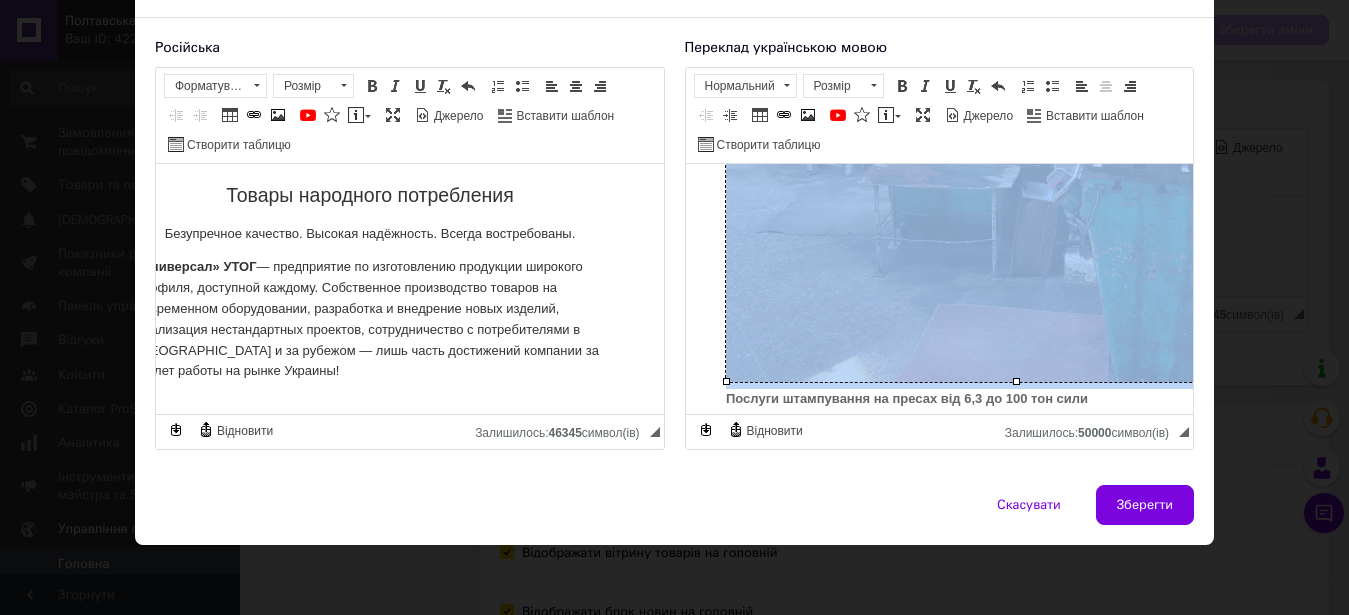 drag, startPoint x: 724, startPoint y: 379, endPoint x: 1709, endPoint y: 317, distance: 986.94934 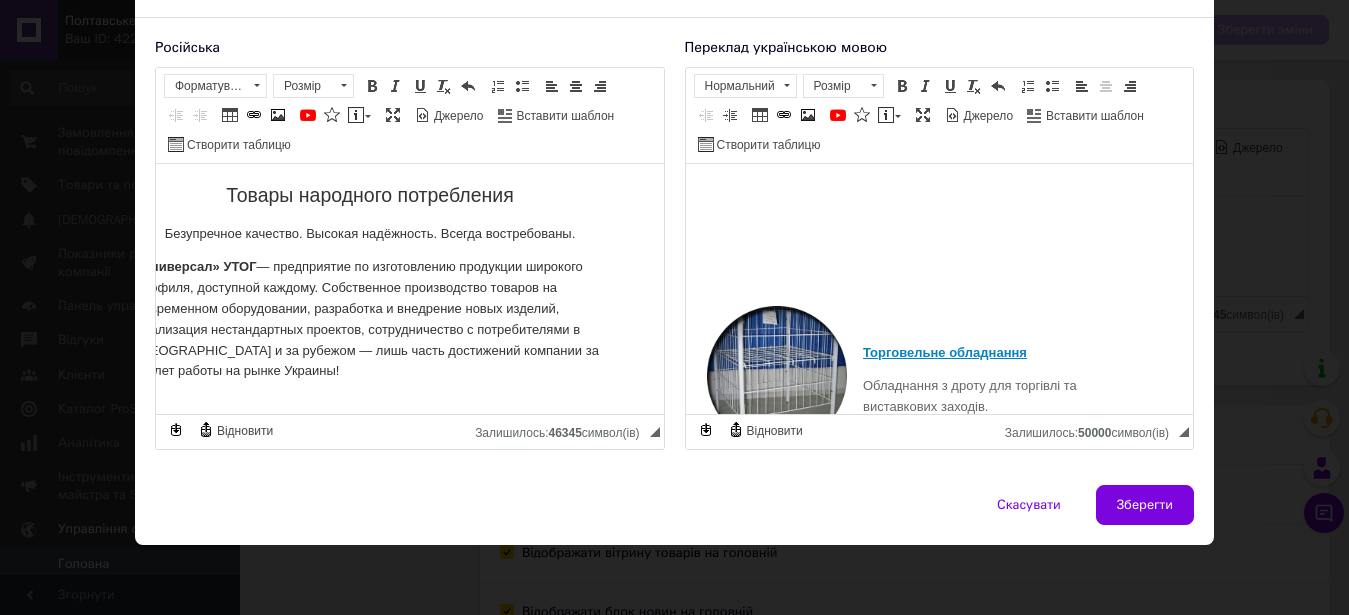 scroll, scrollTop: 1713, scrollLeft: 0, axis: vertical 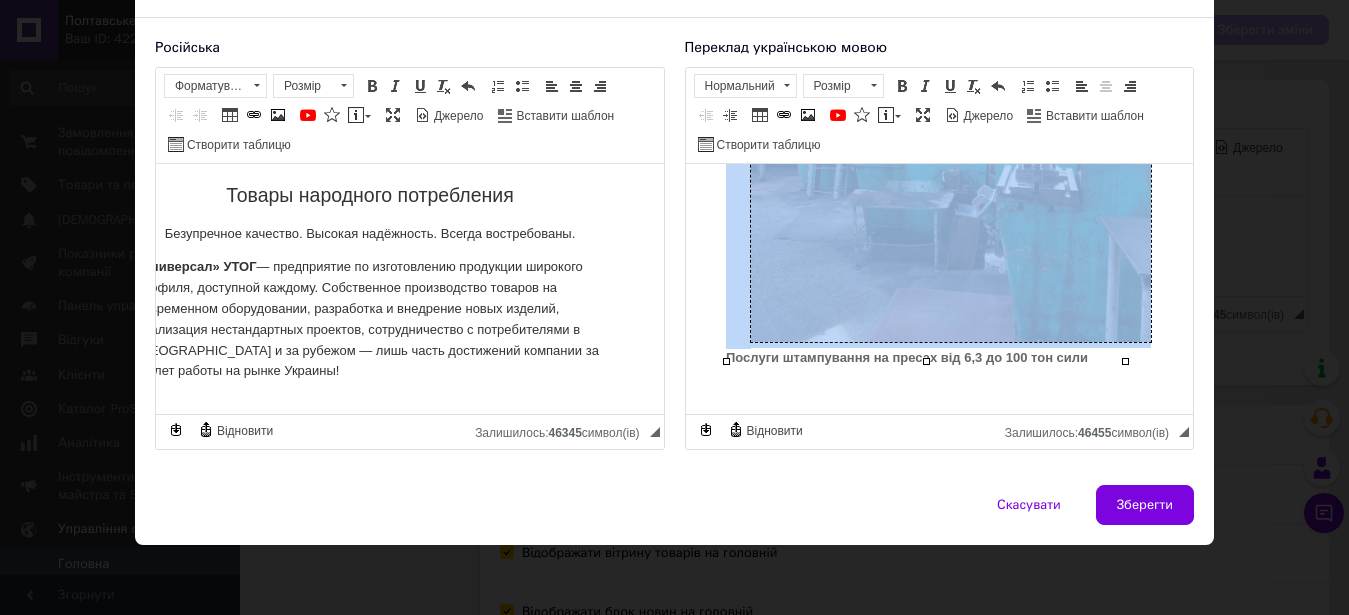 drag, startPoint x: 760, startPoint y: 339, endPoint x: 994, endPoint y: 191, distance: 276.87543 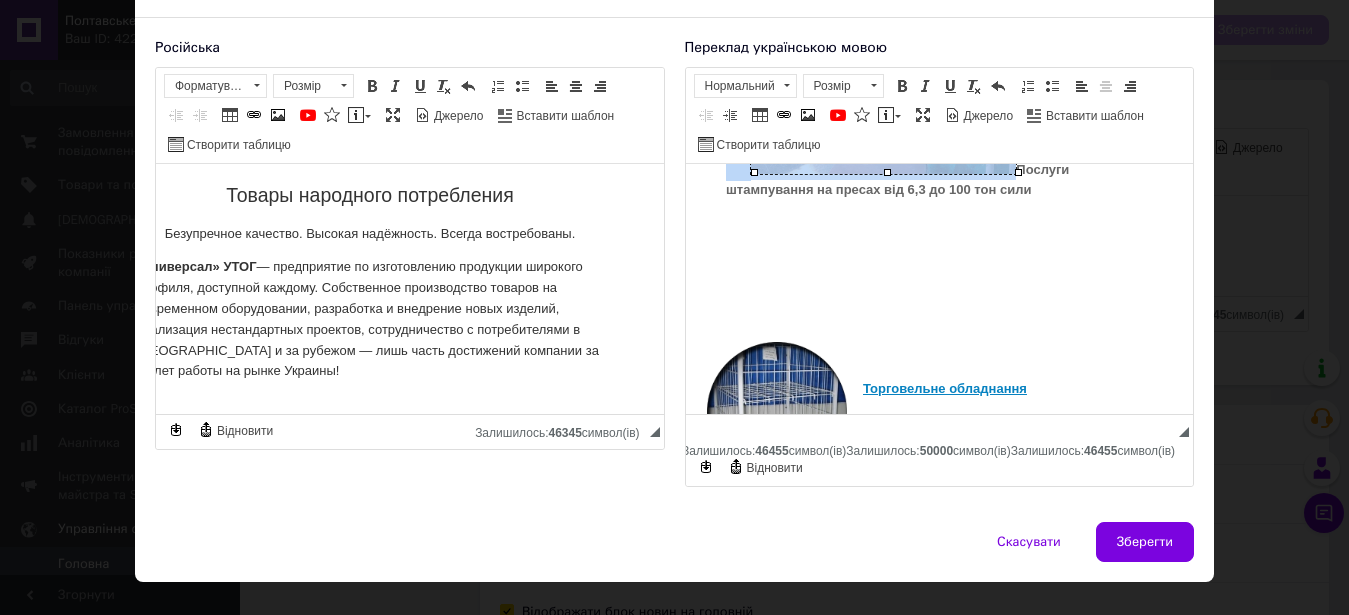 scroll, scrollTop: 1509, scrollLeft: 0, axis: vertical 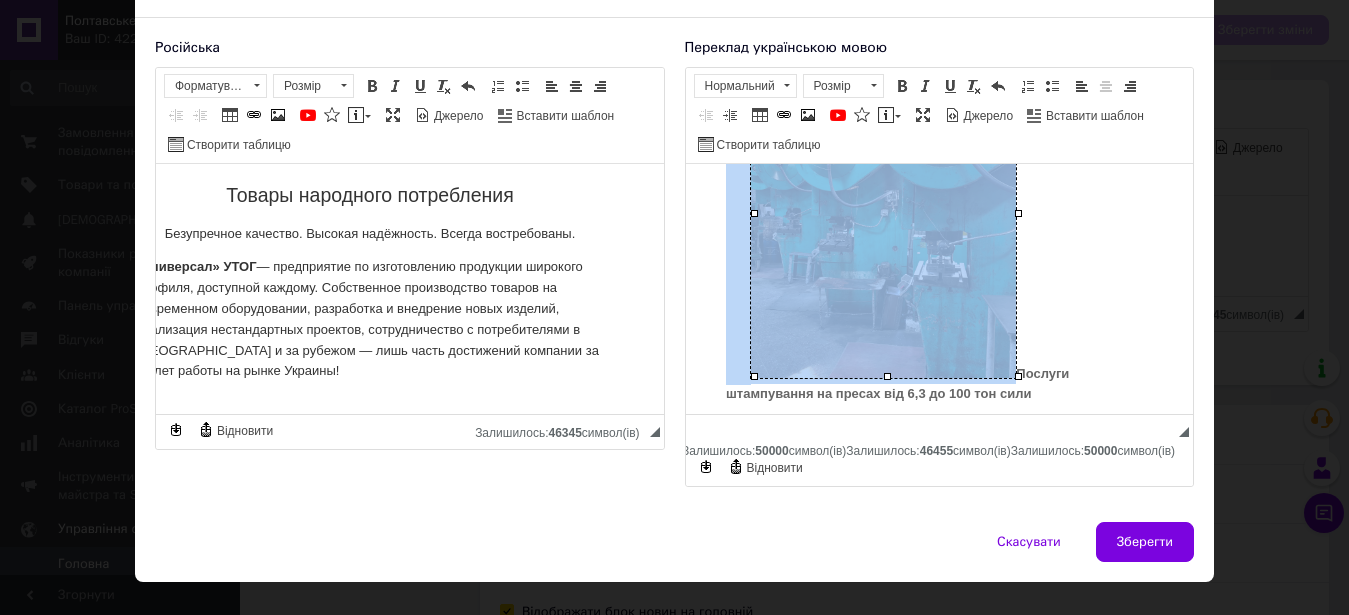 drag, startPoint x: 780, startPoint y: 328, endPoint x: 854, endPoint y: 287, distance: 84.59905 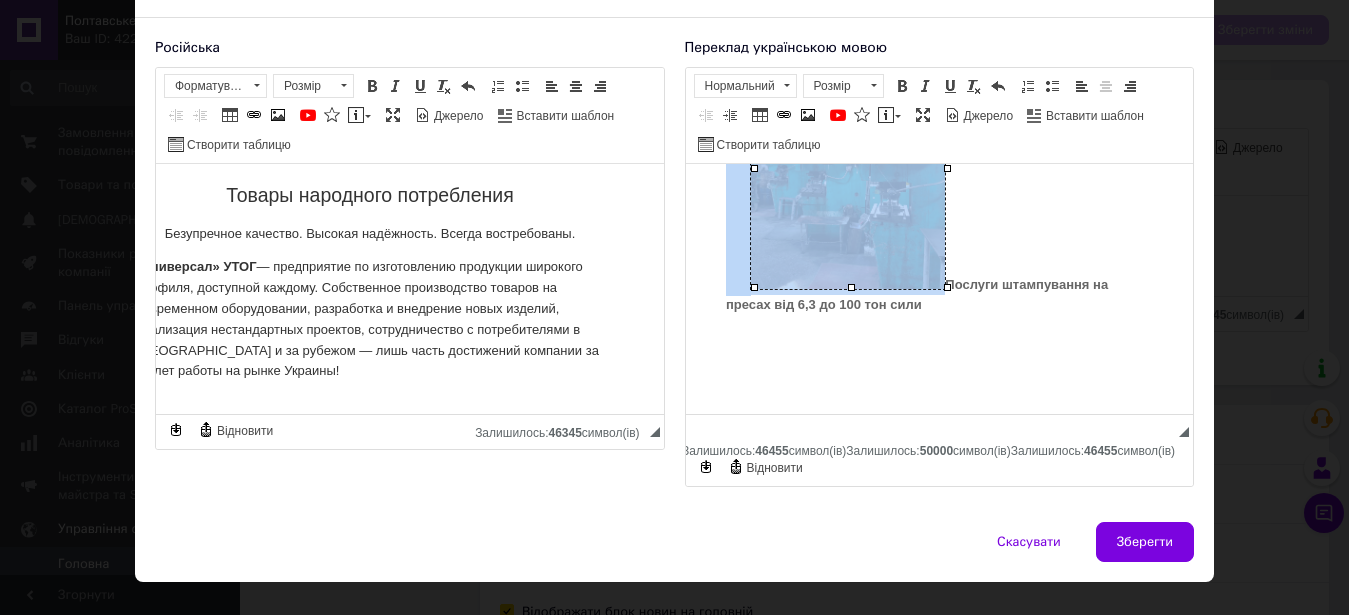 scroll, scrollTop: 1403, scrollLeft: 0, axis: vertical 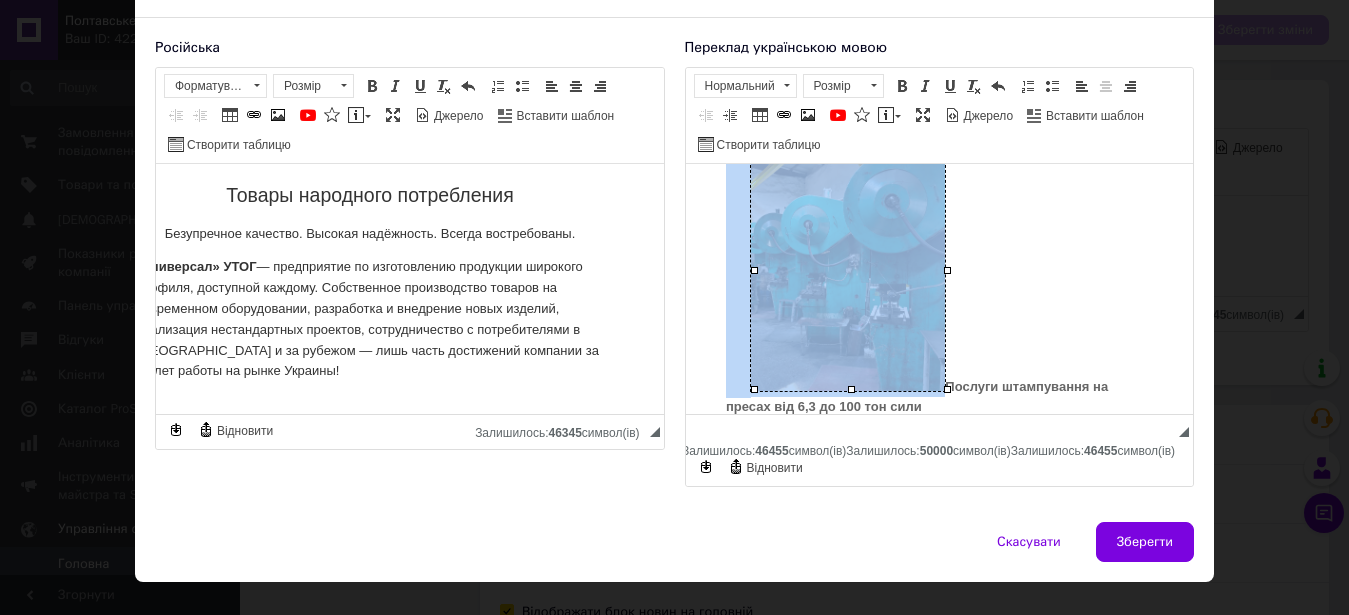 drag, startPoint x: 764, startPoint y: 375, endPoint x: 834, endPoint y: 266, distance: 129.5415 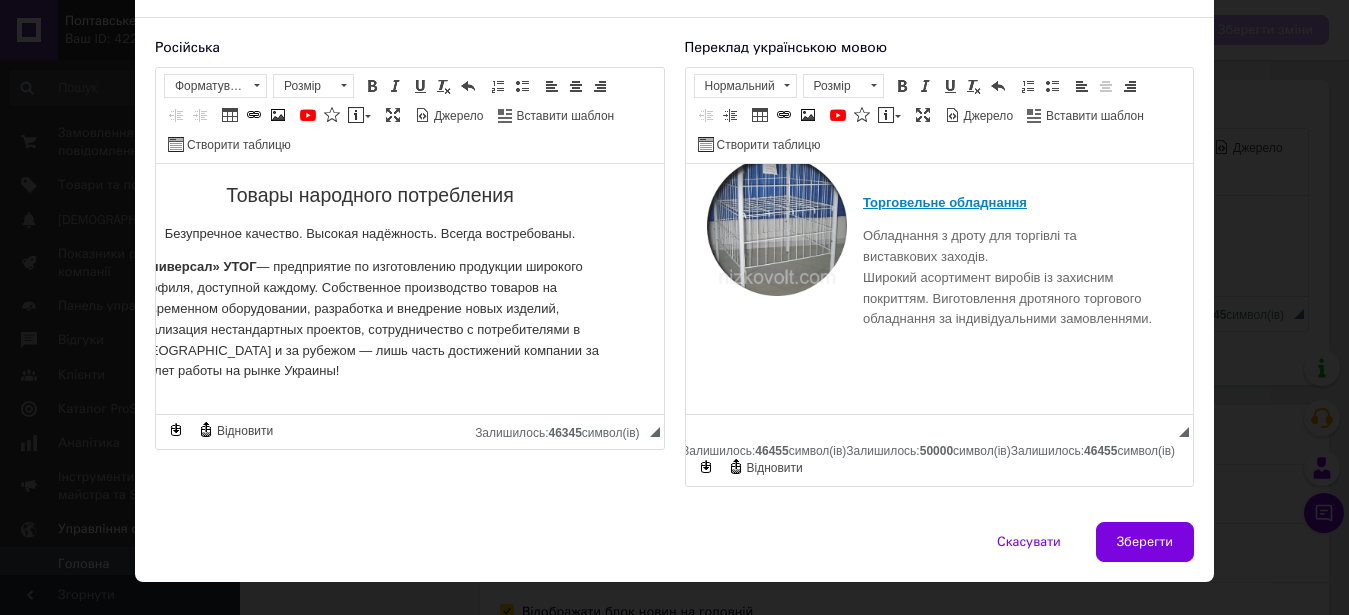 scroll, scrollTop: 1503, scrollLeft: 0, axis: vertical 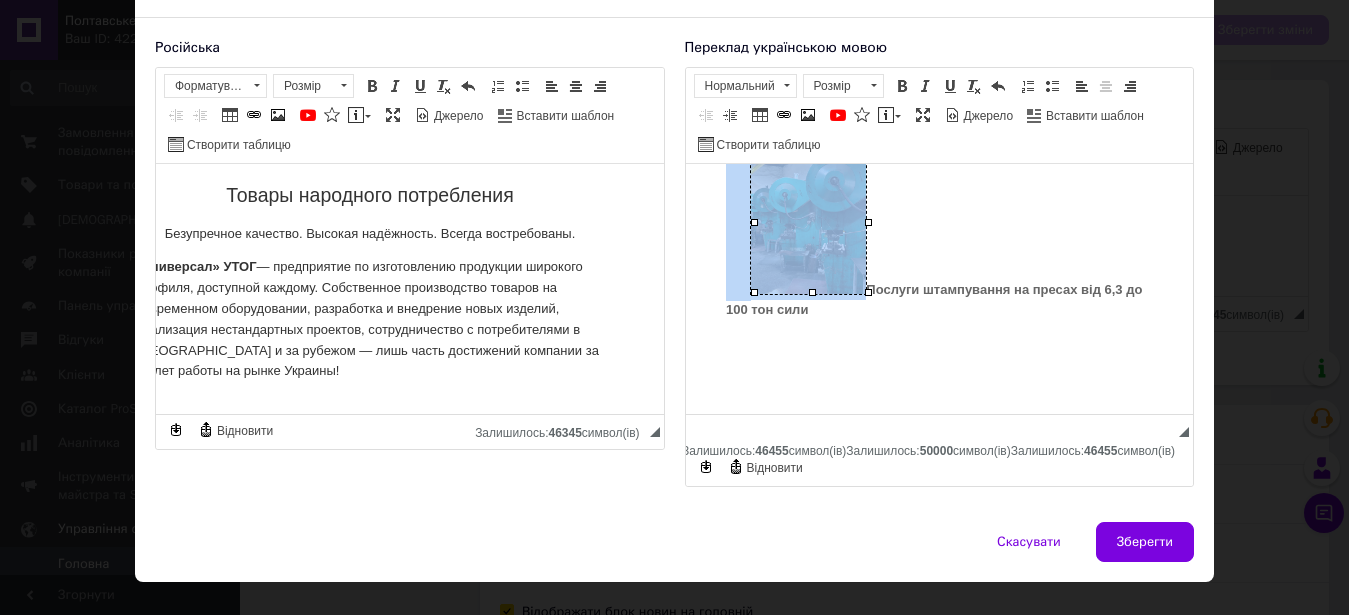 drag, startPoint x: 754, startPoint y: 292, endPoint x: 737, endPoint y: 304, distance: 20.808653 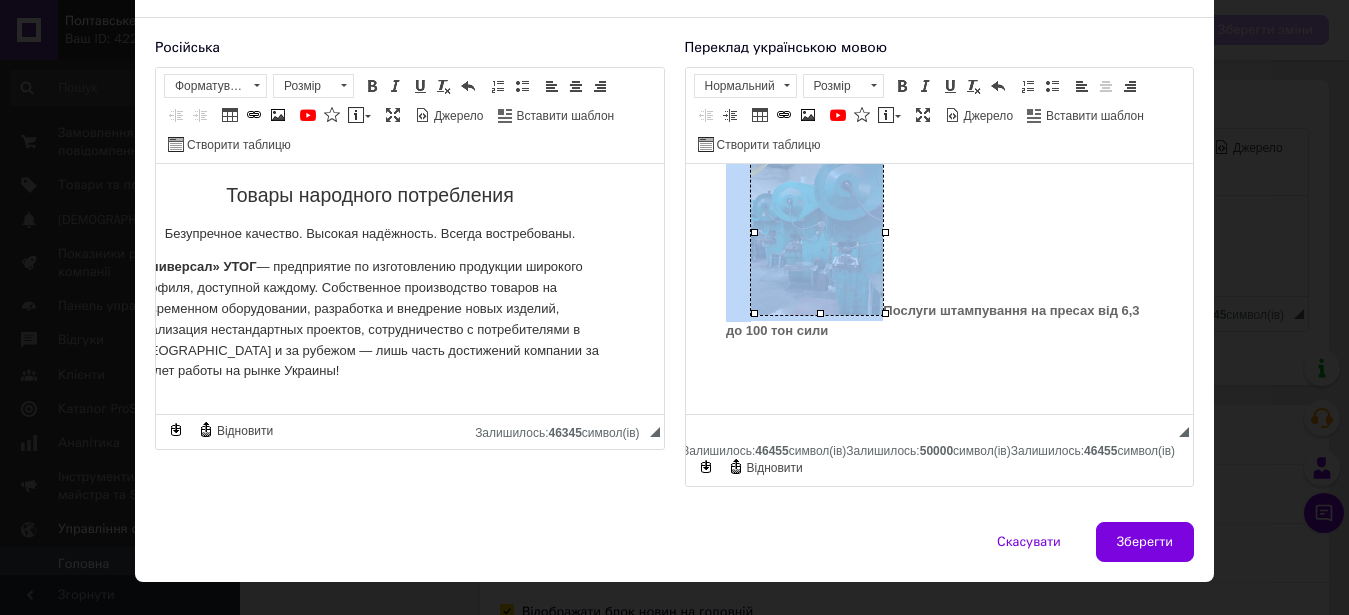 click on "Послуги штампування на пресах від 6,3 до 100 тон сили" at bounding box center (932, 321) 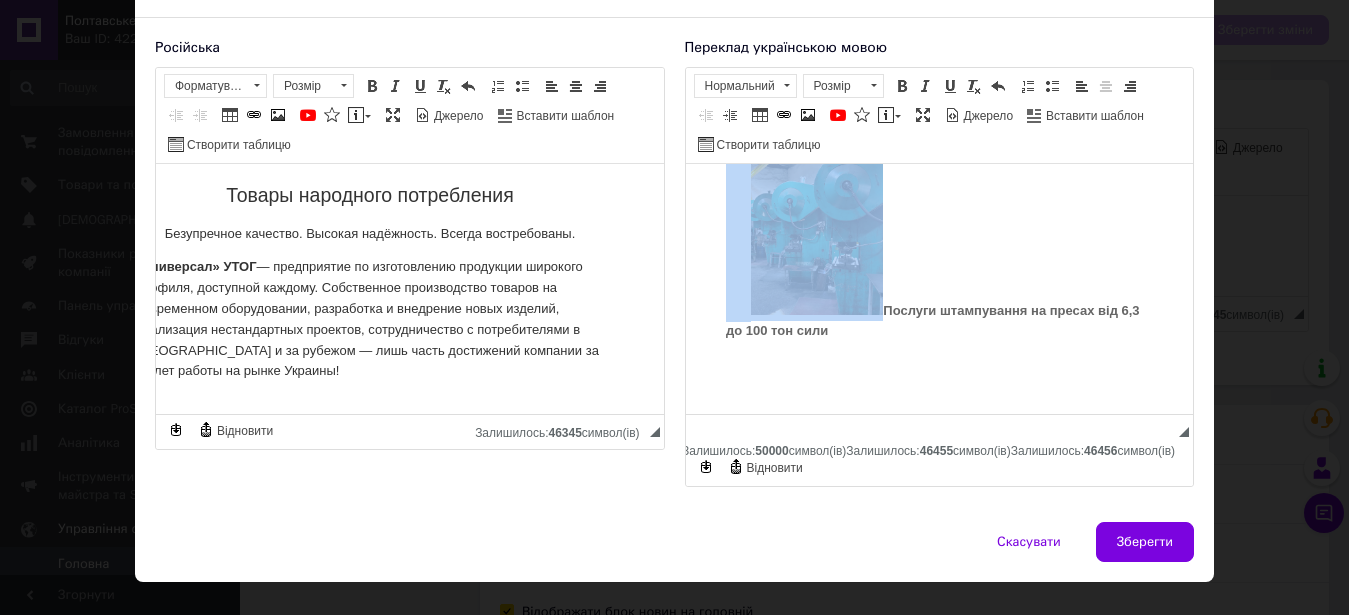 drag, startPoint x: 1020, startPoint y: 309, endPoint x: 1089, endPoint y: 340, distance: 75.643906 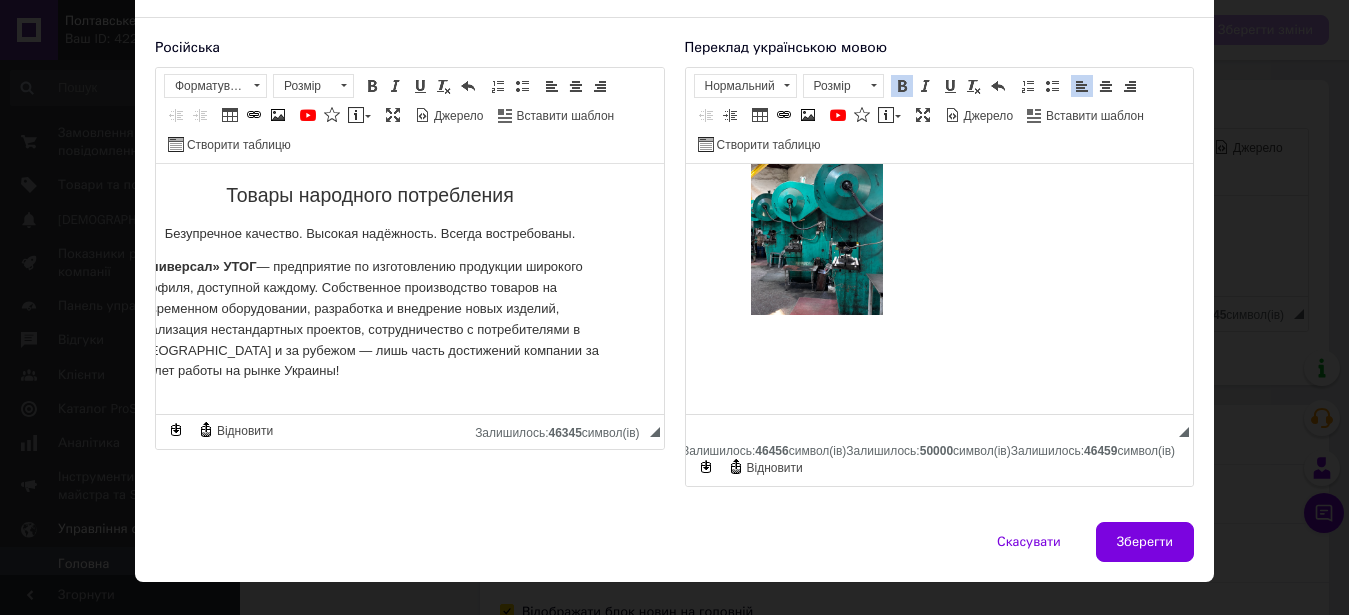 scroll, scrollTop: 1203, scrollLeft: 0, axis: vertical 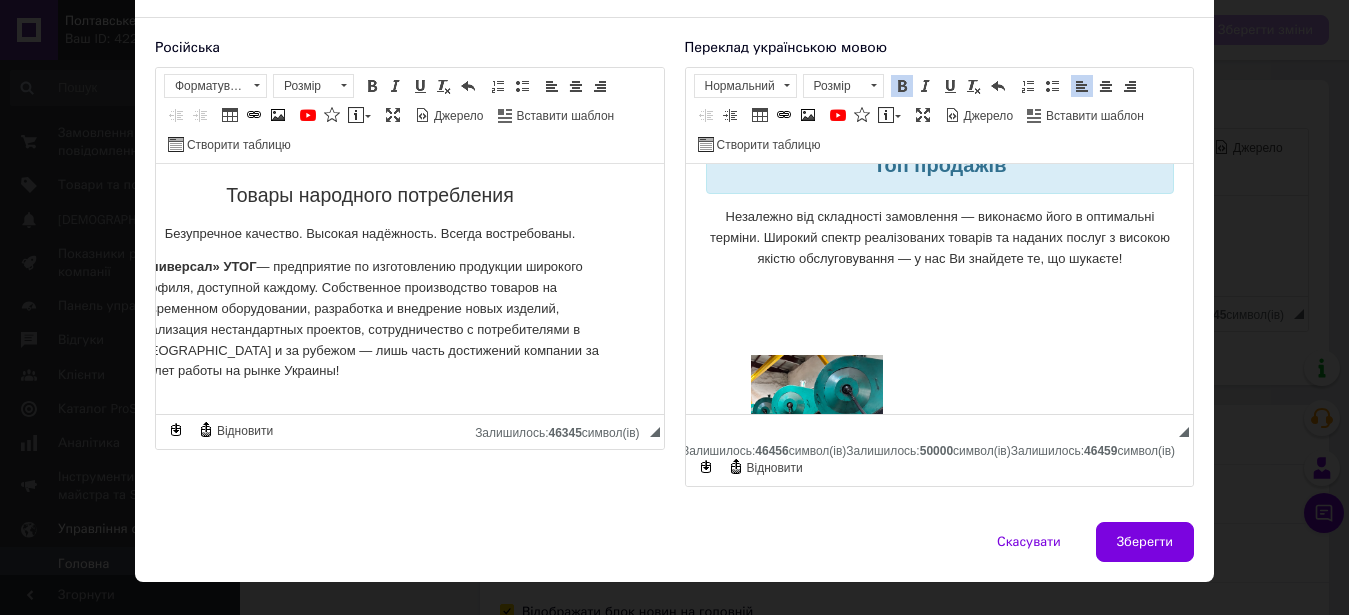 click at bounding box center [939, 491] 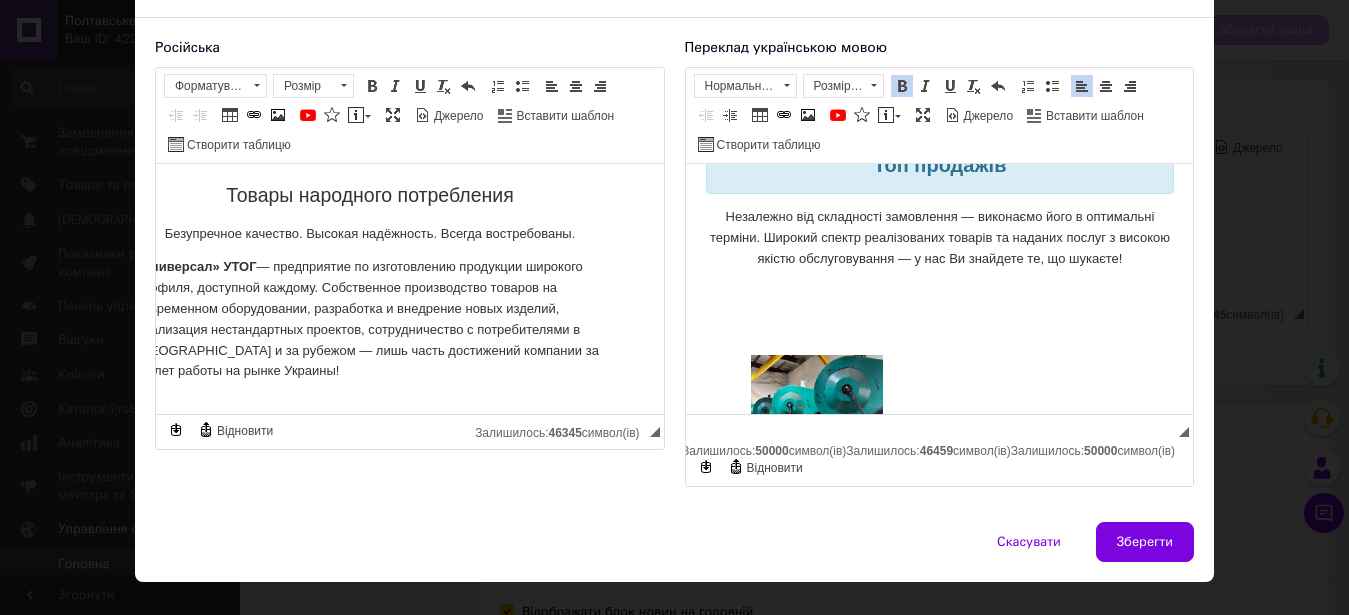 scroll, scrollTop: 1305, scrollLeft: 0, axis: vertical 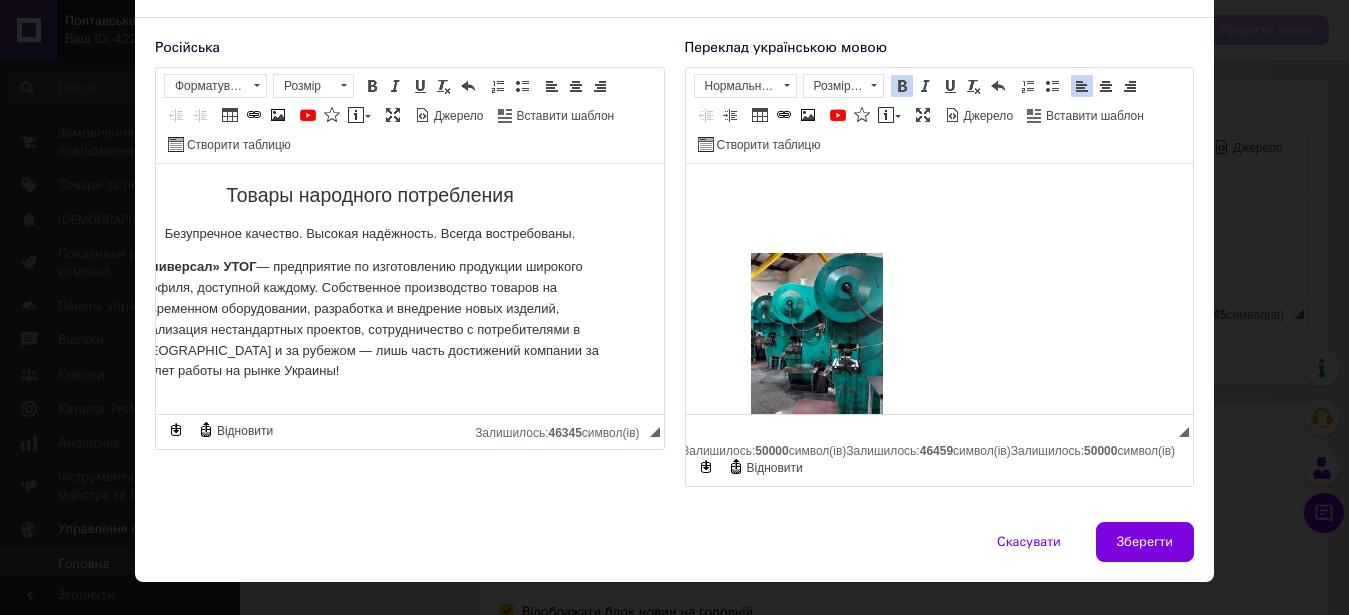 click at bounding box center [939, 389] 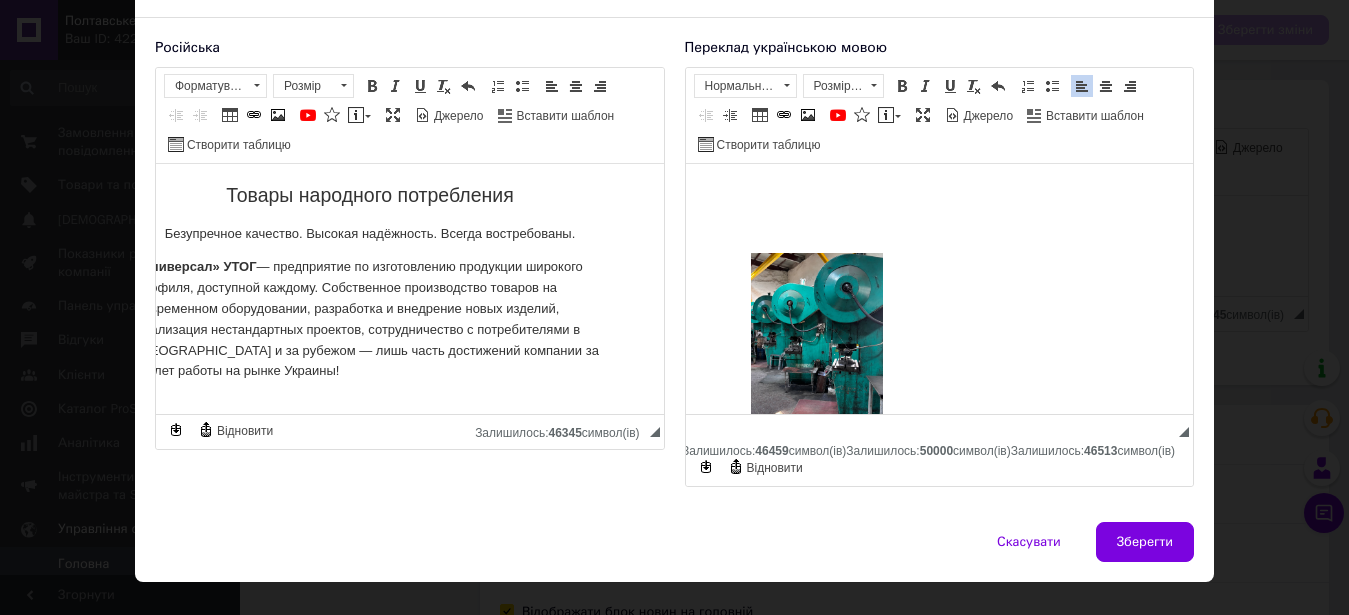 scroll, scrollTop: 1611, scrollLeft: 0, axis: vertical 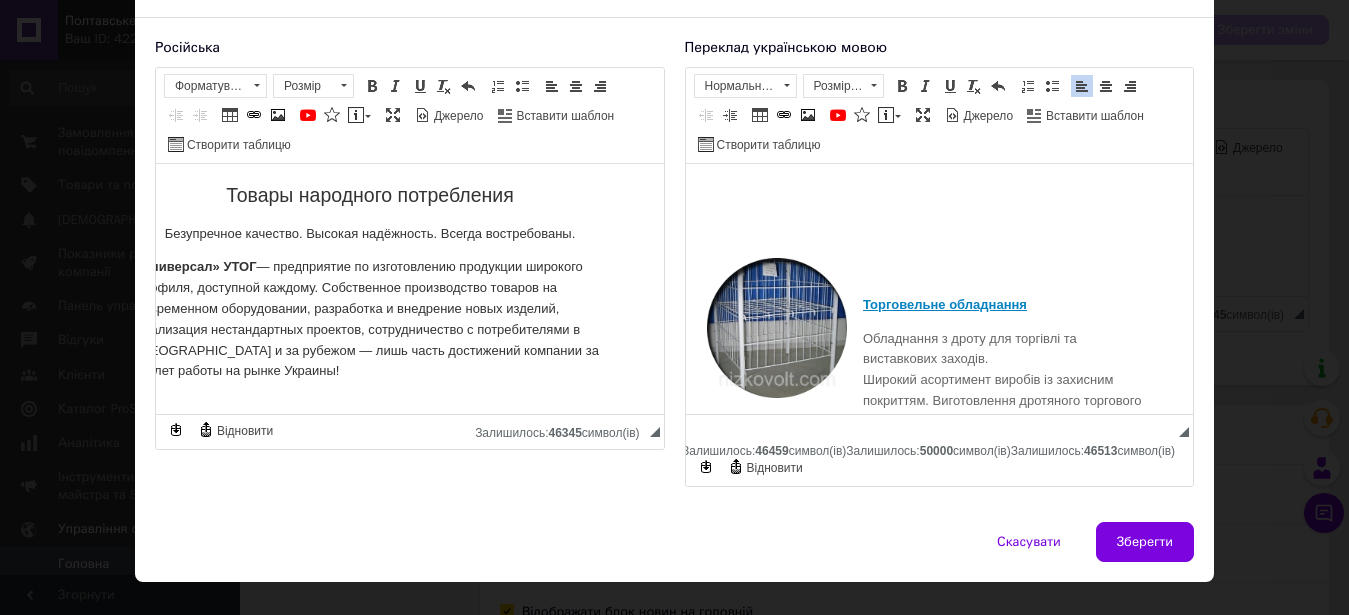 click at bounding box center [939, 208] 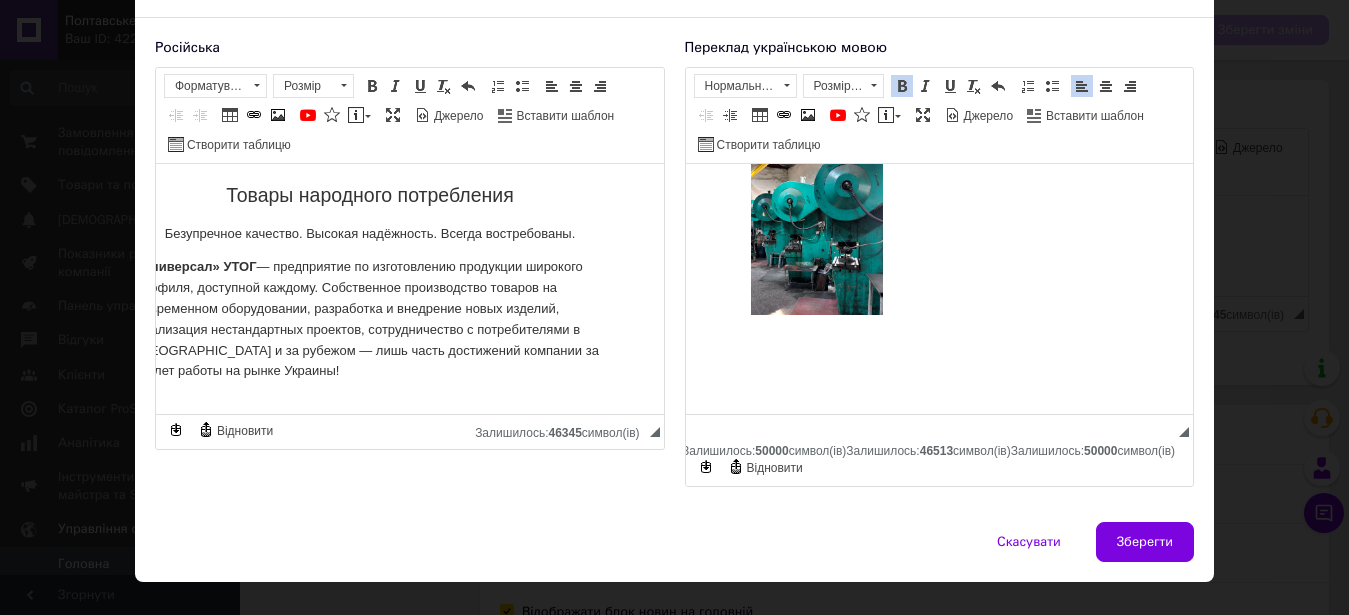click at bounding box center (939, 236) 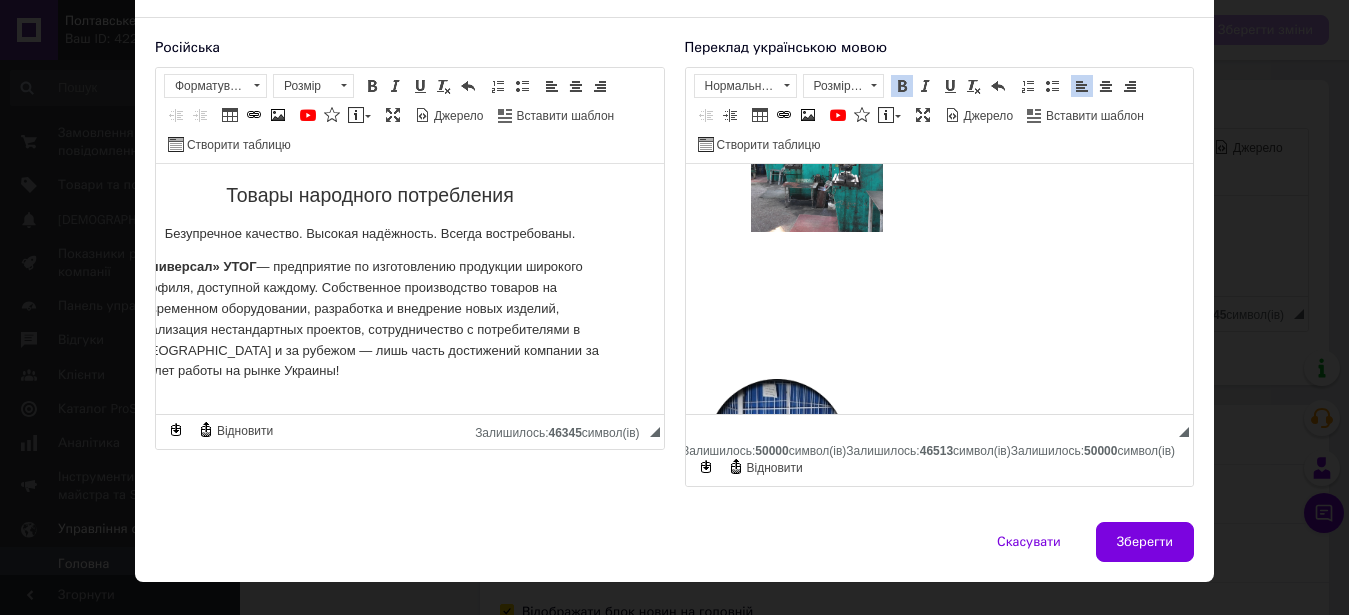 click at bounding box center (816, 150) 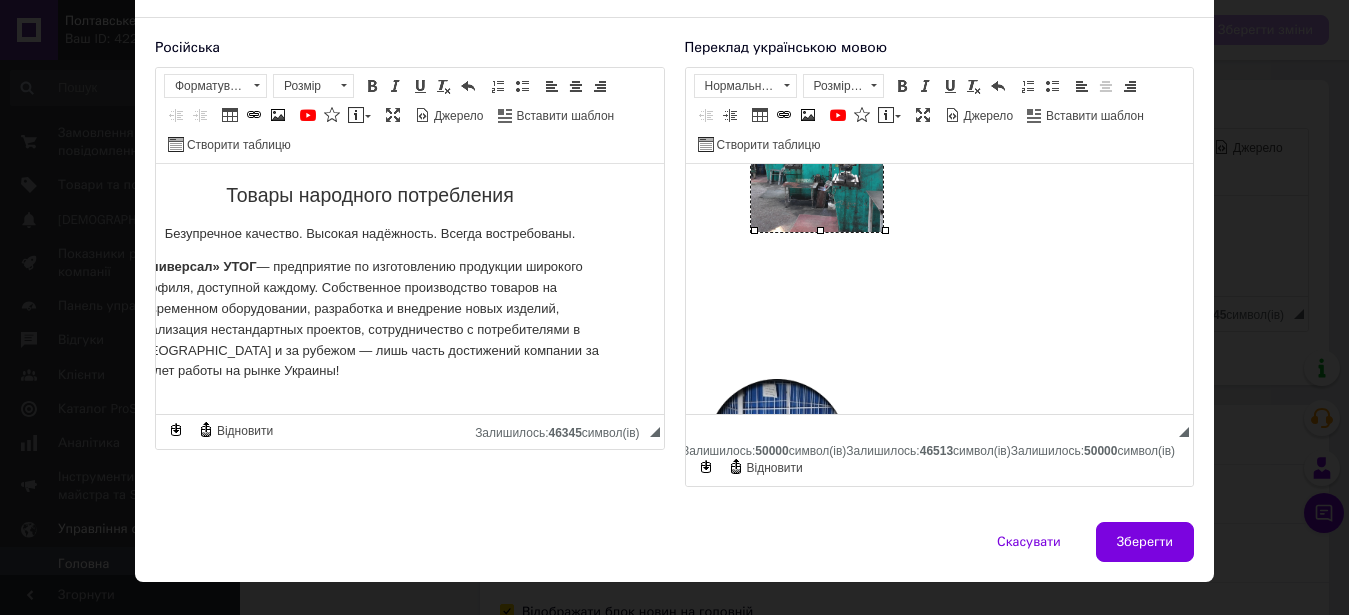 scroll, scrollTop: 1509, scrollLeft: 0, axis: vertical 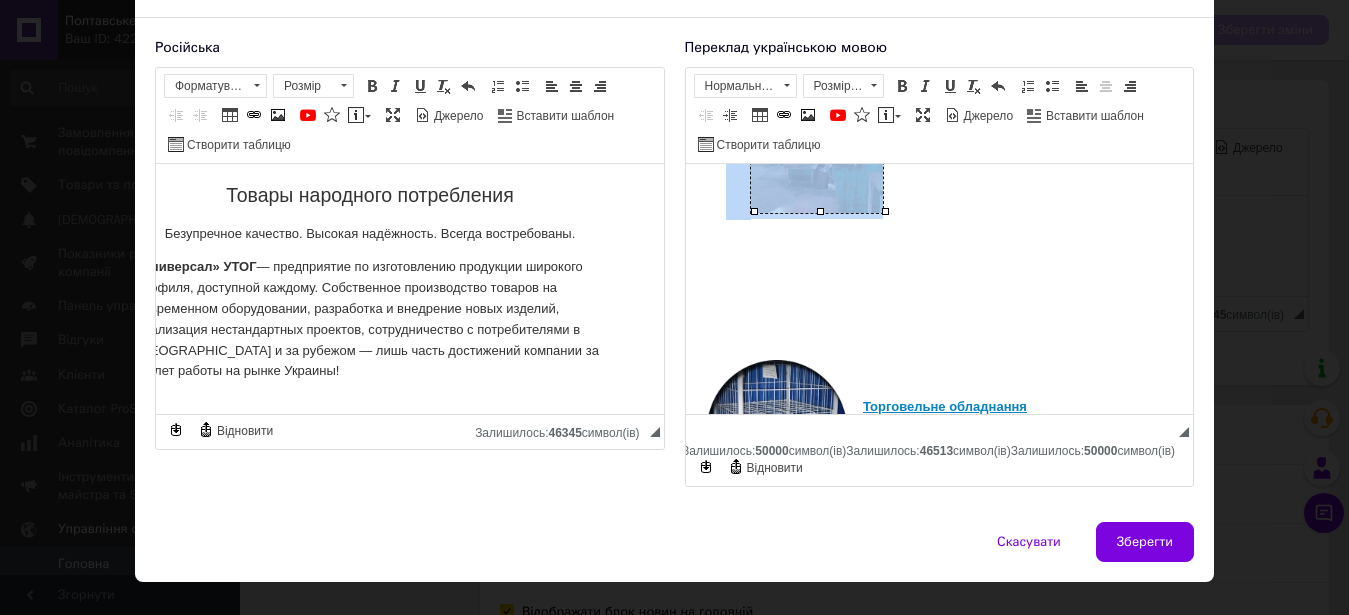 drag, startPoint x: 815, startPoint y: 190, endPoint x: 810, endPoint y: 172, distance: 18.681541 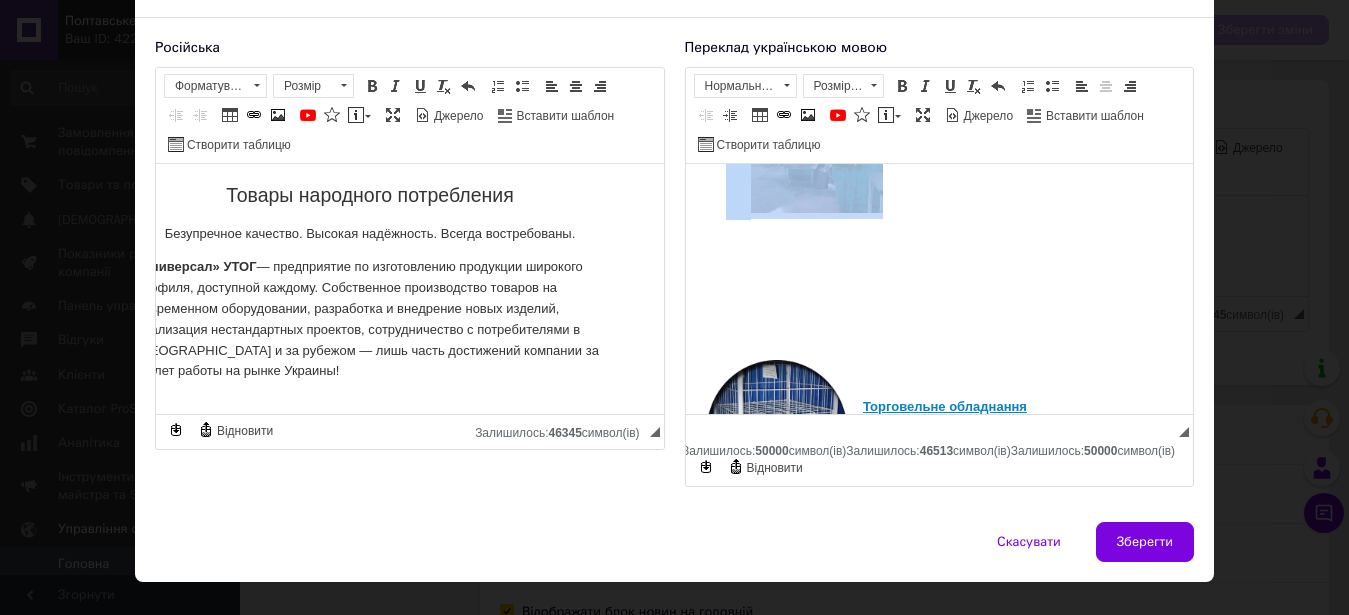 click at bounding box center (816, 131) 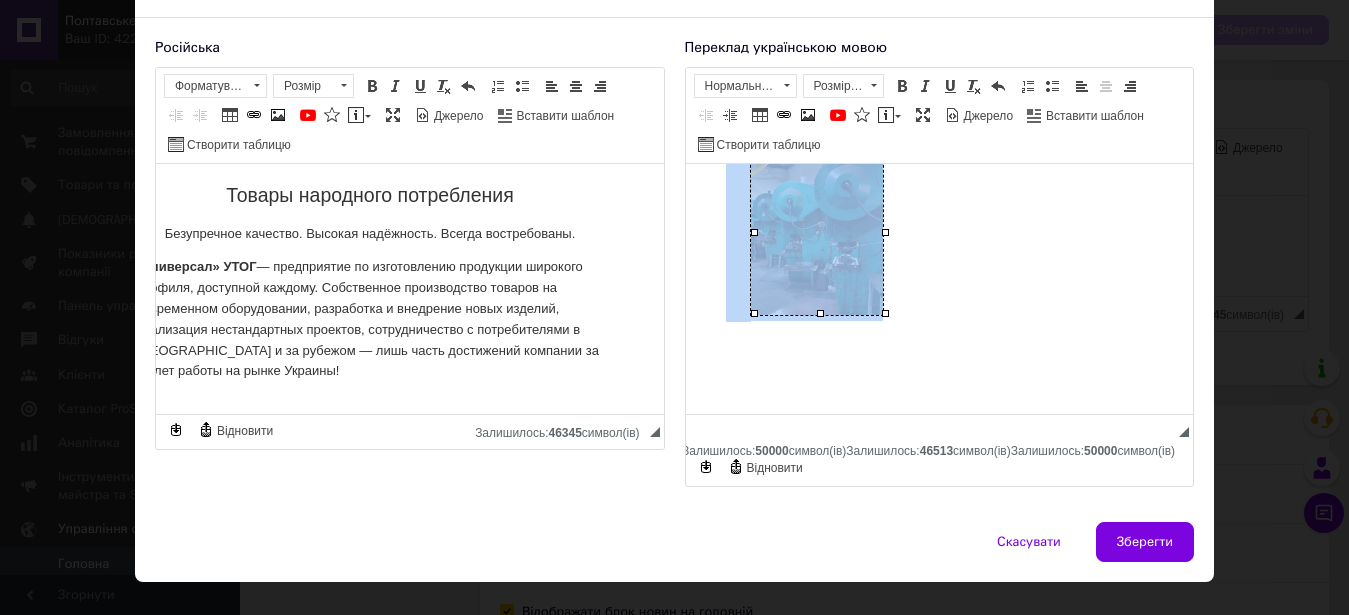 scroll, scrollTop: 1305, scrollLeft: 0, axis: vertical 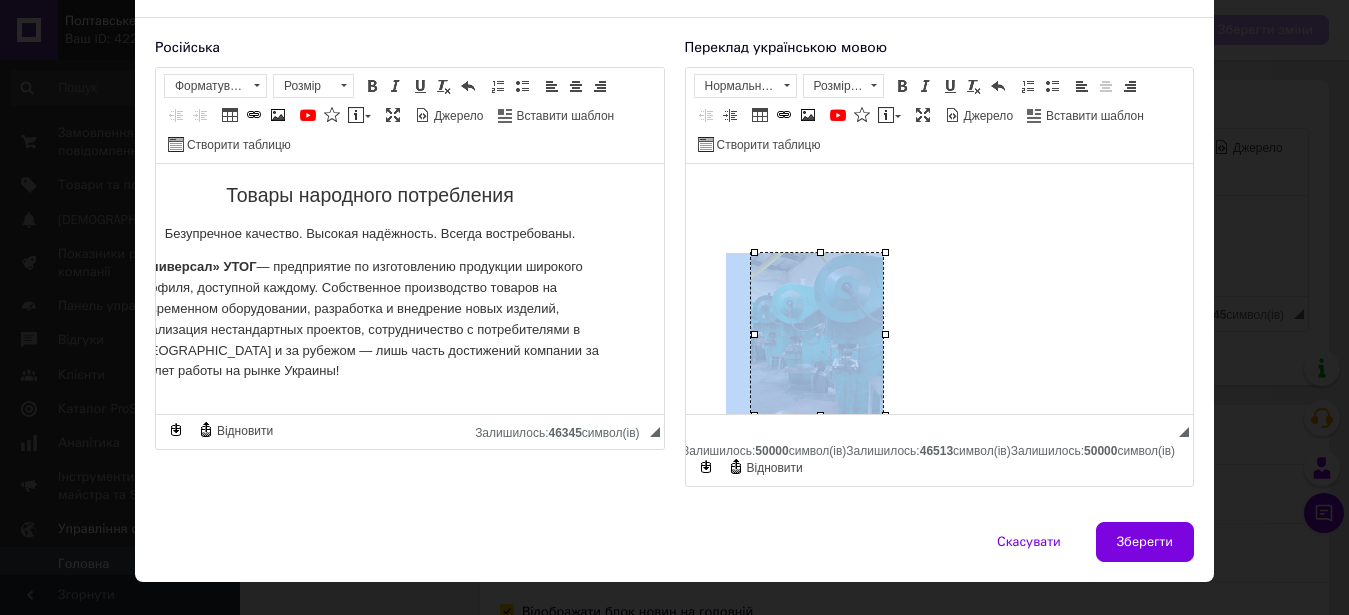 drag, startPoint x: 875, startPoint y: 263, endPoint x: 848, endPoint y: 296, distance: 42.638012 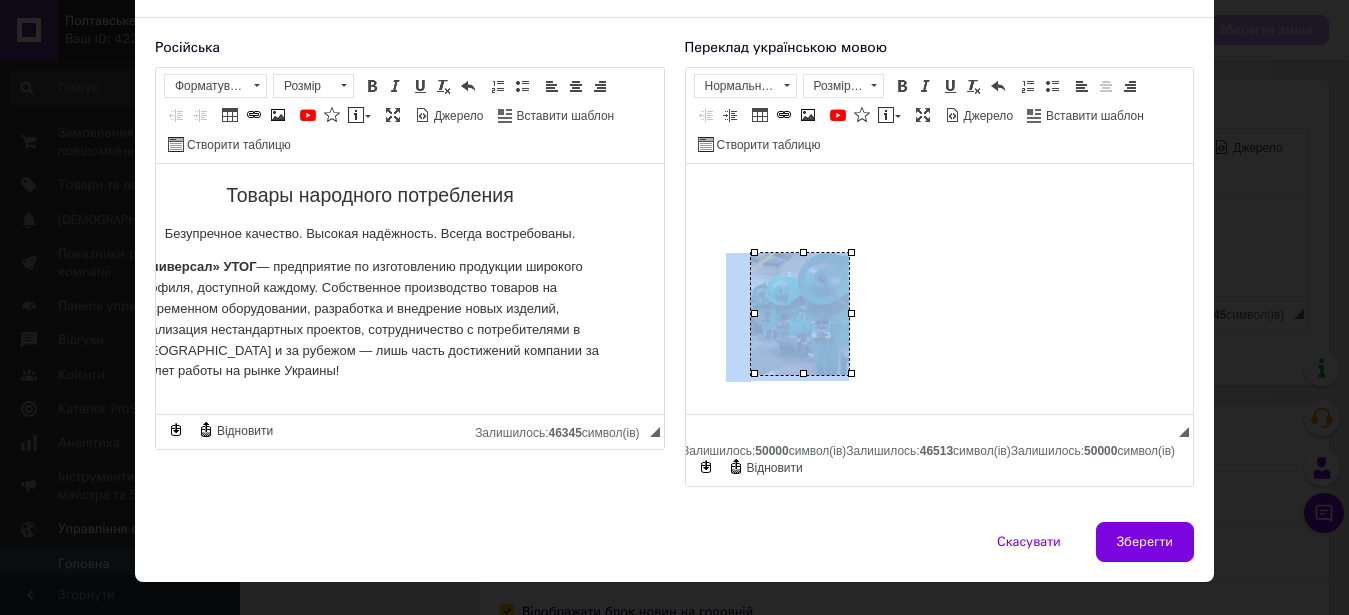 scroll, scrollTop: 1407, scrollLeft: 0, axis: vertical 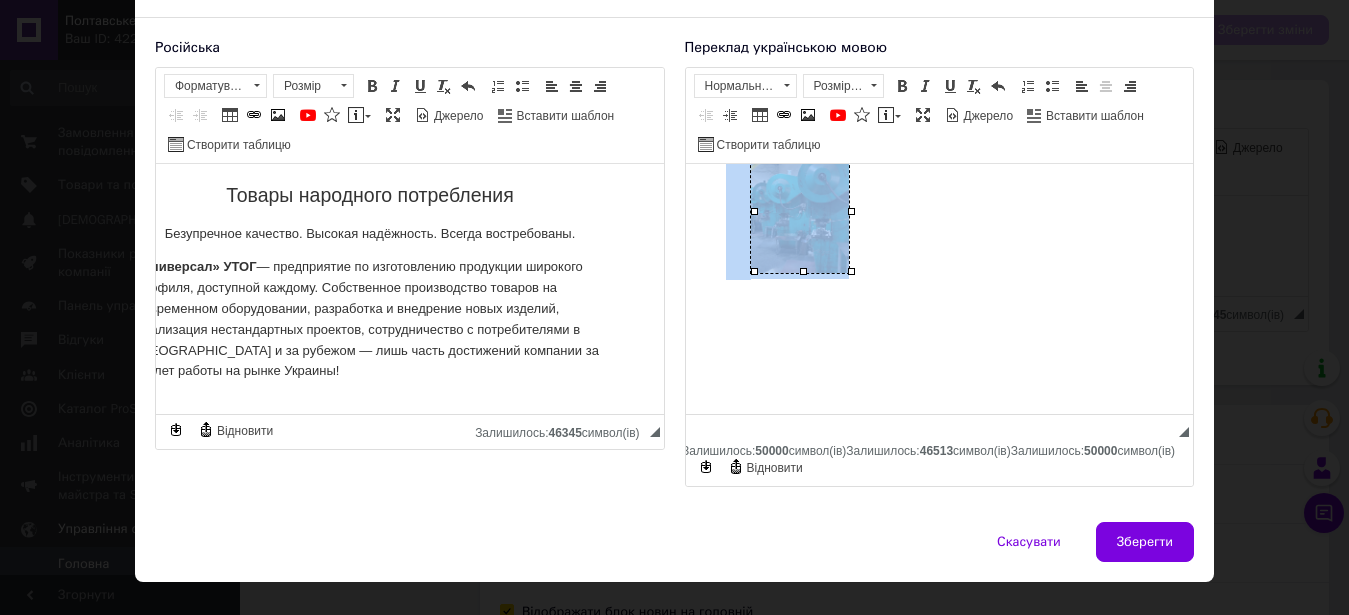 drag, startPoint x: 751, startPoint y: 273, endPoint x: 715, endPoint y: 325, distance: 63.245552 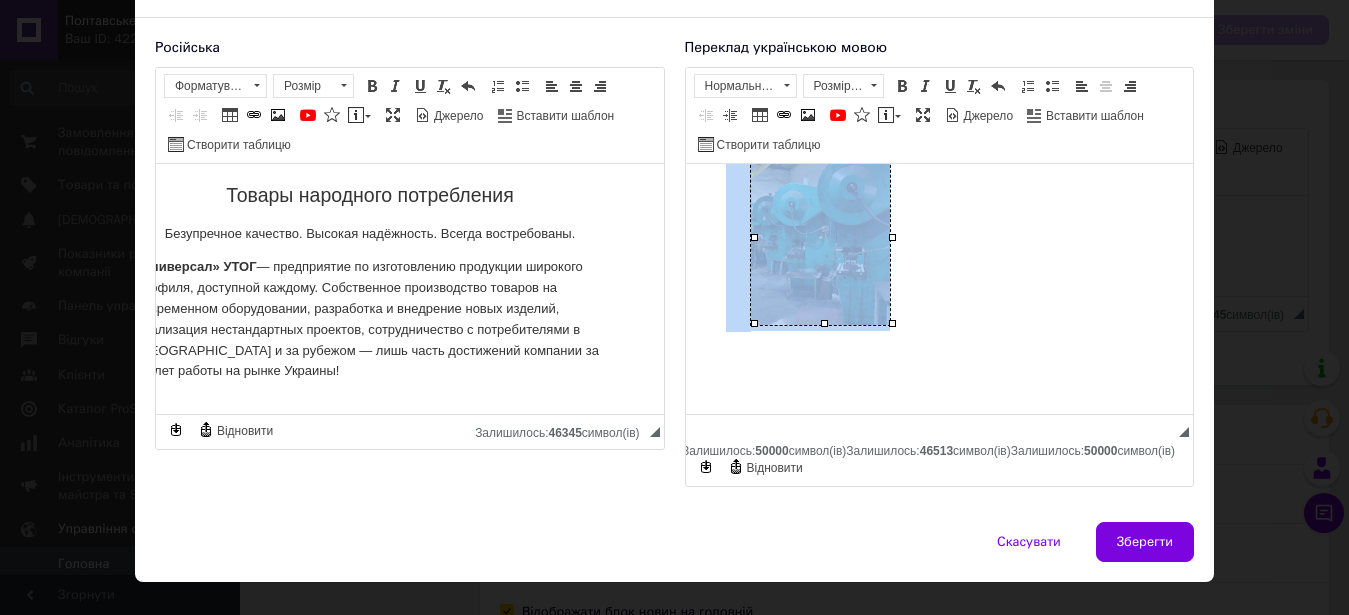 scroll, scrollTop: 1392, scrollLeft: 0, axis: vertical 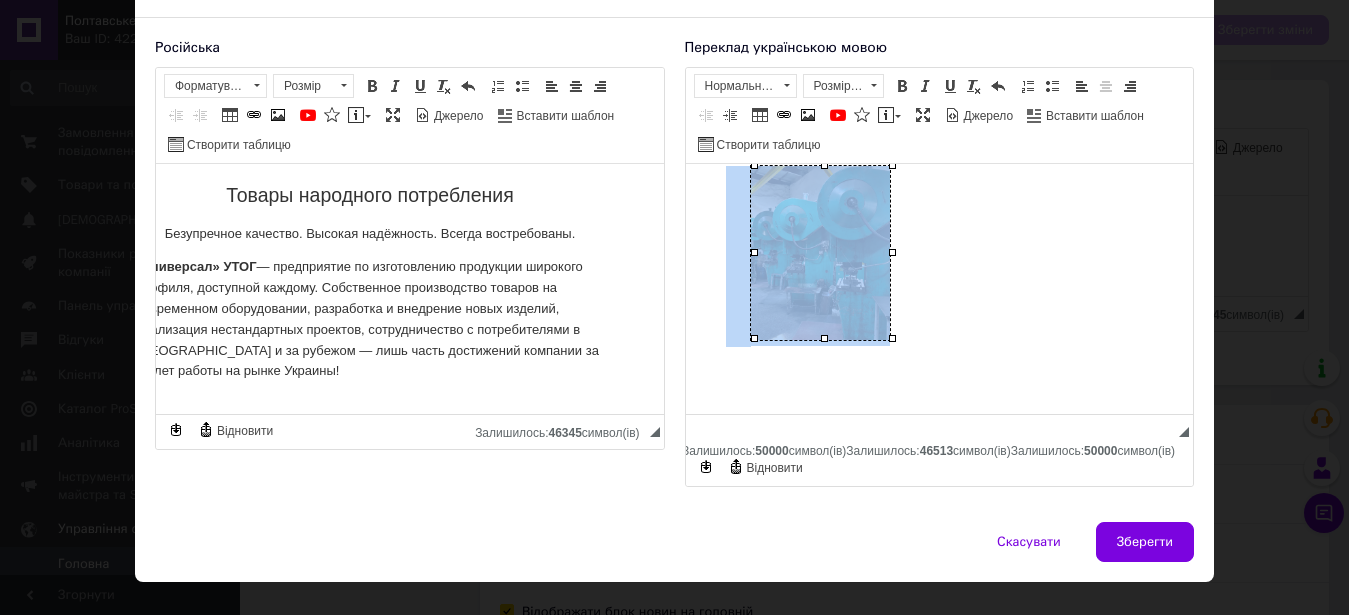 click at bounding box center [939, 256] 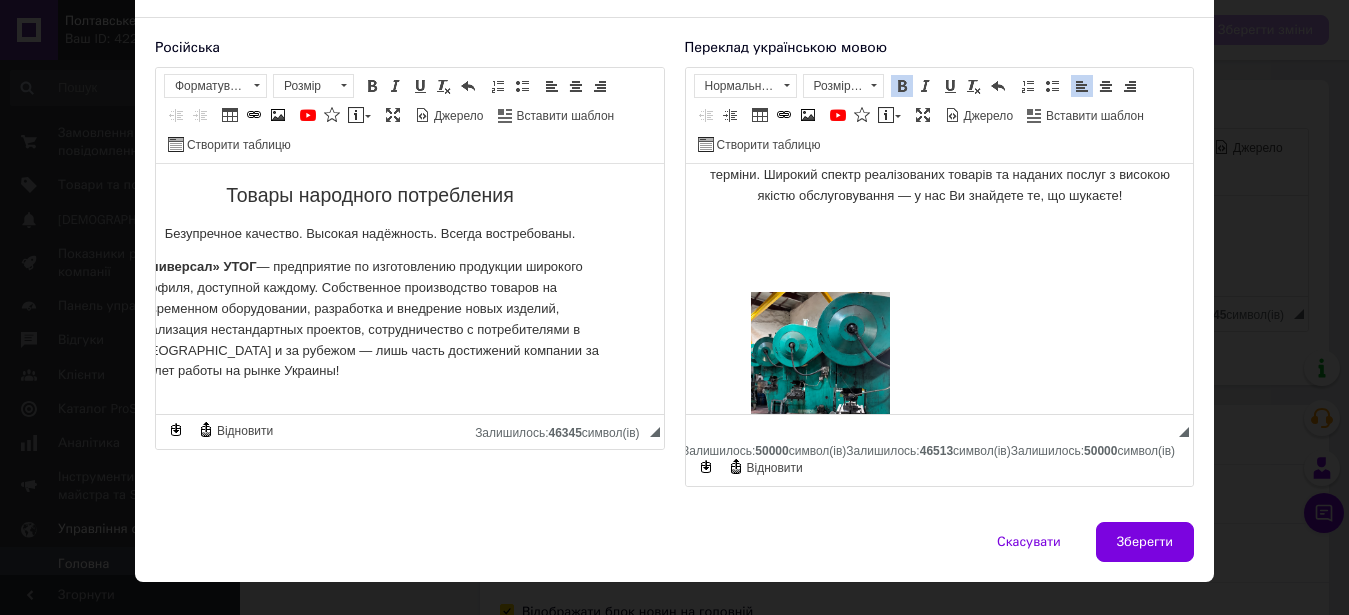 scroll, scrollTop: 1188, scrollLeft: 0, axis: vertical 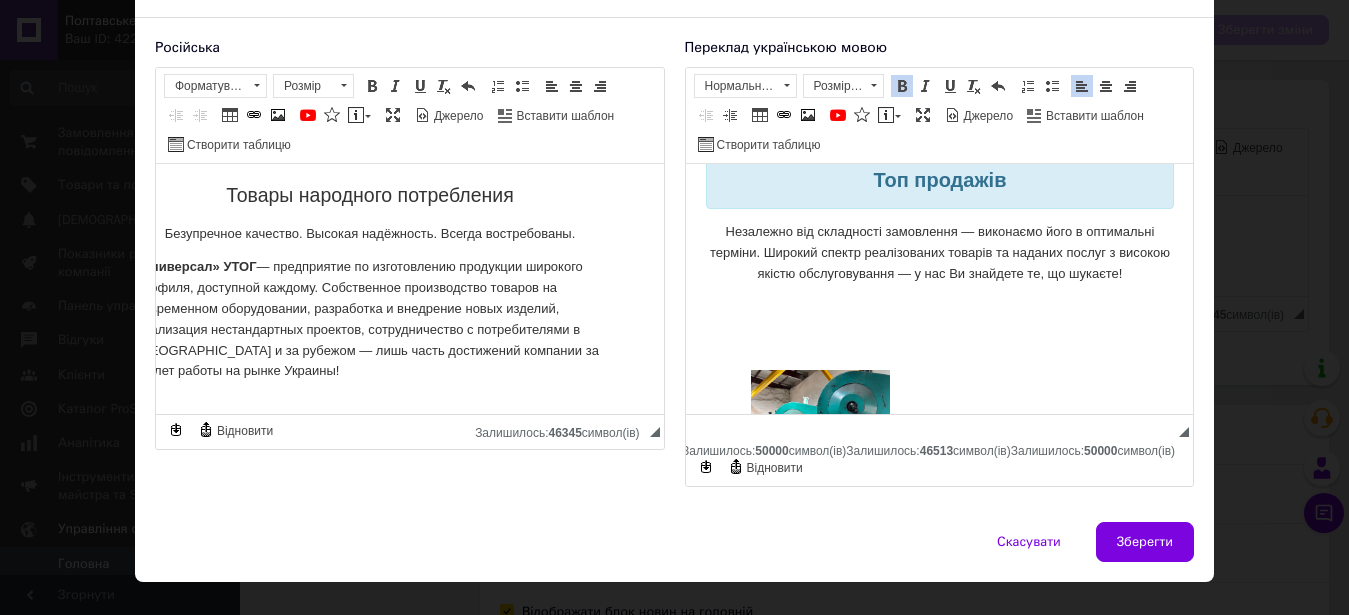 click on "Товари народного споживання Бездоганна якість. Висока надійність. Завжди затребувані. «Універсал» УТОГ  — підприємство з виготовленню продукції широкого профілю, доступною кожному. Власне виробництво товарів на сучасному обладнанні, розробка і впровадження нових виробів, реалізація нестандартних проектів, співпраця зі споживачами в [GEOGRAPHIC_DATA] та за кордоном — лише частина досягнень компанії за 80 років роботи на ринку [GEOGRAPHIC_DATA]! Чому обирають нас Гнучкість в роботі Виробництво товарів за індивідуальним замовленням згідно з нашим профілем технічна база" at bounding box center [939, 704] 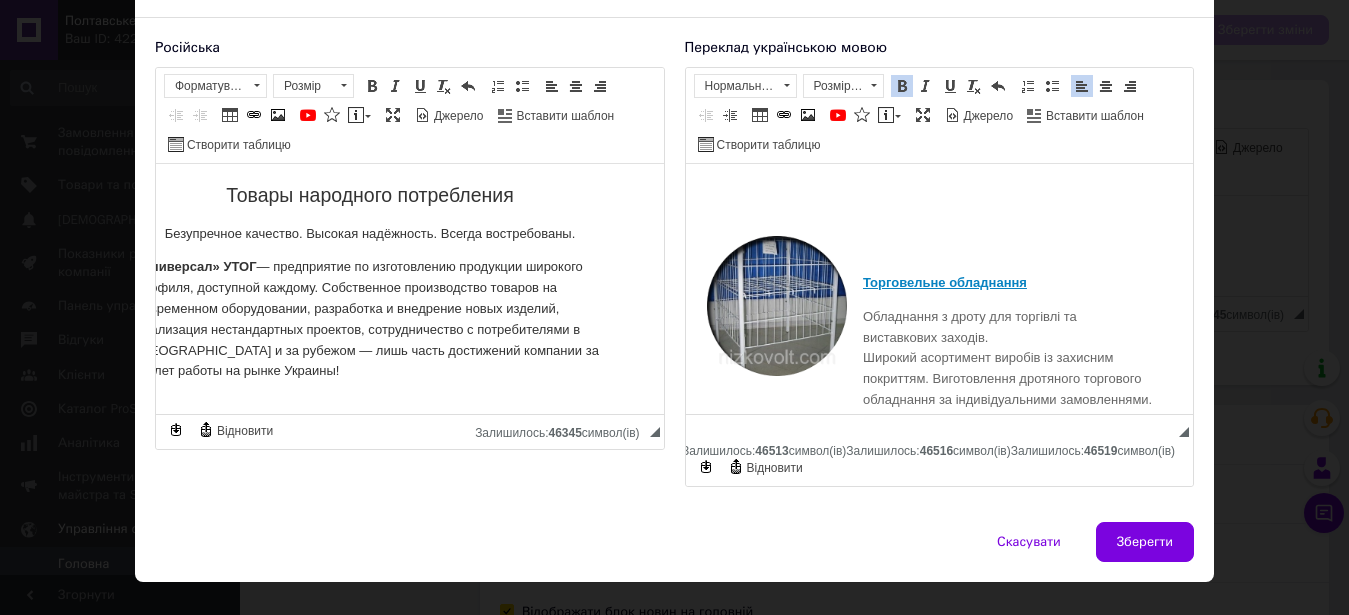 scroll, scrollTop: 1201, scrollLeft: 0, axis: vertical 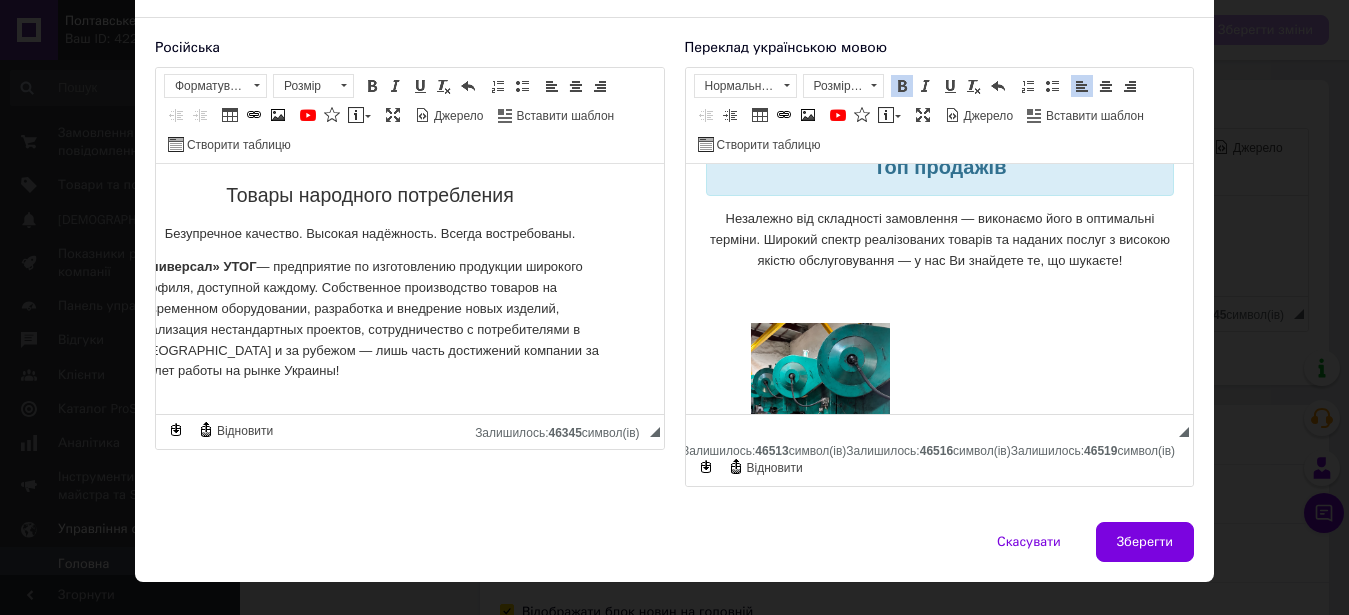 click at bounding box center [939, 413] 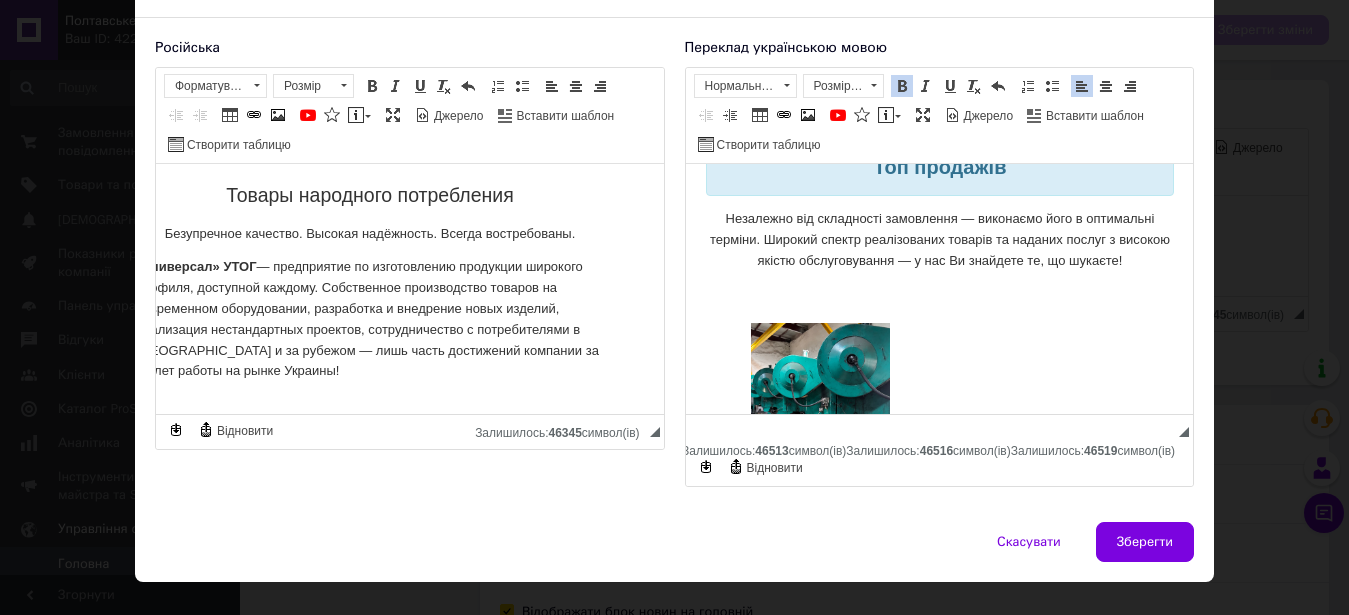 scroll, scrollTop: 1609, scrollLeft: 0, axis: vertical 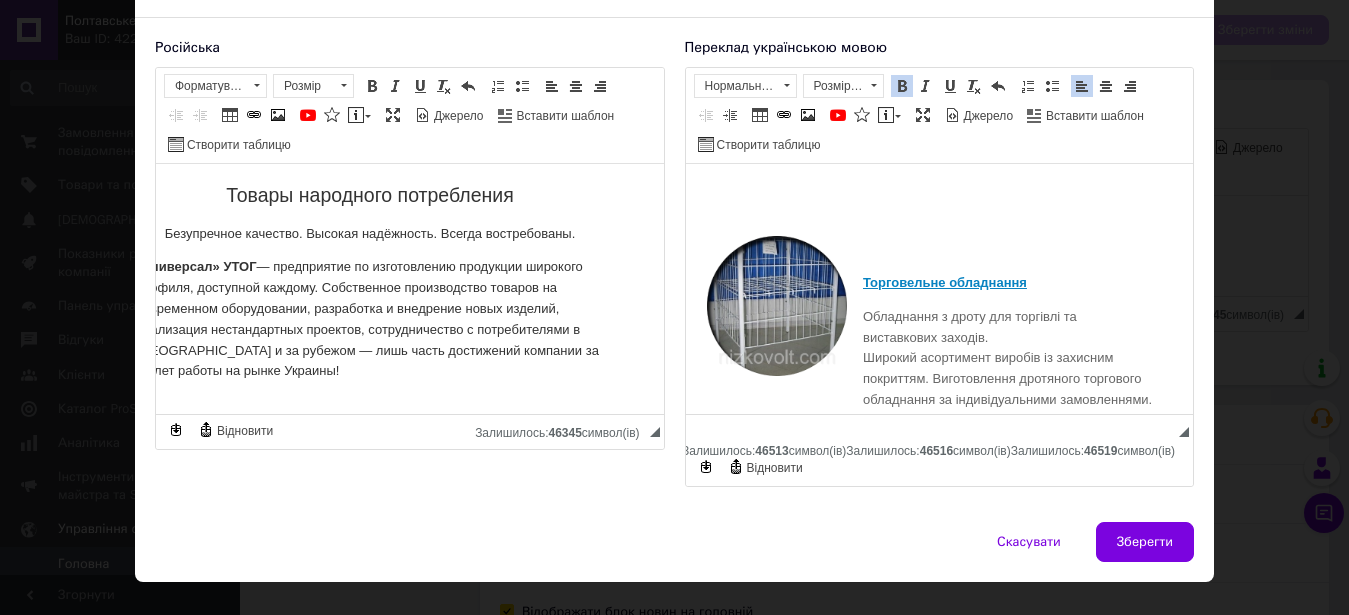 click on "Обладнання з дроту для торгівлі та виставкових заходів. Широкий асортимент виробів із захисним покриттям. Виготовлення дротяного торгового обладнання за індивідуальними замовленнями." at bounding box center (939, 359) 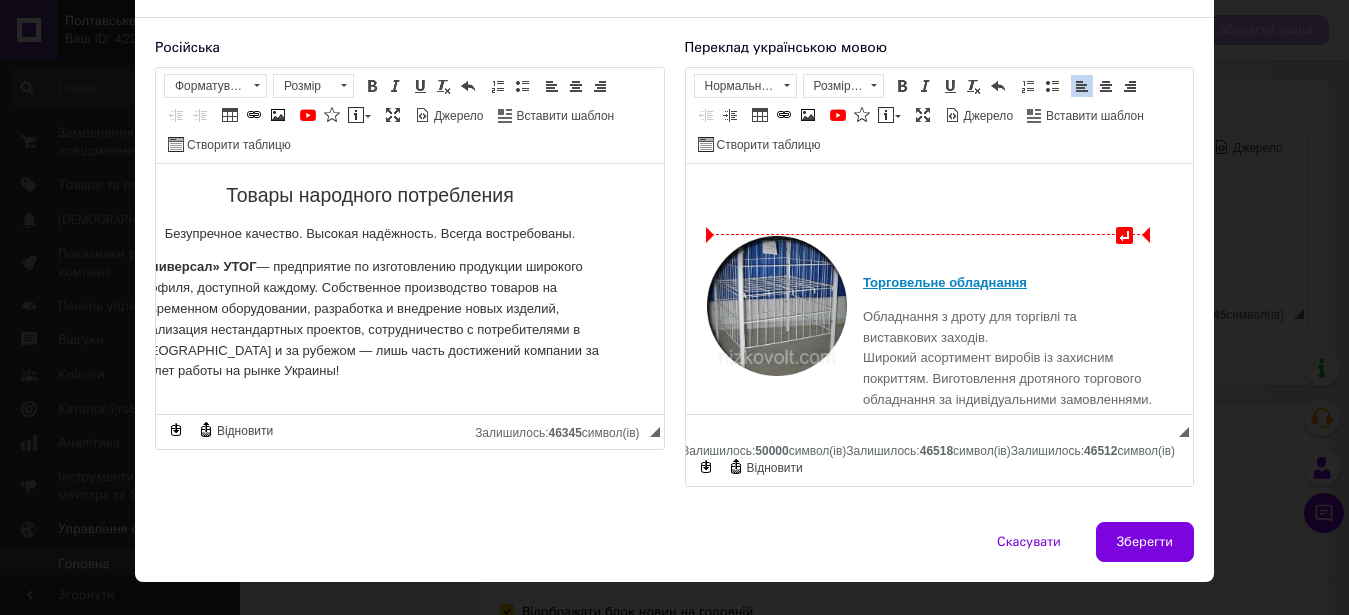 click on "Торговельне обладнання Обладнання з дроту для торгівлі та виставкових заходів. Широкий асортимент виробів із захисним покриттям. Виготовлення дротяного торгового обладнання за індивідуальними замовленнями." at bounding box center [939, 359] 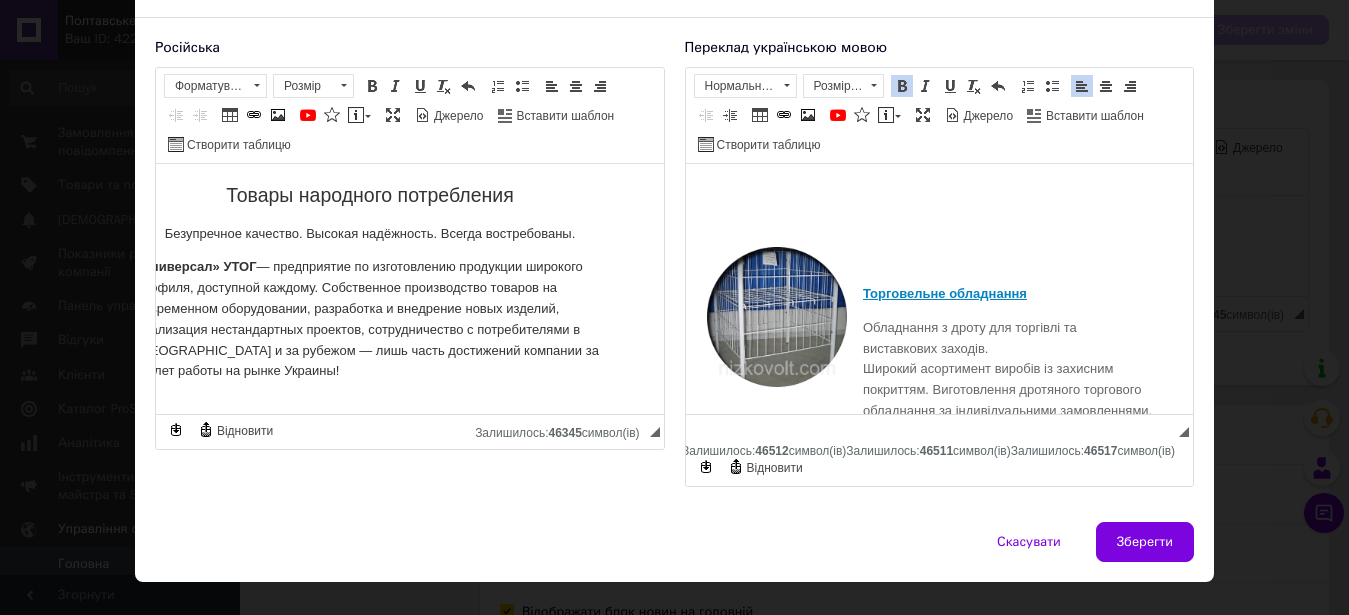 scroll, scrollTop: 1201, scrollLeft: 0, axis: vertical 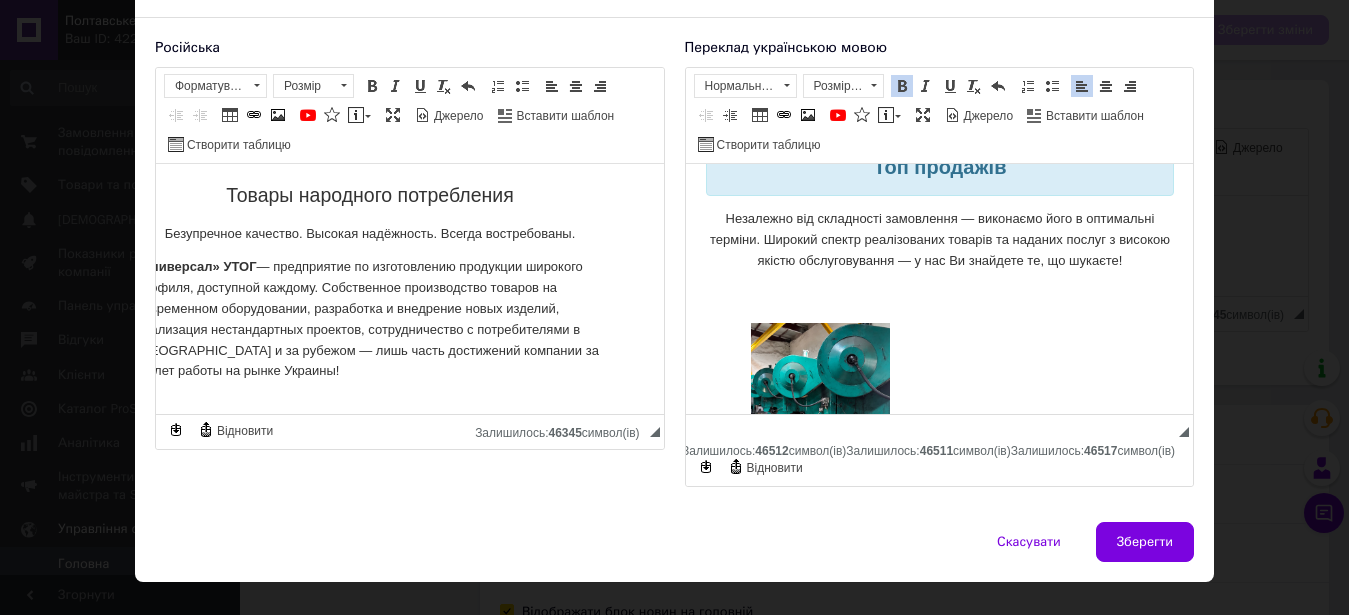 click at bounding box center (939, 464) 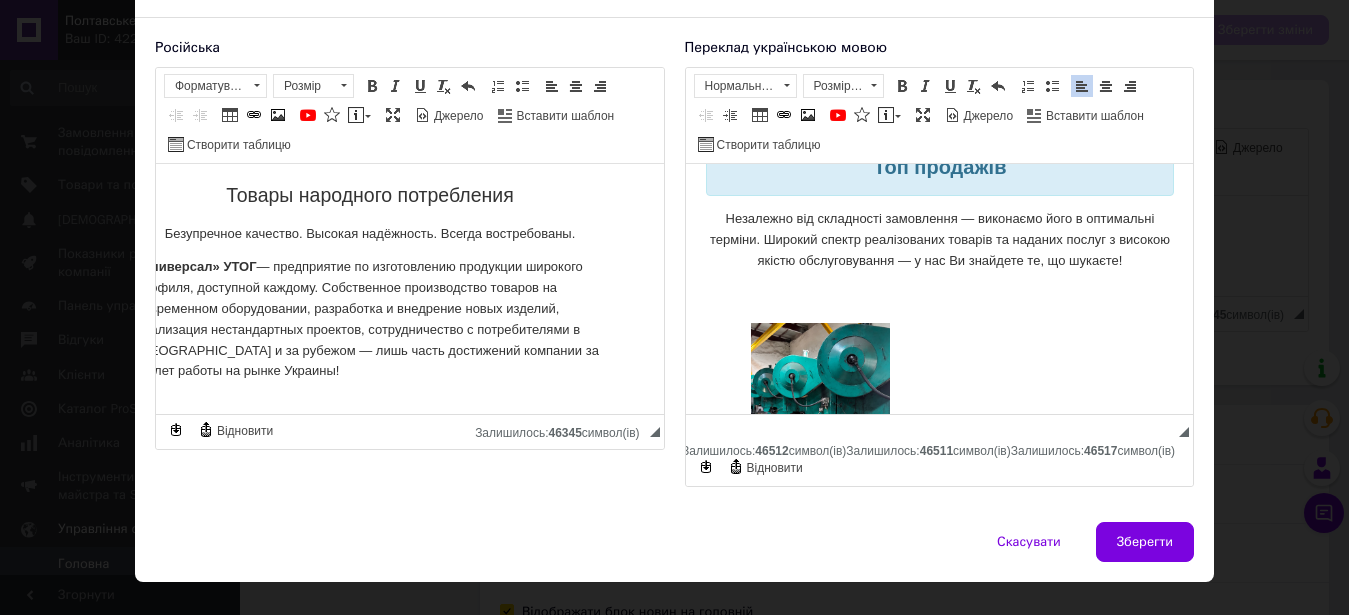 click at bounding box center (939, 464) 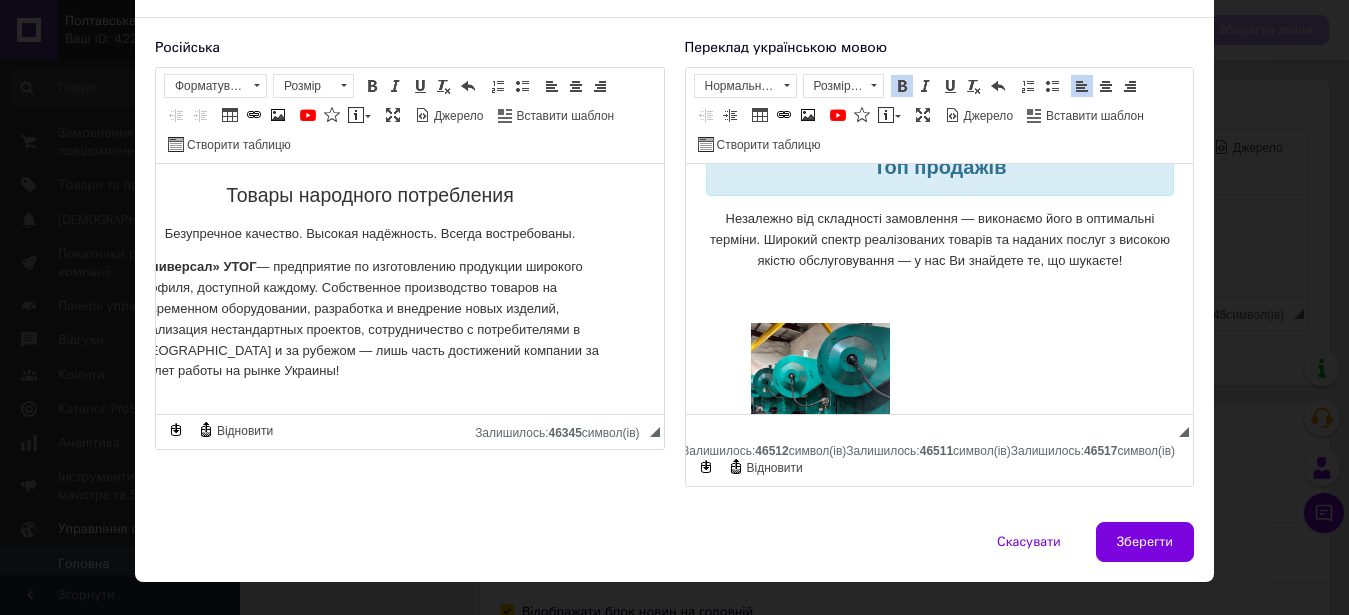 scroll, scrollTop: 1609, scrollLeft: 0, axis: vertical 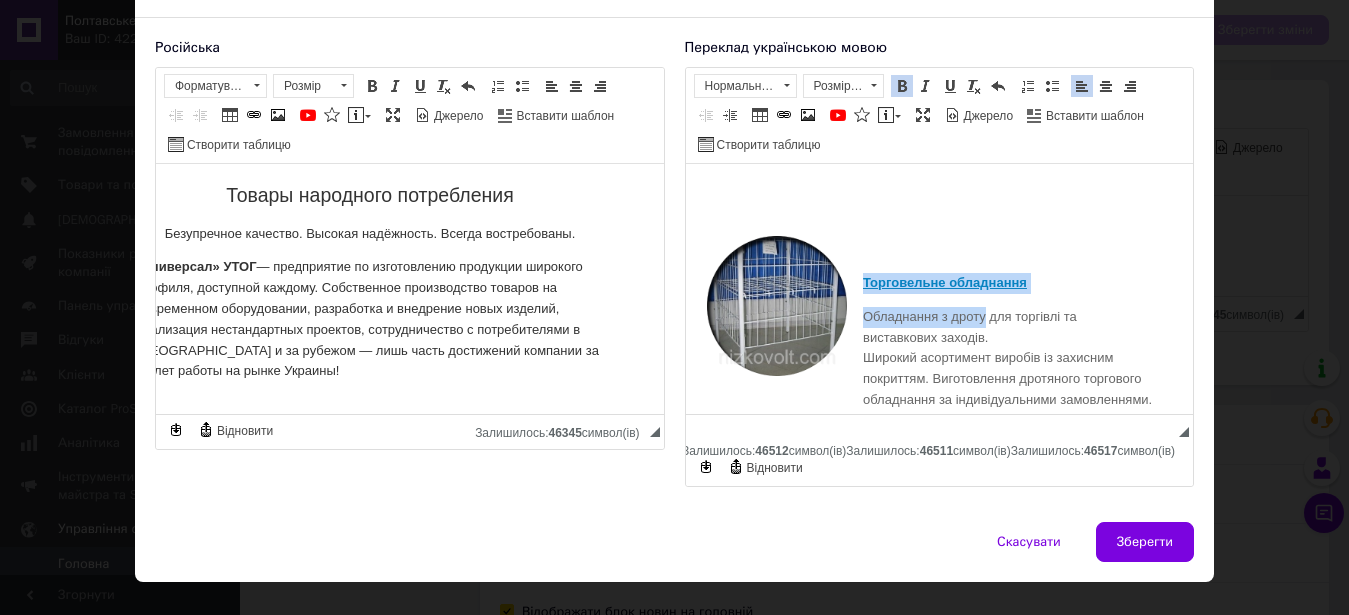 drag, startPoint x: 700, startPoint y: 261, endPoint x: 985, endPoint y: 306, distance: 288.53076 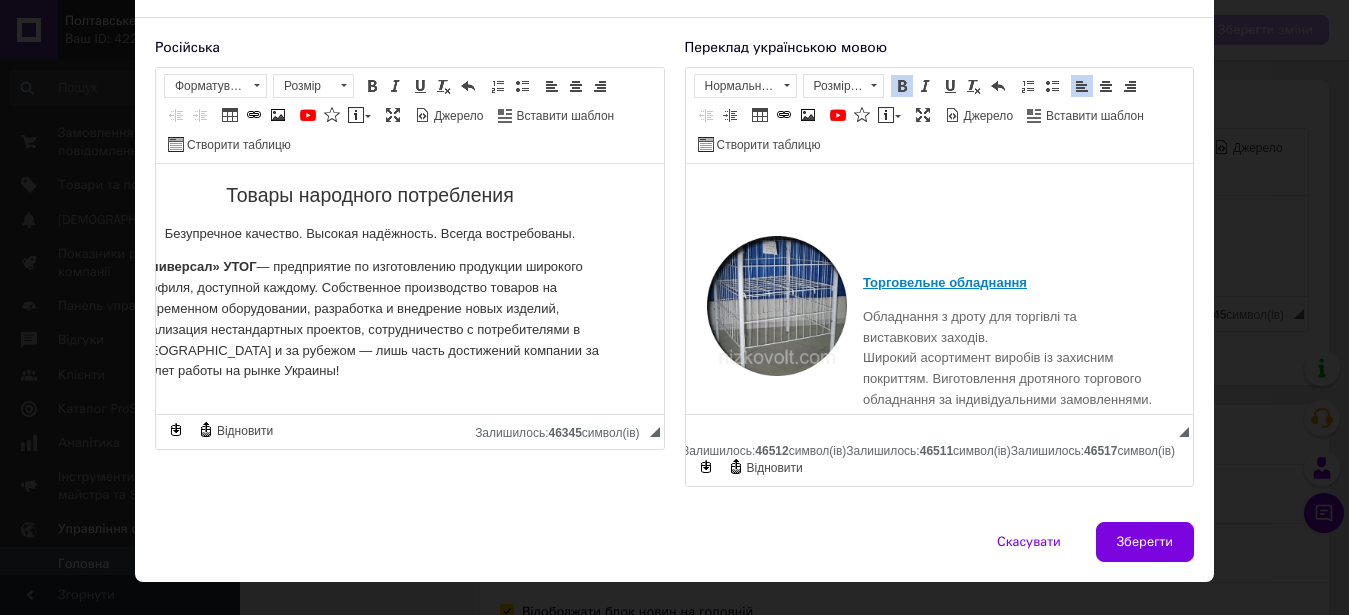 click at bounding box center (939, 5) 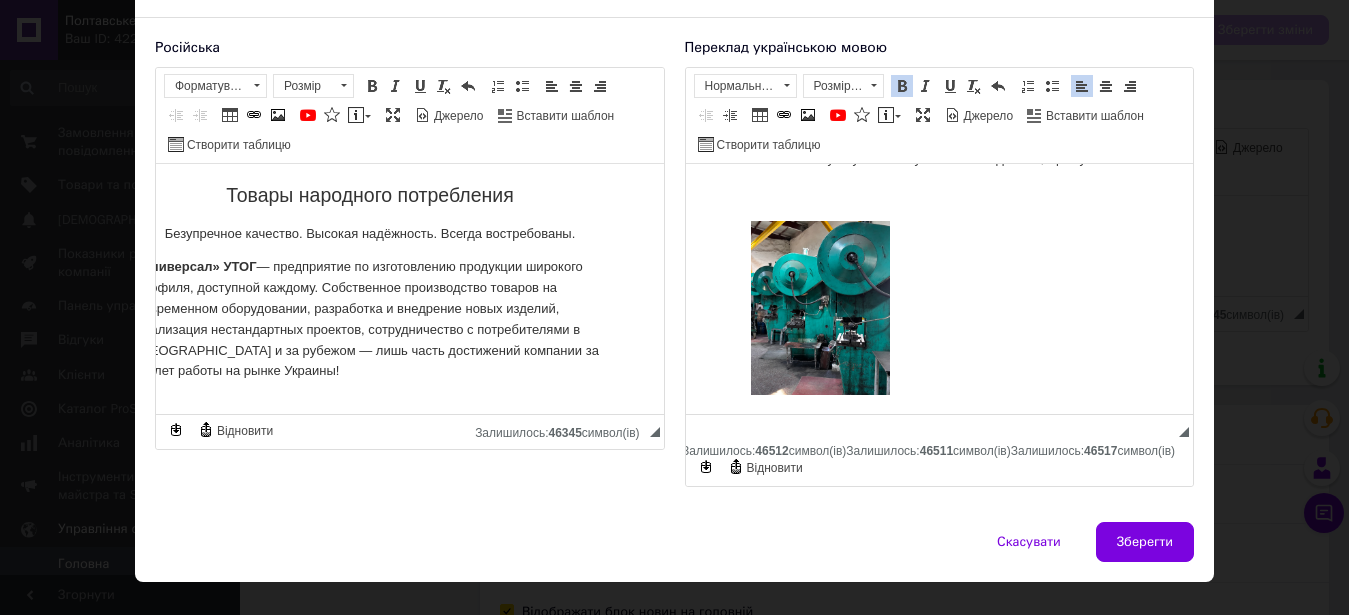 click at bounding box center (939, 311) 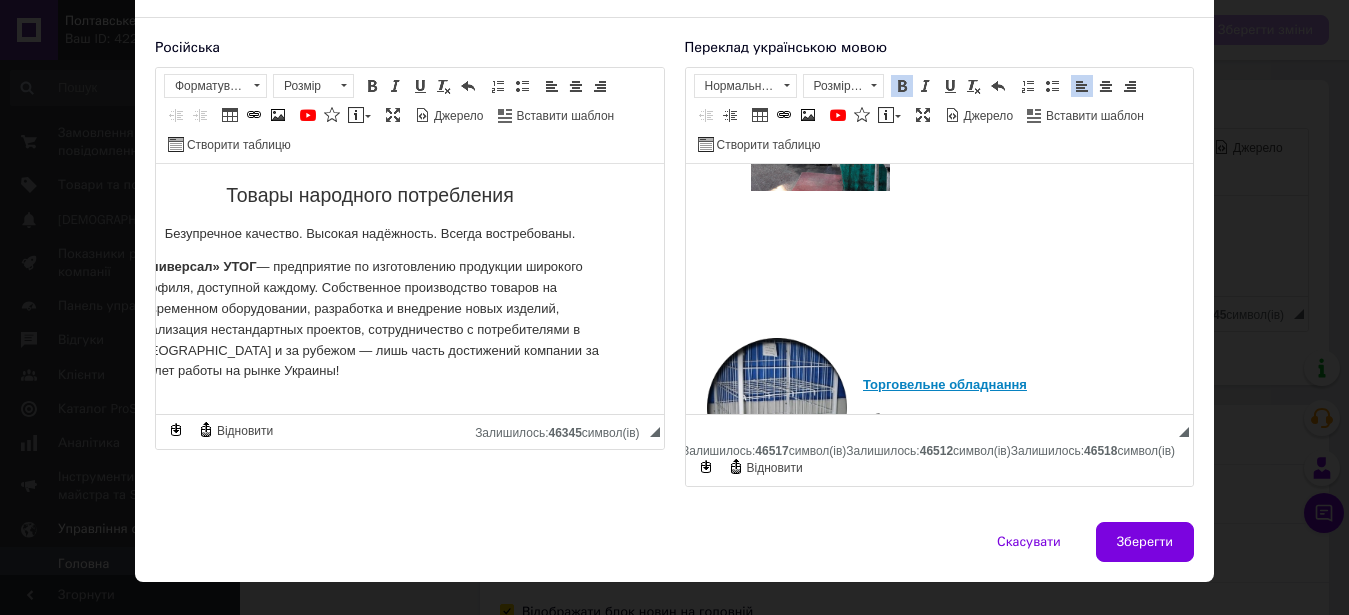 scroll, scrollTop: 1609, scrollLeft: 0, axis: vertical 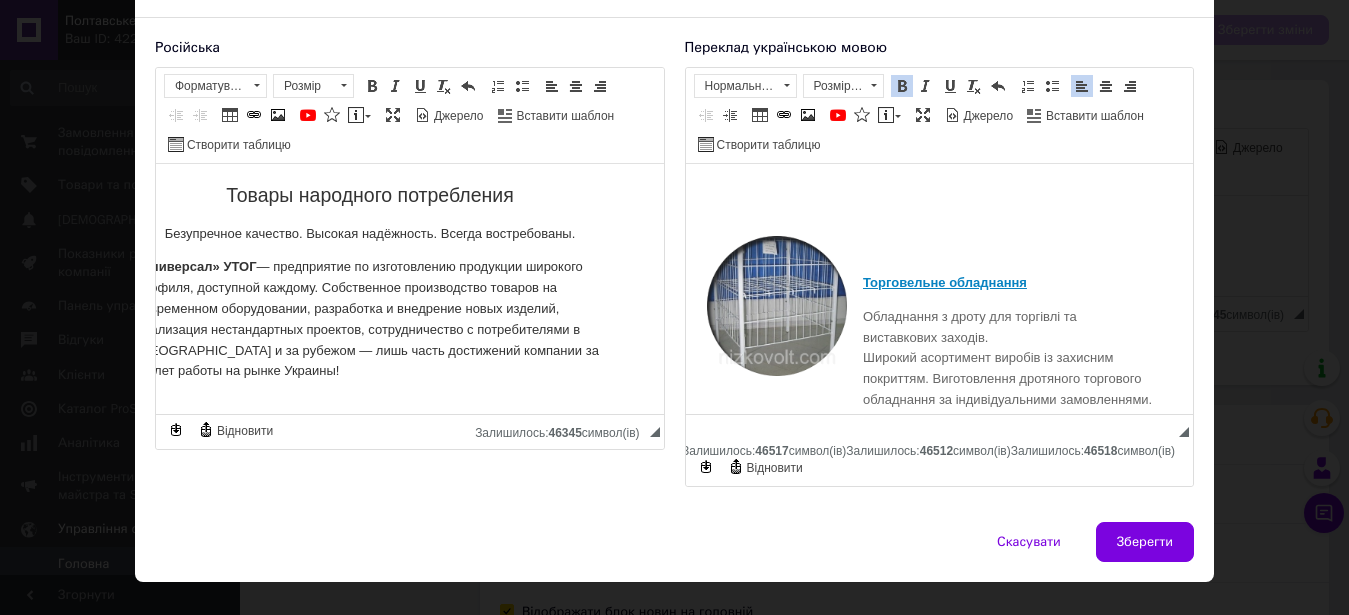 click at bounding box center (776, 306) 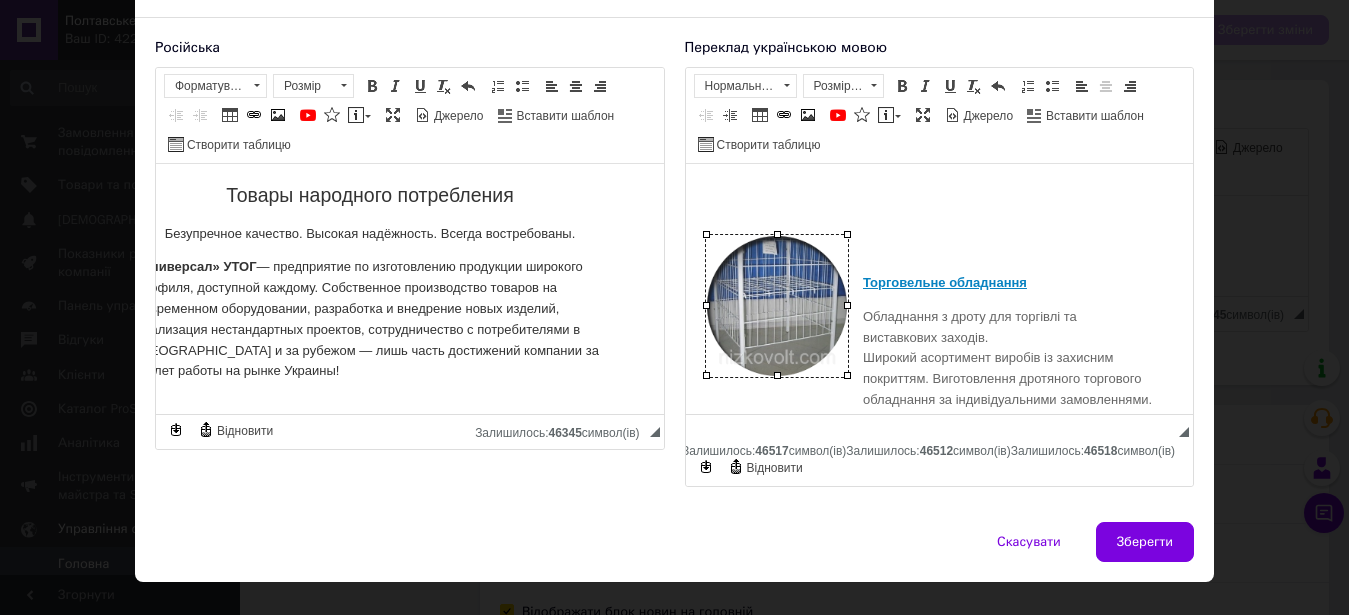 click at bounding box center (776, 306) 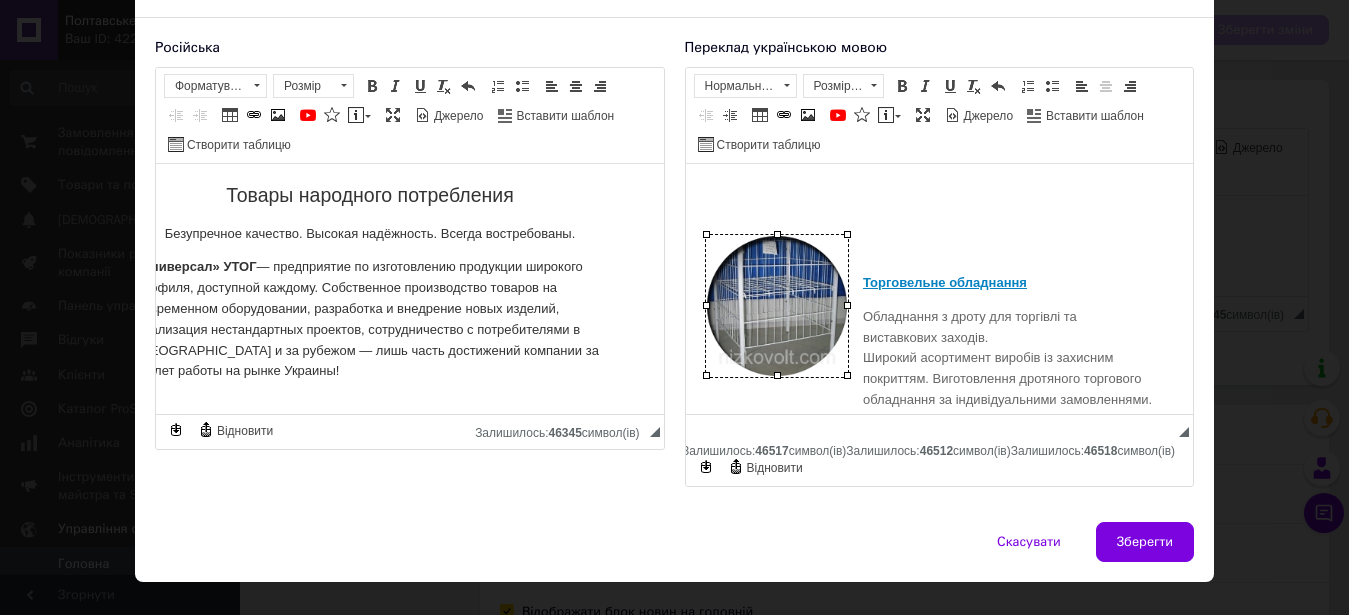 click on "Торговельне обладнання Обладнання з дроту для торгівлі та виставкових заходів. Широкий асортимент виробів із захисним покриттям. Виготовлення дротяного торгового обладнання за індивідуальними замовленнями." at bounding box center (939, 359) 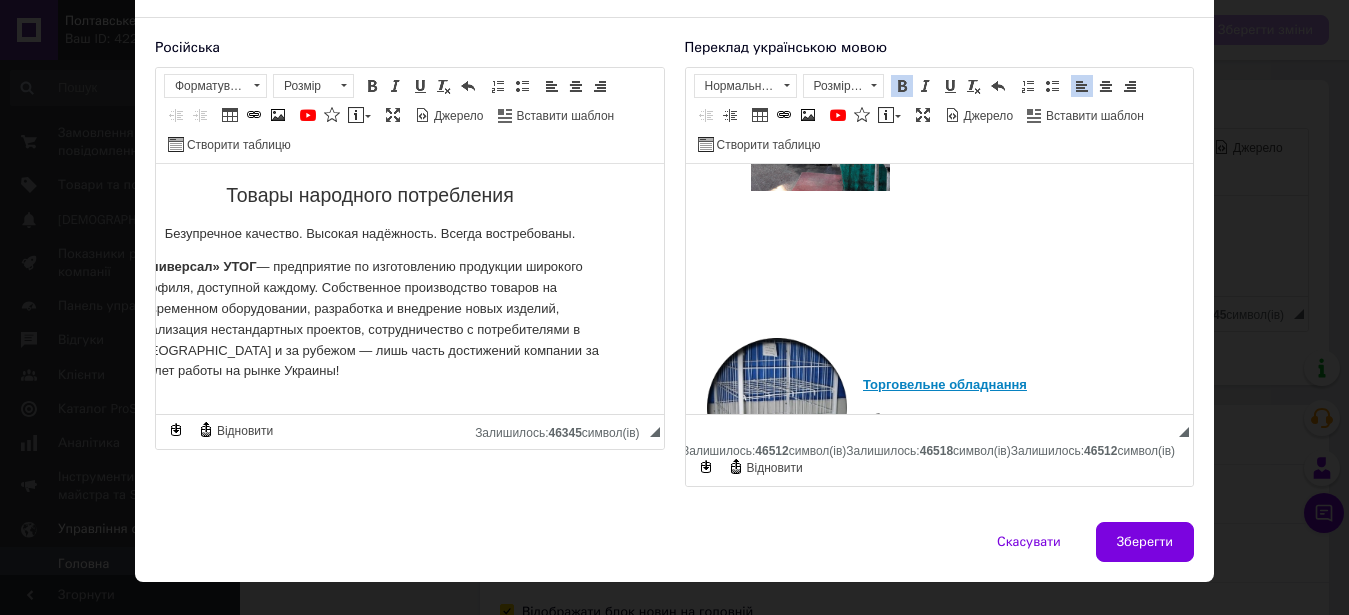 scroll, scrollTop: 1514, scrollLeft: 0, axis: vertical 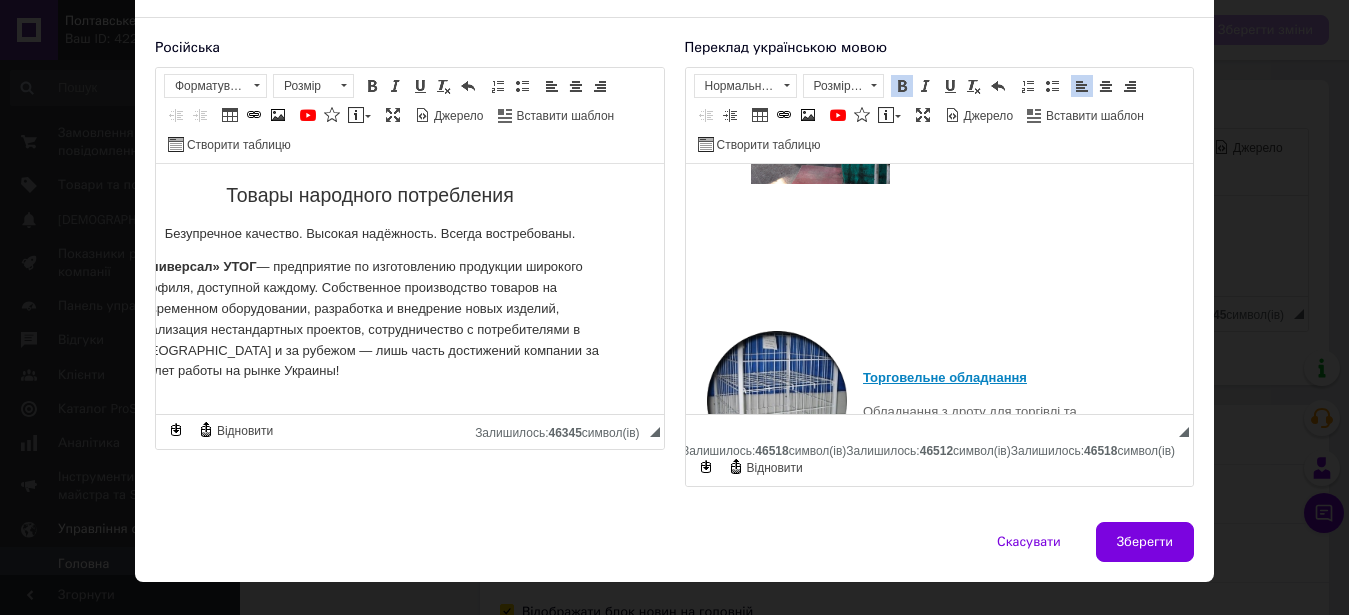 click on "Обладнання з дроту для торгівлі та виставкових заходів. Широкий асортимент виробів із захисним покриттям. Виготовлення дротяного торгового обладнання за індивідуальними замовленнями." at bounding box center [939, 454] 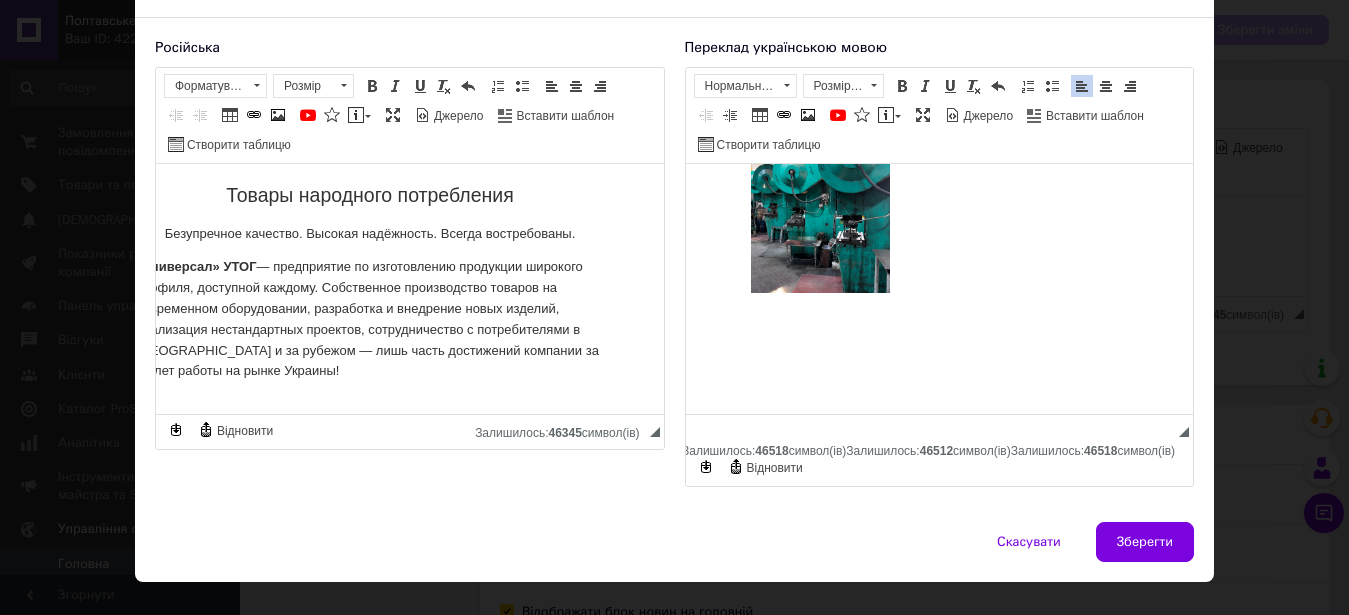 scroll, scrollTop: 1507, scrollLeft: 0, axis: vertical 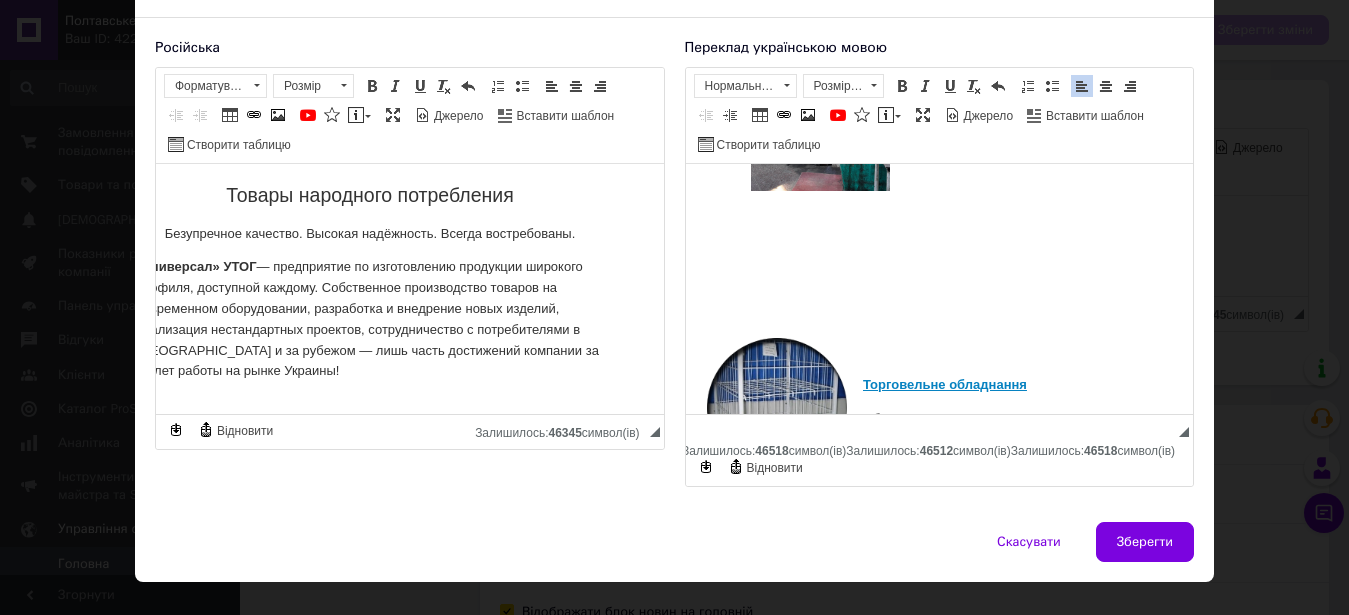 click at bounding box center (939, 158) 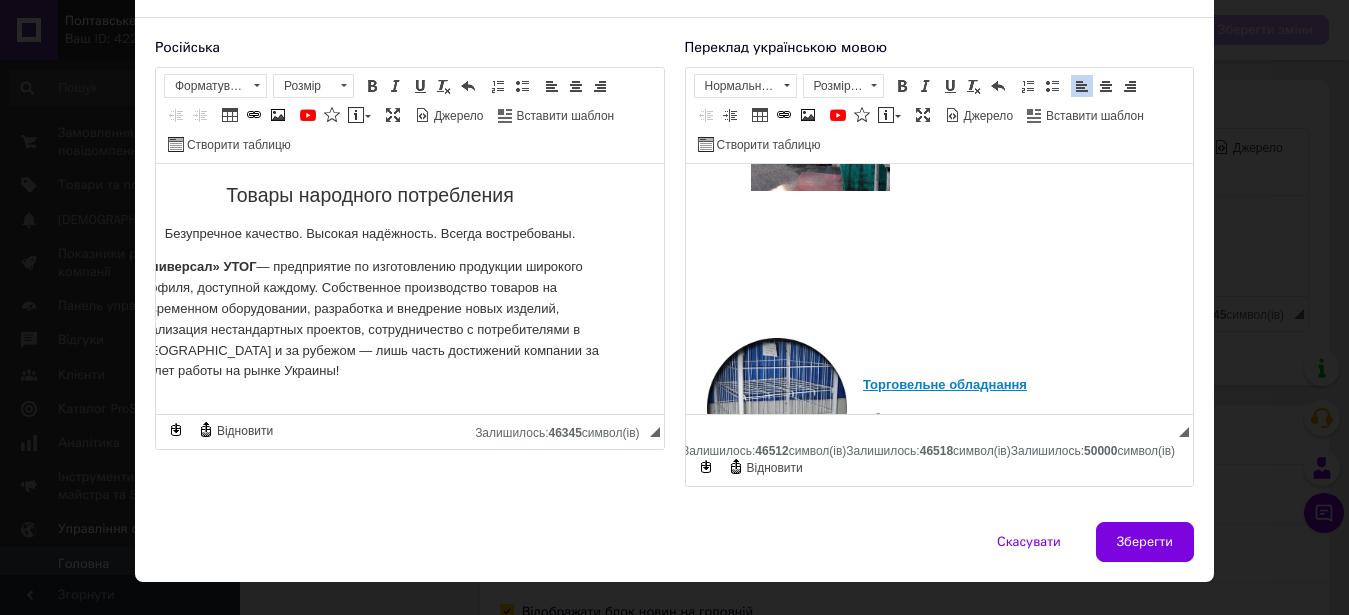 click on "Торговельне обладнання Обладнання з дроту для торгівлі та виставкових заходів. Широкий асортимент виробів із захисним покриттям. Виготовлення дротяного торгового обладнання за індивідуальними замовленнями." at bounding box center [939, 461] 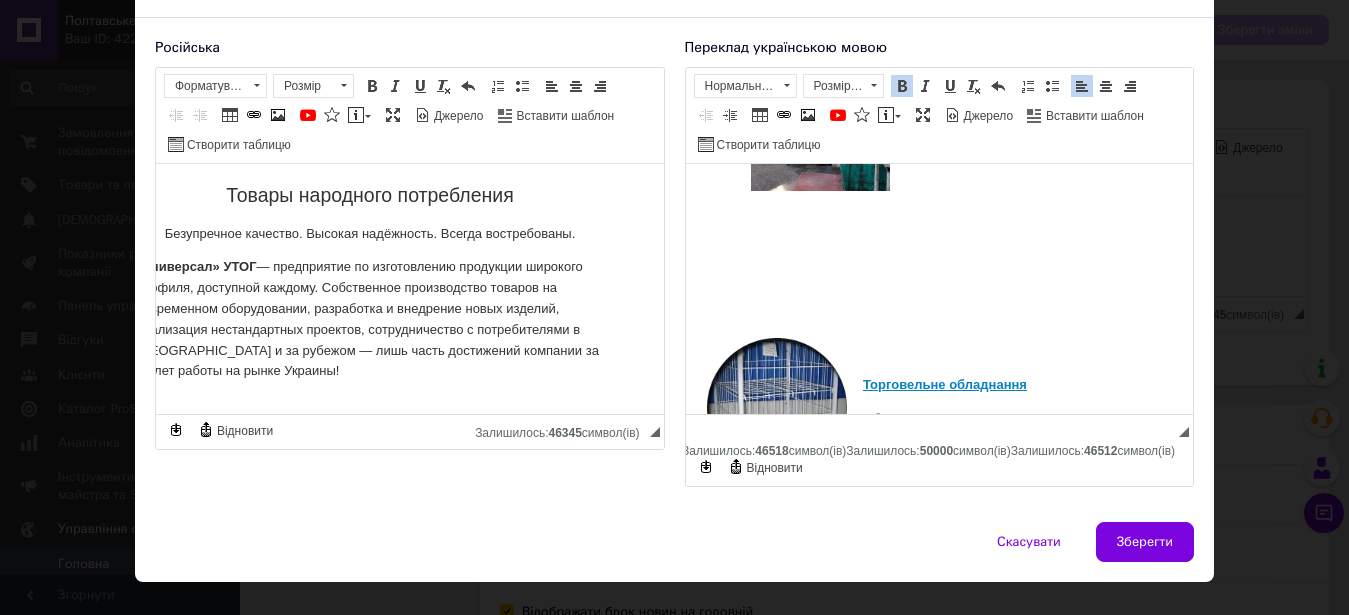 click on "Торговельне обладнання Обладнання з дроту для торгівлі та виставкових заходів. Широкий асортимент виробів із захисним покриттям. Виготовлення дротяного торгового обладнання за індивідуальними замовленнями." at bounding box center (939, 461) 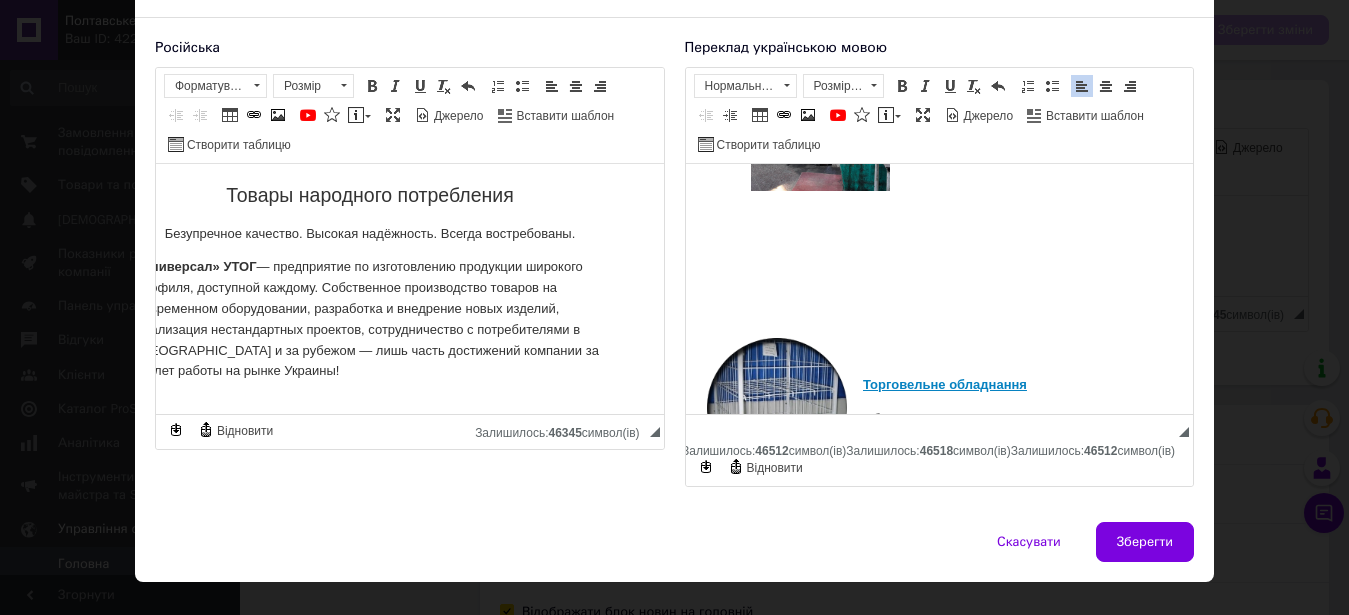 click at bounding box center (939, 158) 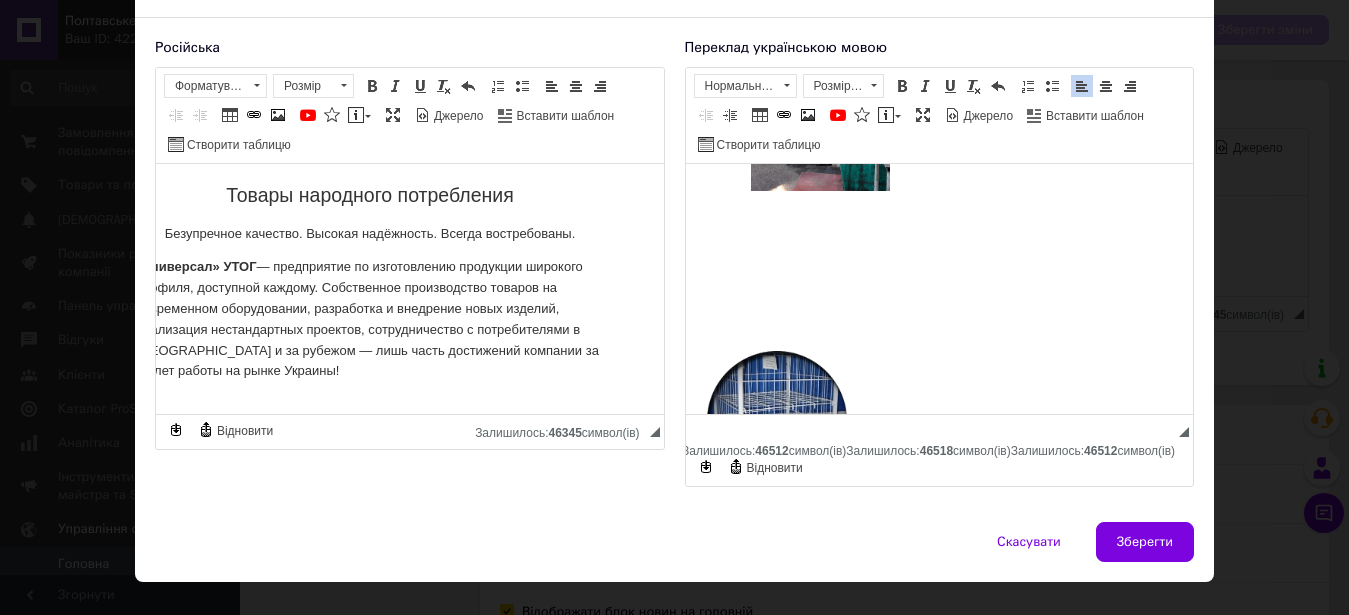 scroll, scrollTop: 1609, scrollLeft: 0, axis: vertical 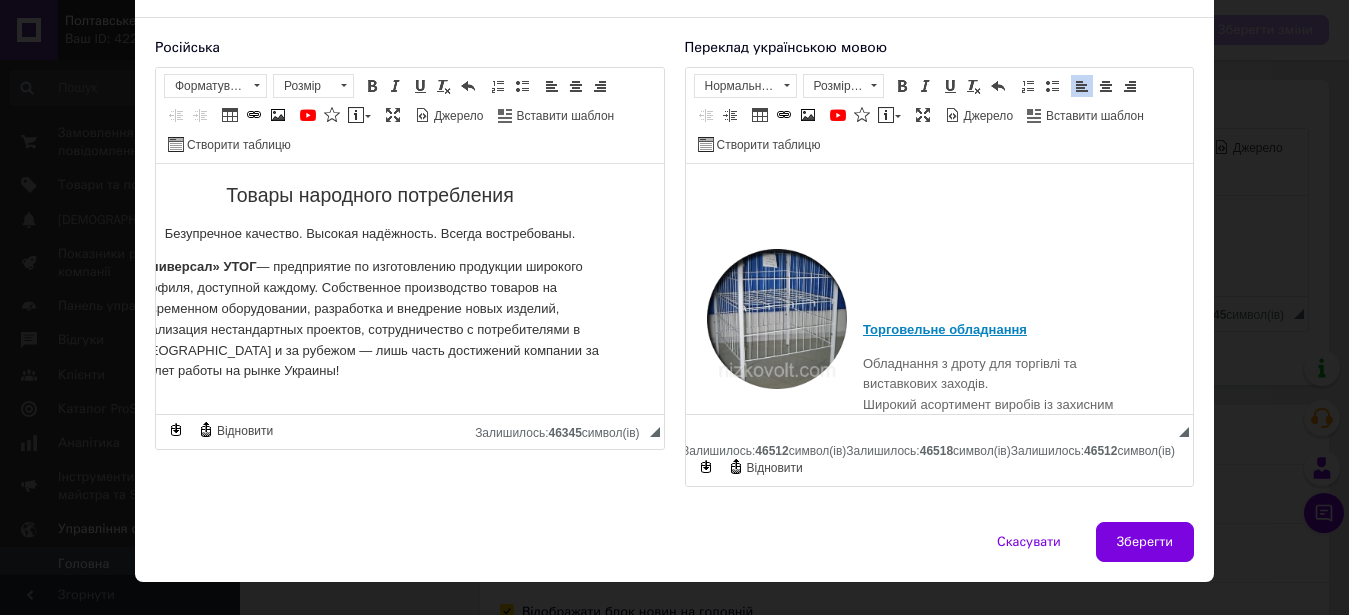 click on "Торговельне обладнання Обладнання з дроту для торгівлі та виставкових заходів. Широкий асортимент виробів із захисним покриттям. Виготовлення дротяного торгового обладнання за індивідуальними замовленнями. Послуги порошкового фарбування Нанесення полімерних покриттів на металовироби, обробка металу на високоякісному обладнанні — токарні роботи, різання металу, інші послуги. Також не пропустіть!   Світлодіодне LED освітлення  — заощаджуйте на електриці кожен день!   Нові розробки компанії  — унікальні зразки світлодіодних ламп і світильників!" at bounding box center (939, 617) 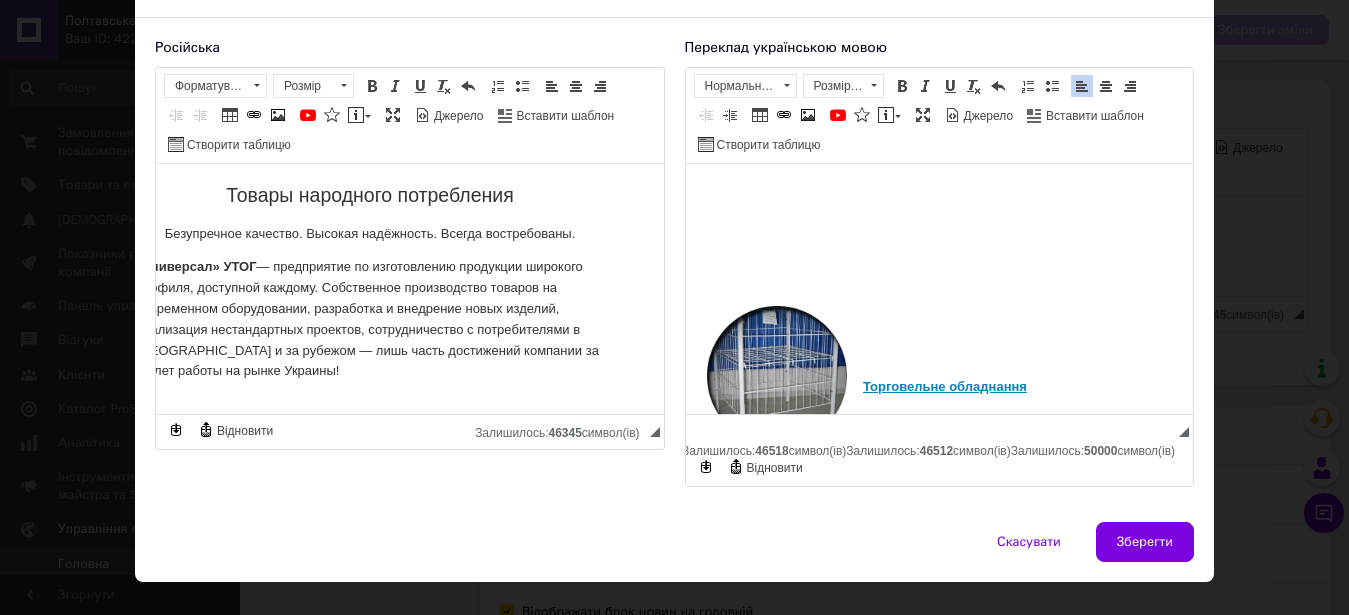 scroll, scrollTop: 1507, scrollLeft: 0, axis: vertical 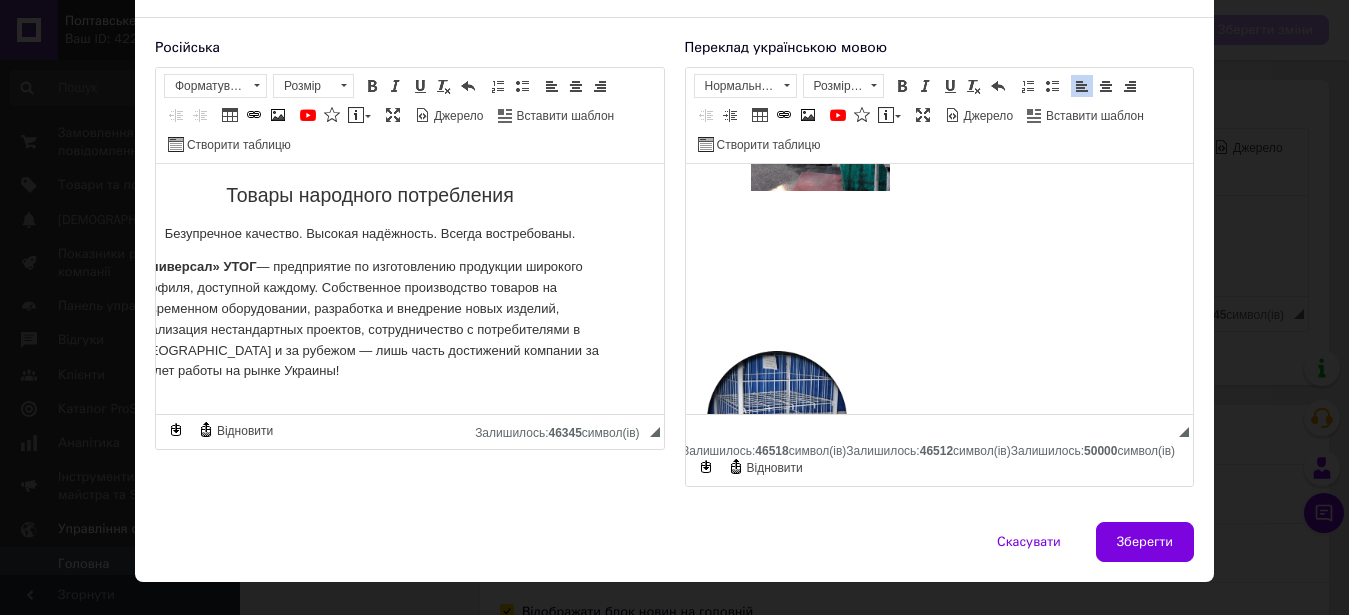 click at bounding box center (939, 158) 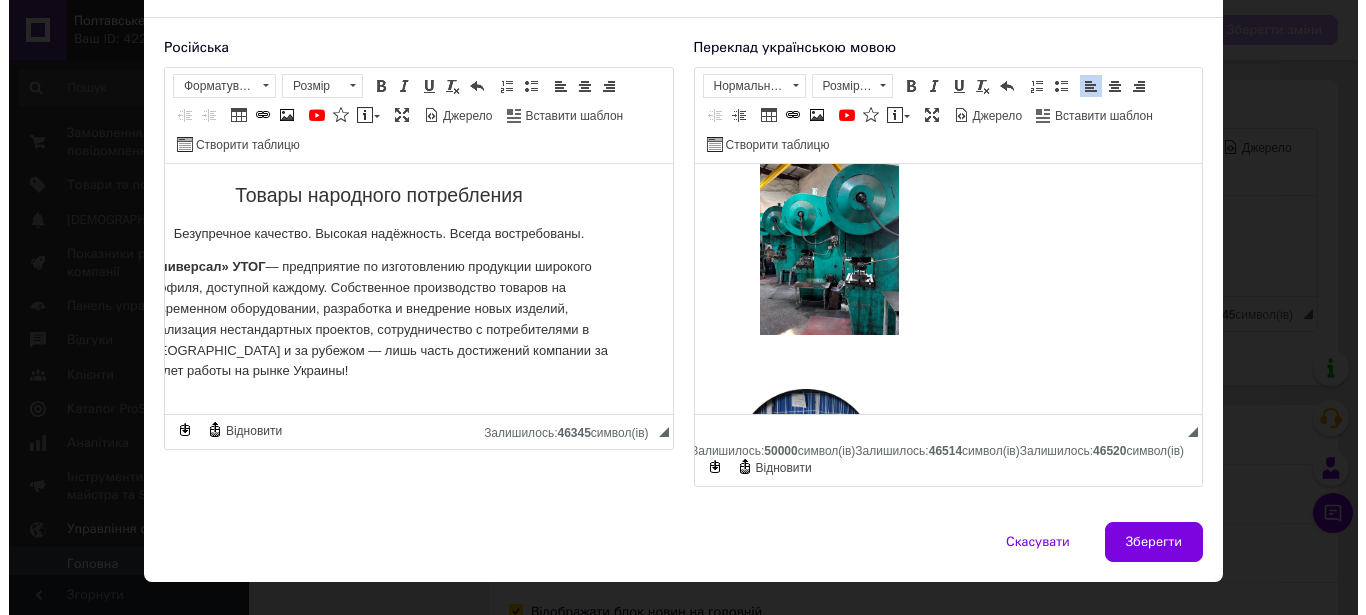scroll, scrollTop: 1261, scrollLeft: 0, axis: vertical 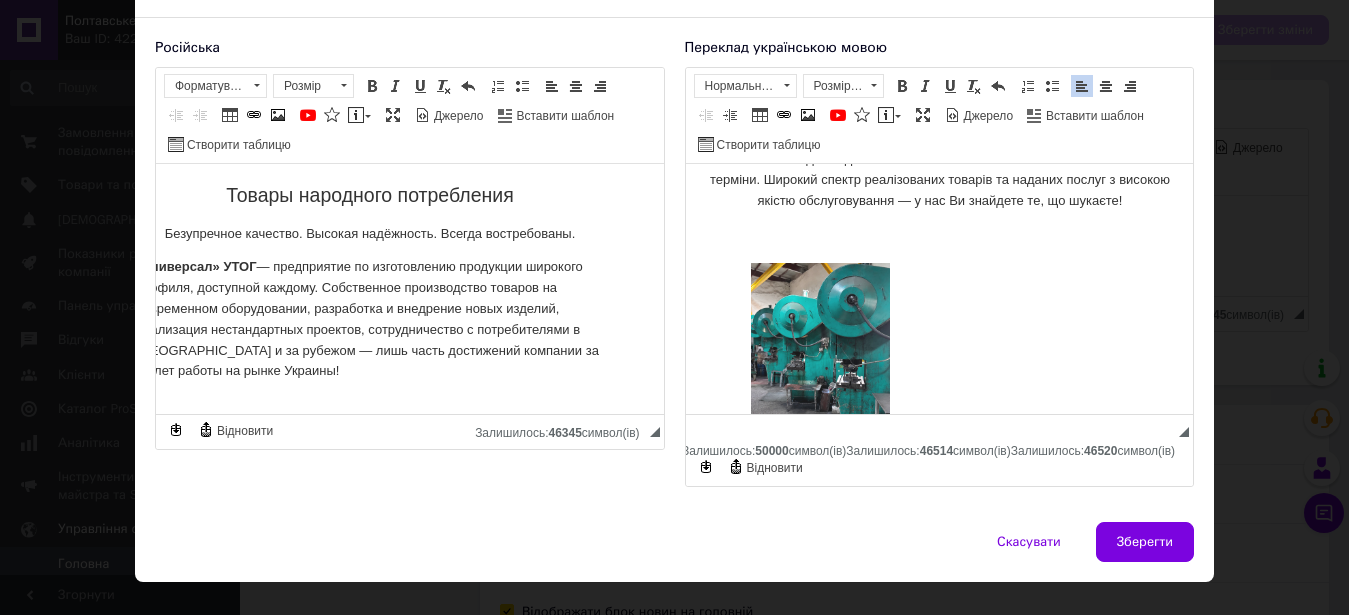 click at bounding box center [819, 350] 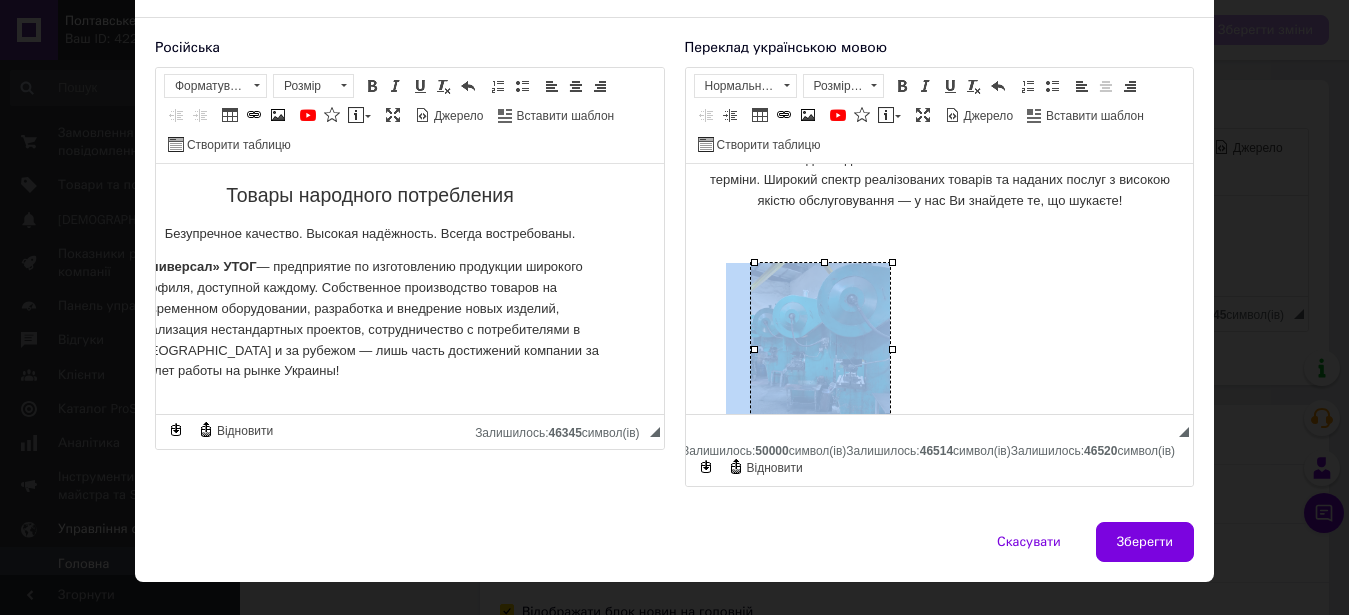 drag, startPoint x: 305, startPoint y: 336, endPoint x: 582, endPoint y: 249, distance: 290.3412 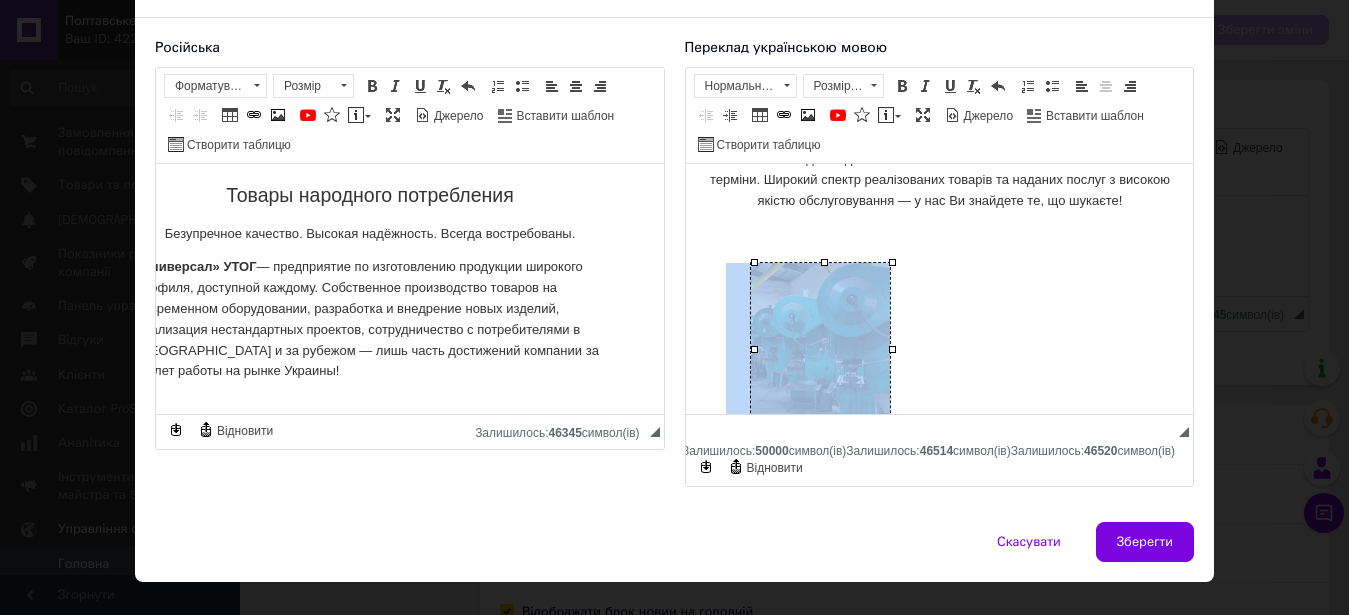 click at bounding box center [819, 350] 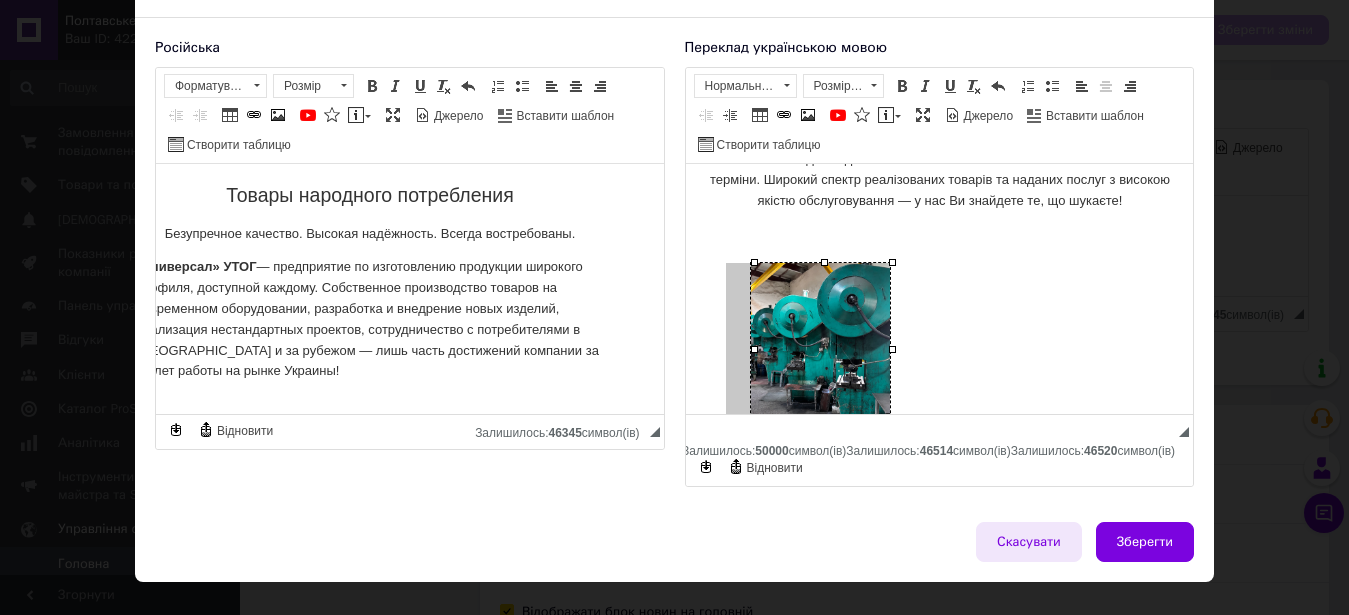 click on "Скасувати" at bounding box center [1029, 542] 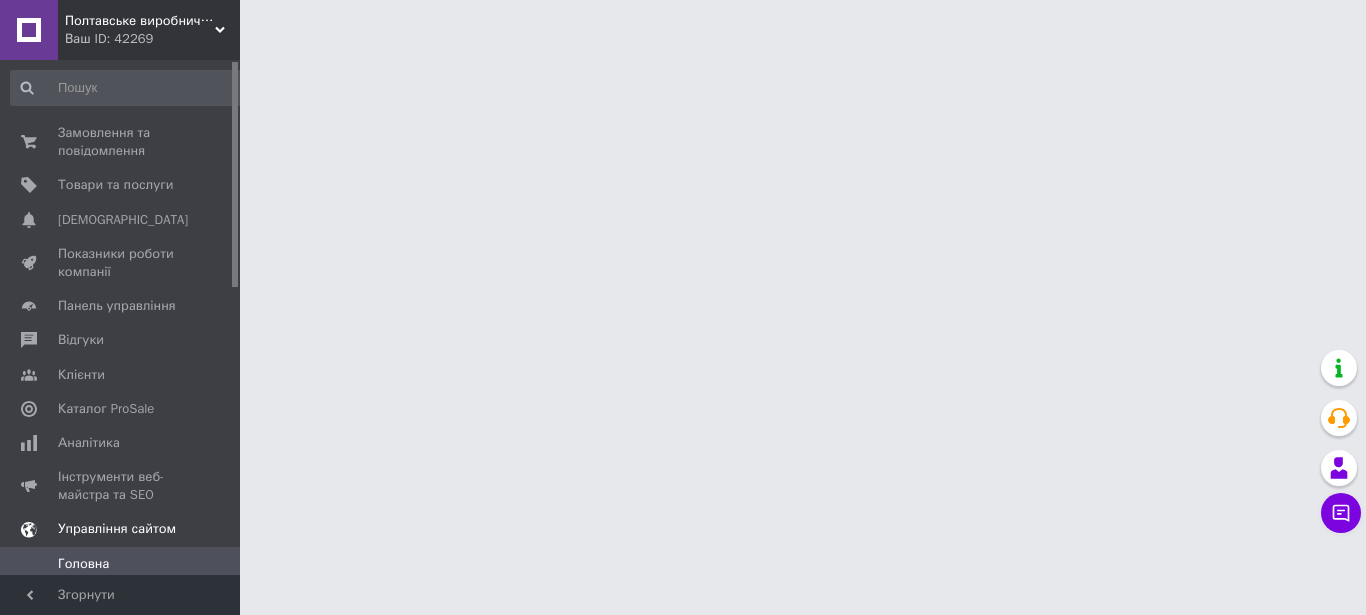 click on "Управління сайтом" at bounding box center [117, 529] 